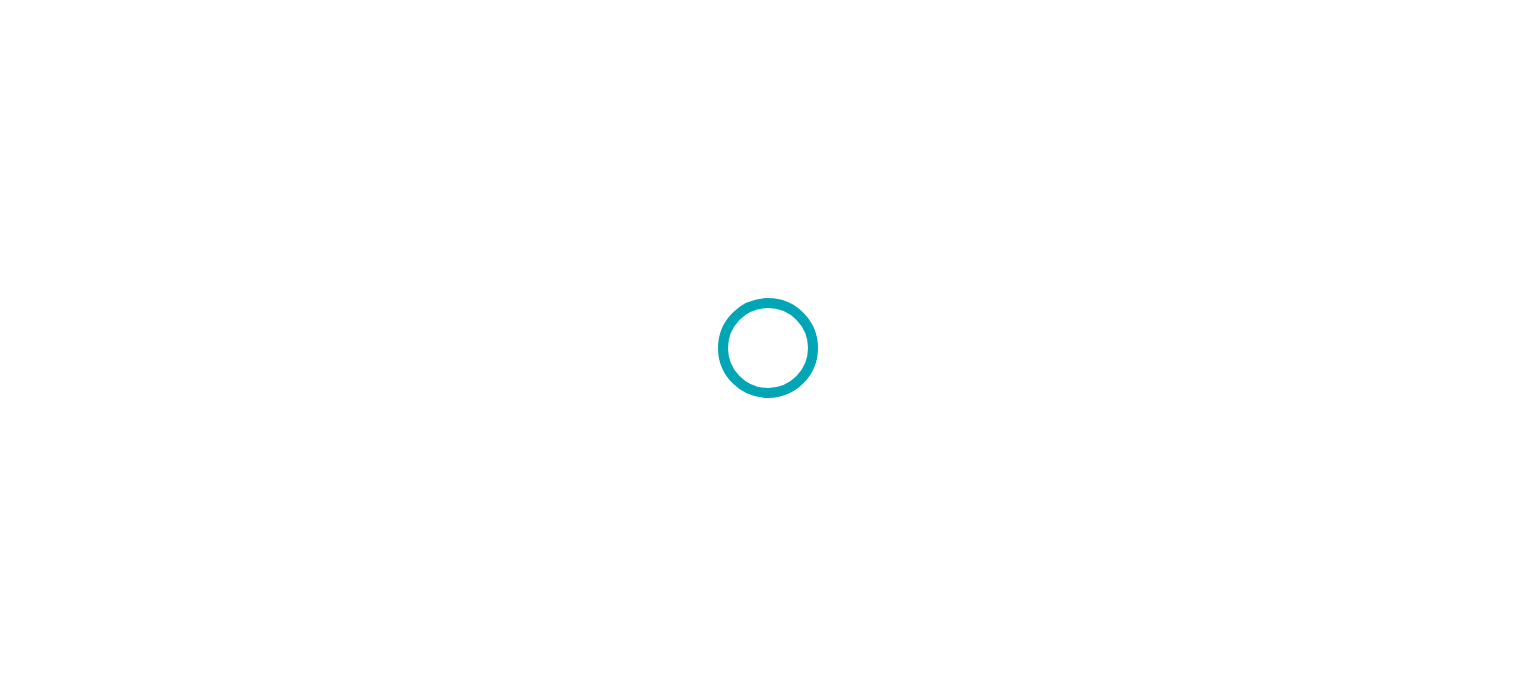 scroll, scrollTop: 0, scrollLeft: 0, axis: both 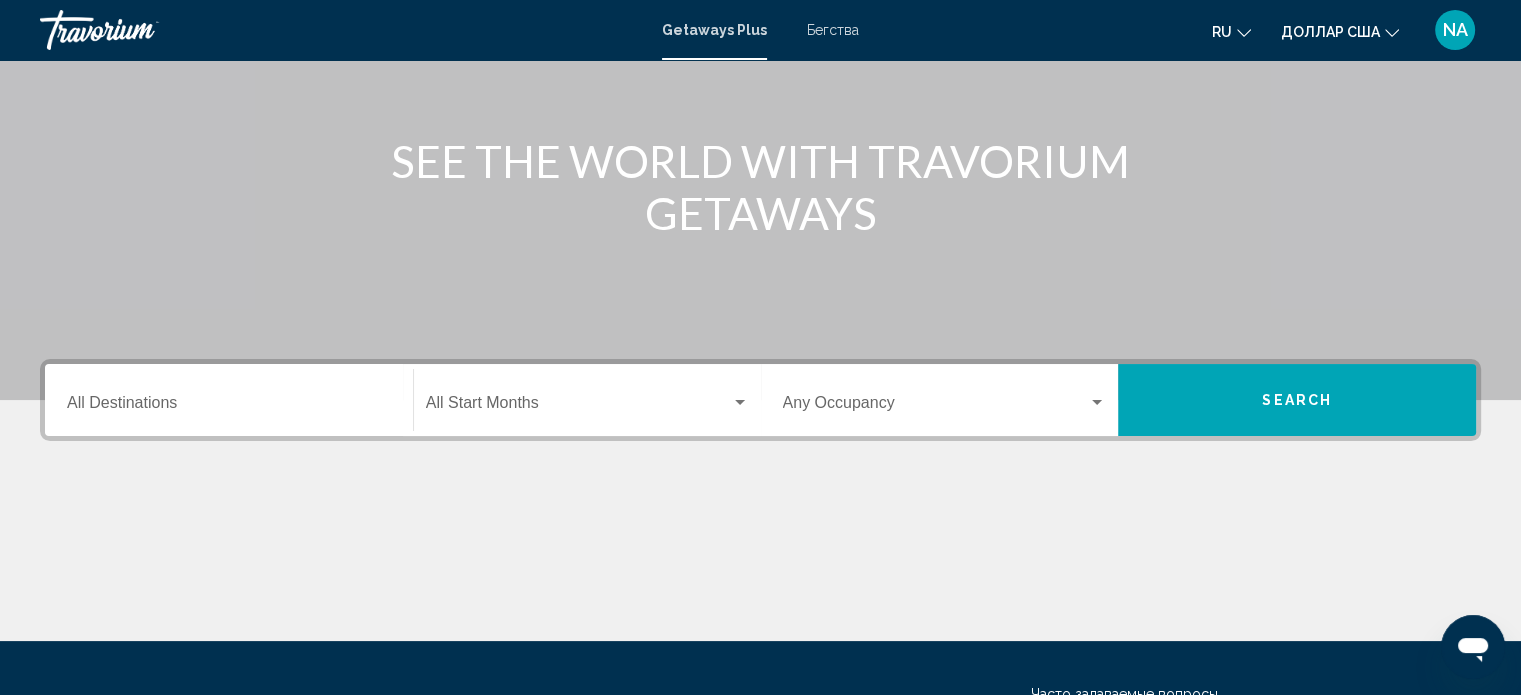 click on "Destination All Destinations" at bounding box center [229, 400] 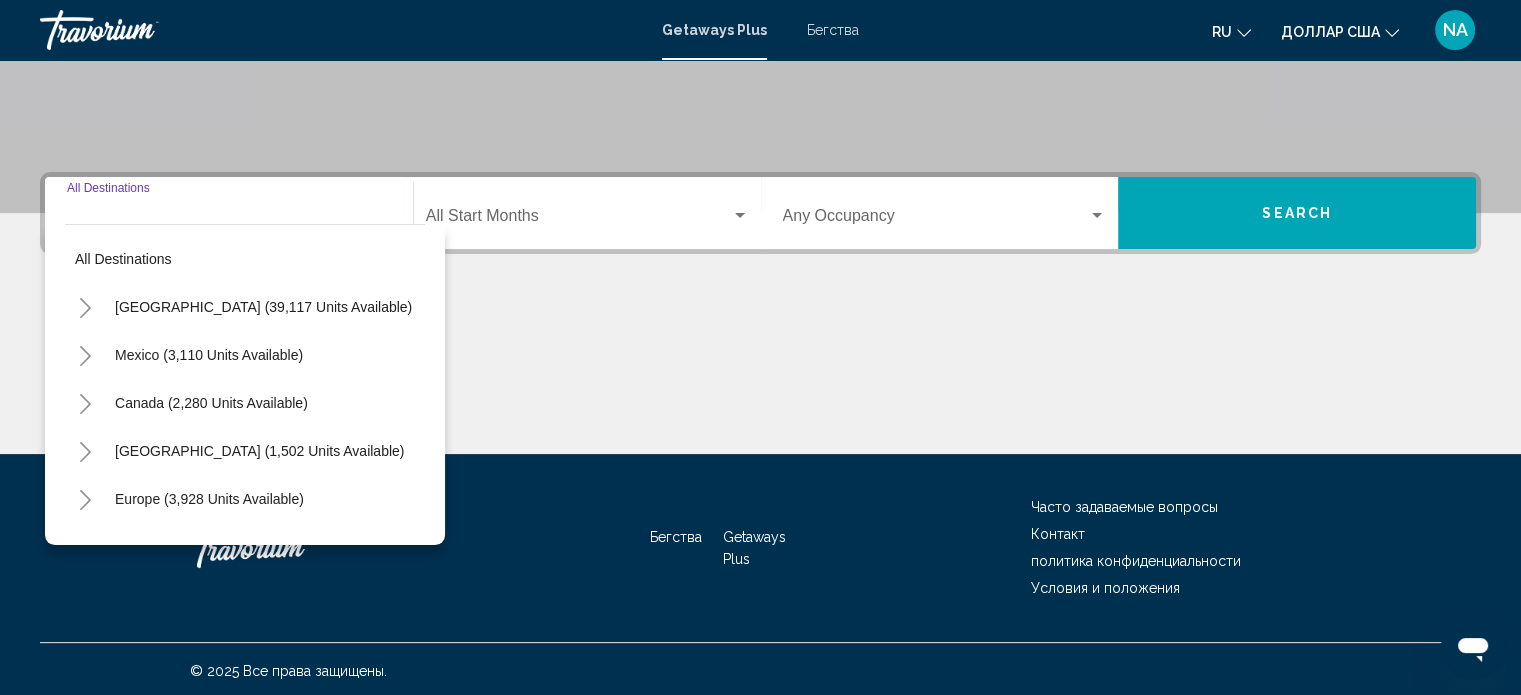 scroll, scrollTop: 390, scrollLeft: 0, axis: vertical 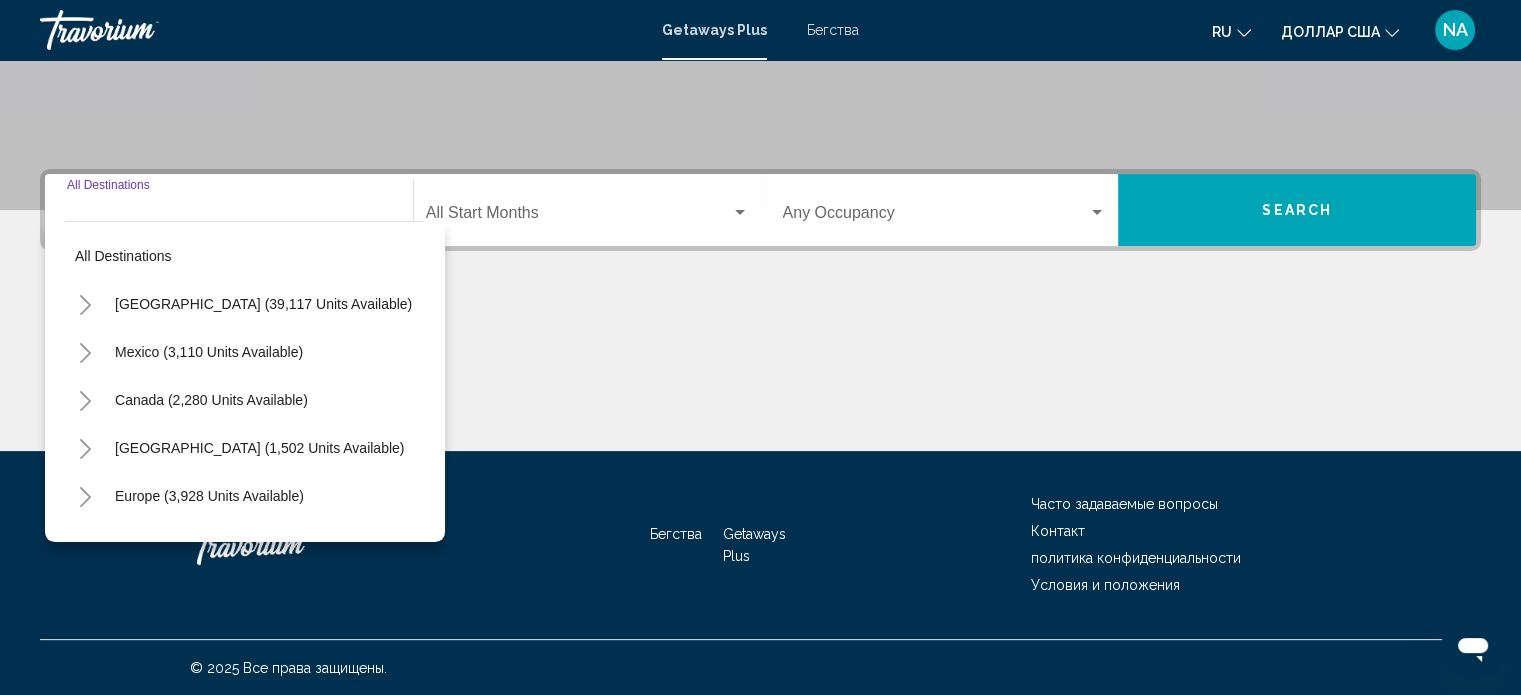 click 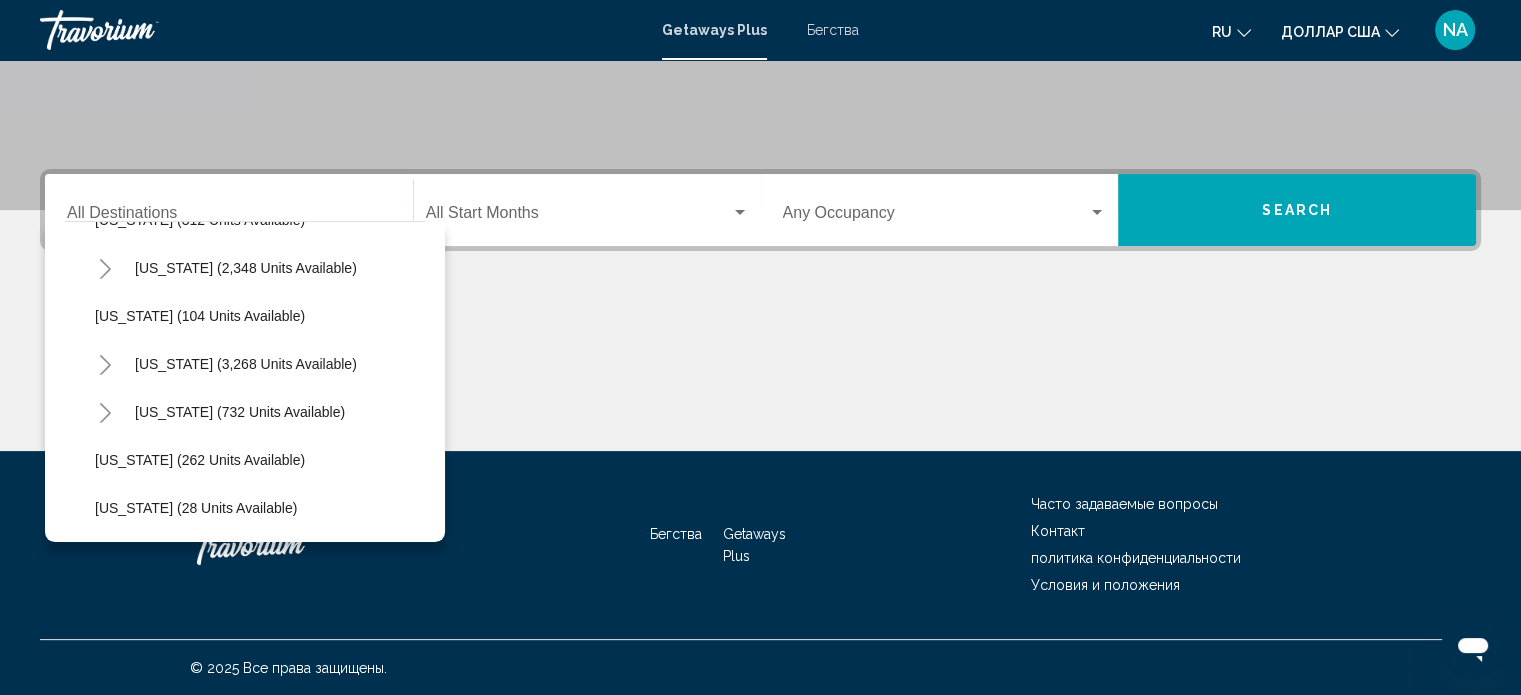 scroll, scrollTop: 1000, scrollLeft: 0, axis: vertical 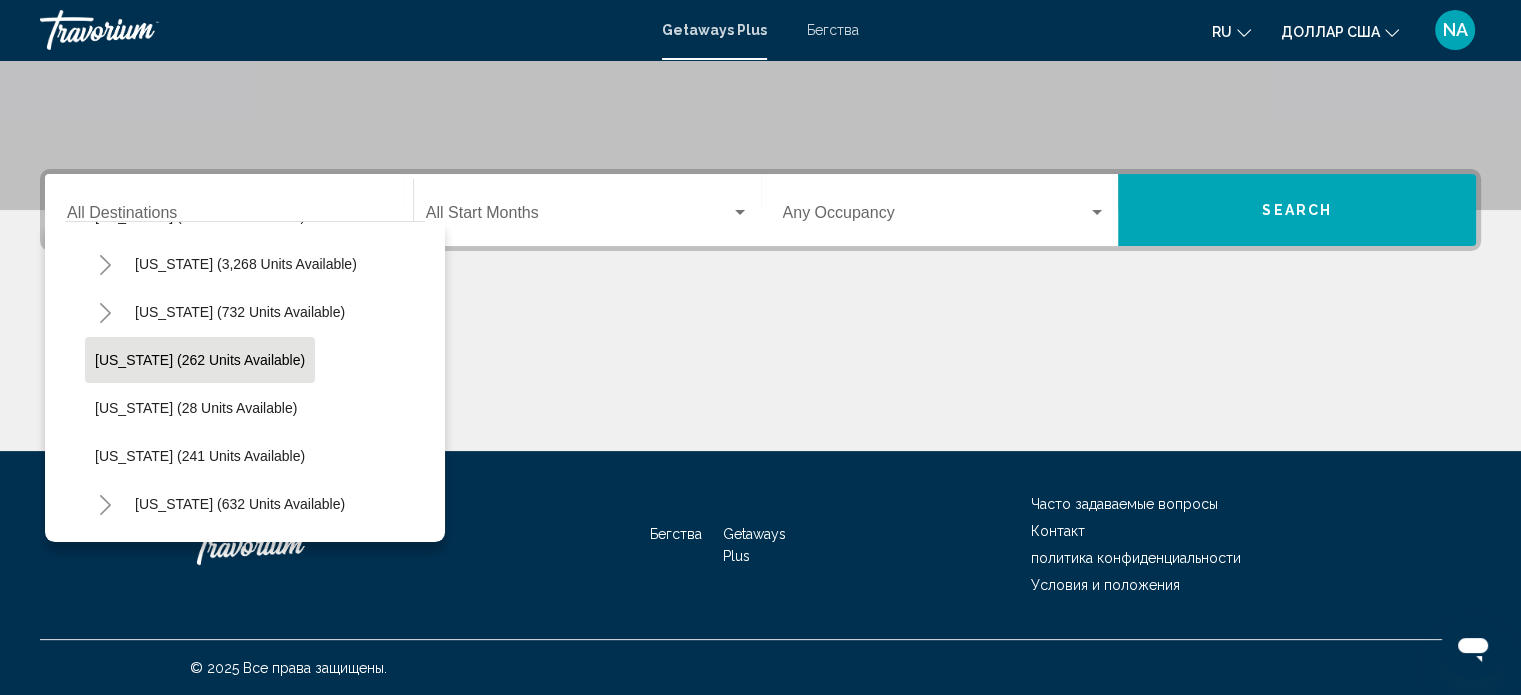 click on "[US_STATE] (262 units available)" 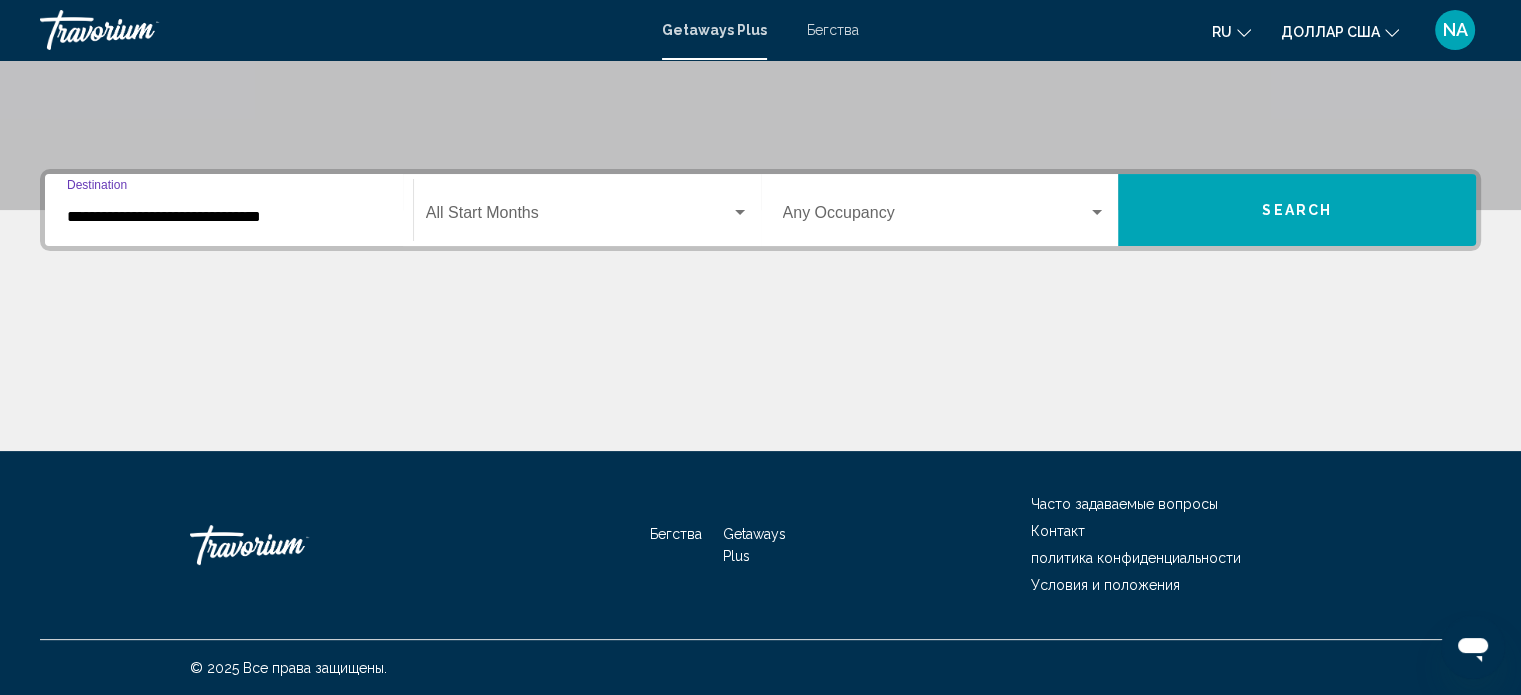 click at bounding box center (740, 213) 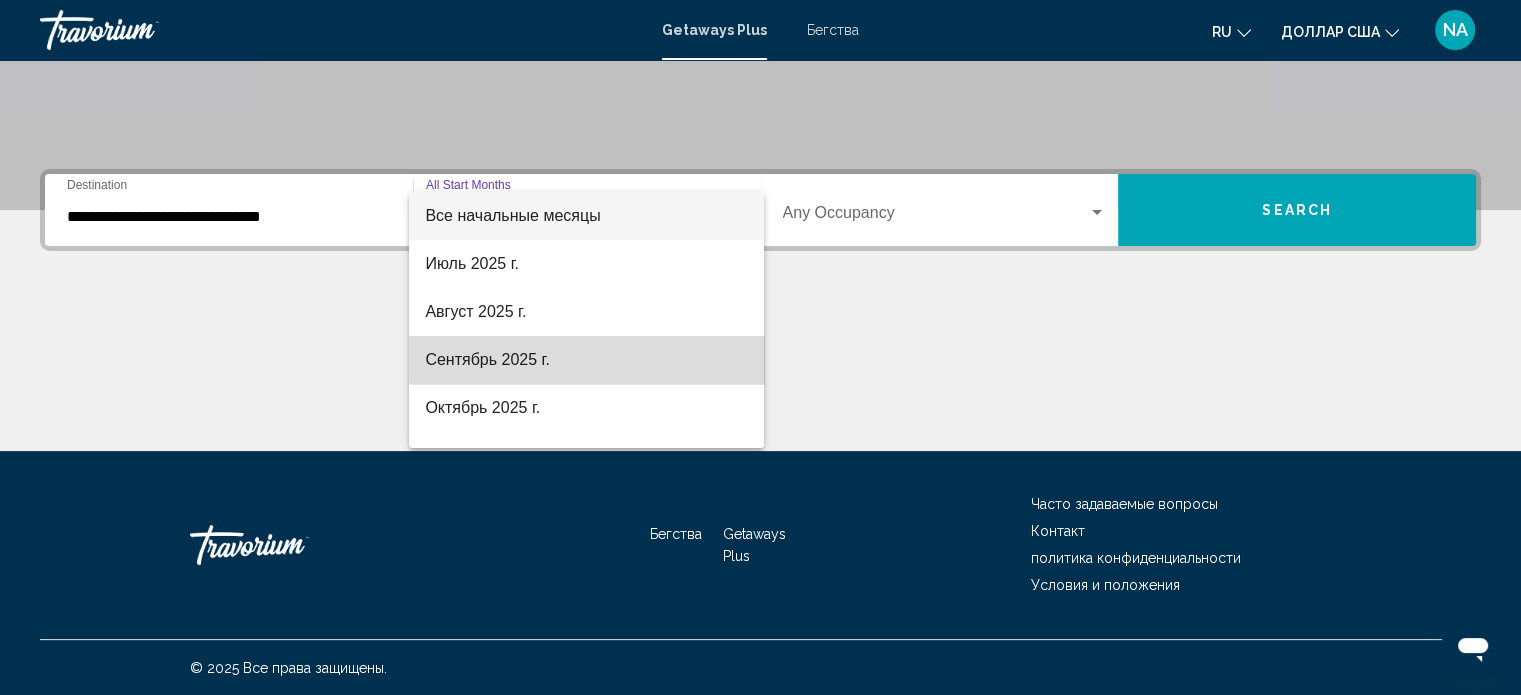 click on "Сентябрь 2025 г." at bounding box center [586, 360] 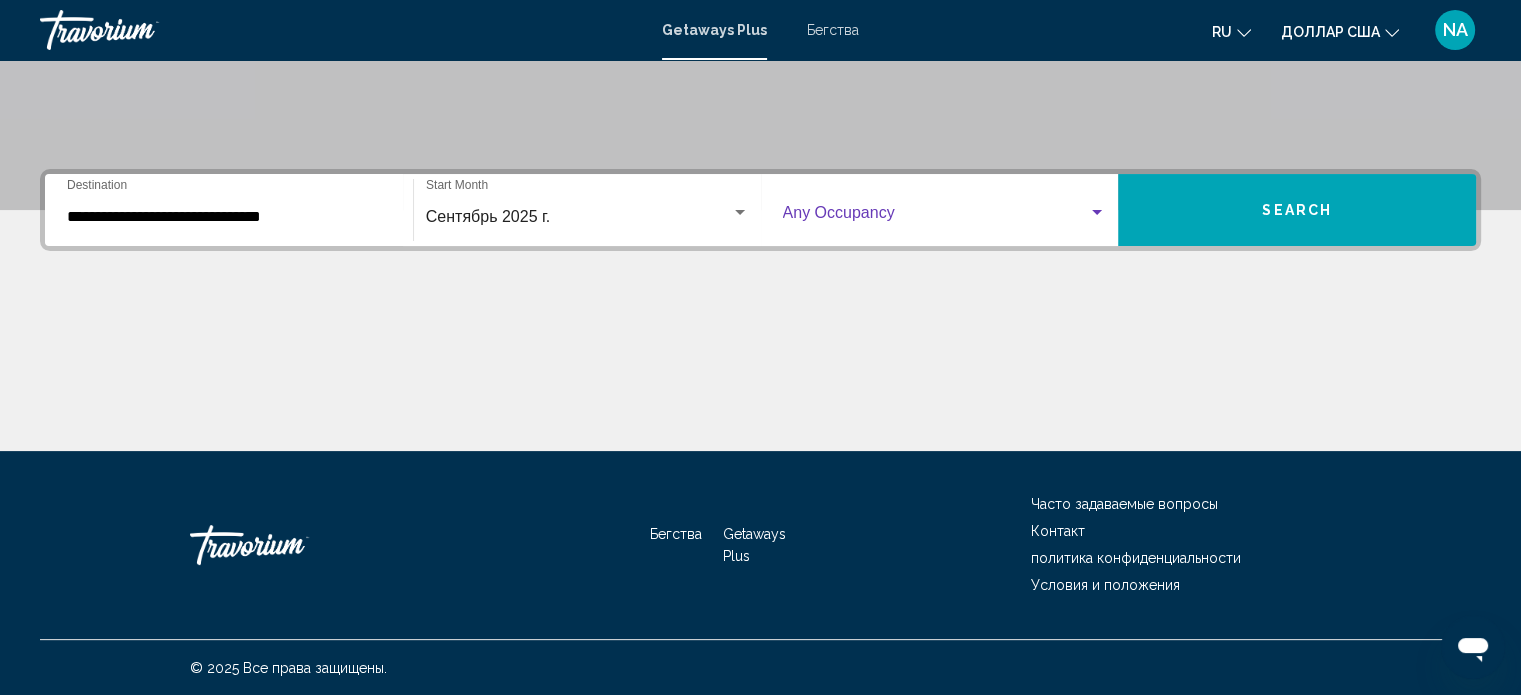 click at bounding box center [1097, 213] 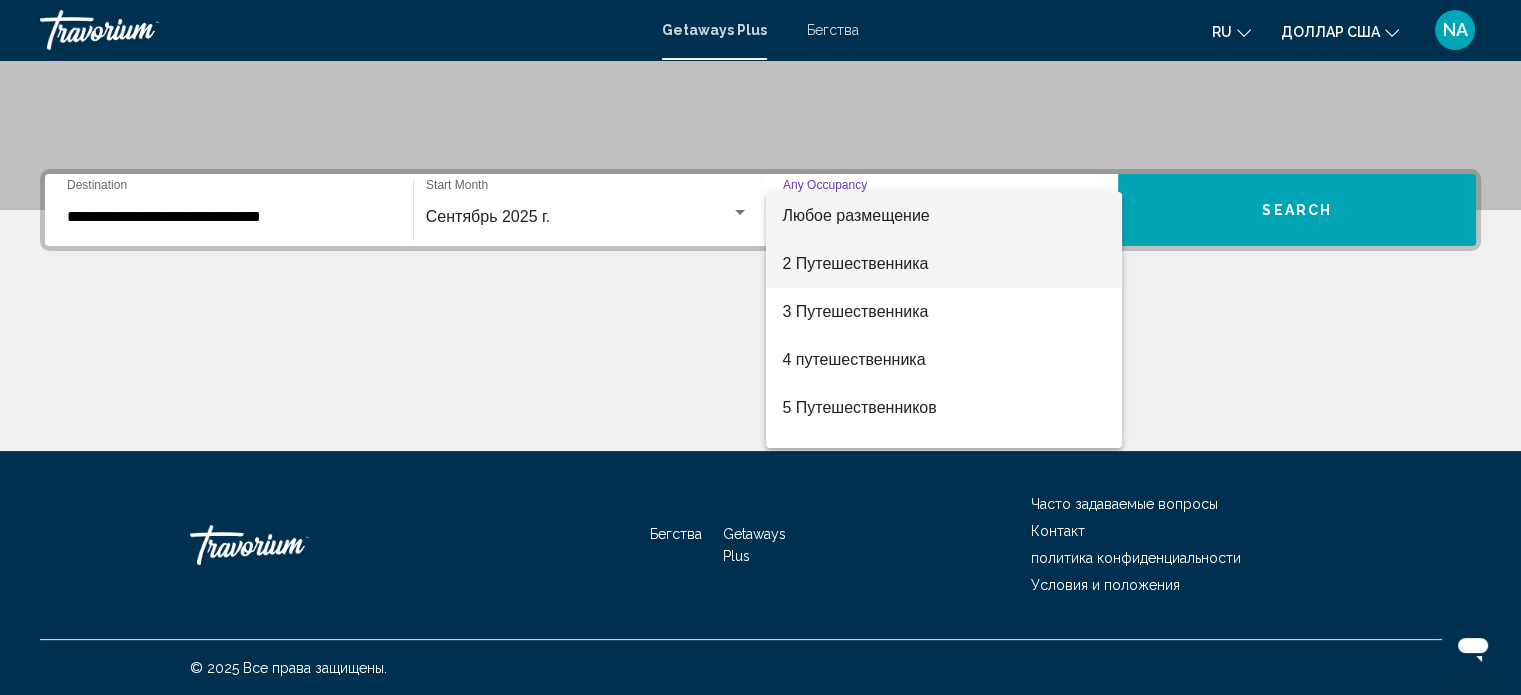 click on "2 Путешественника" at bounding box center (855, 263) 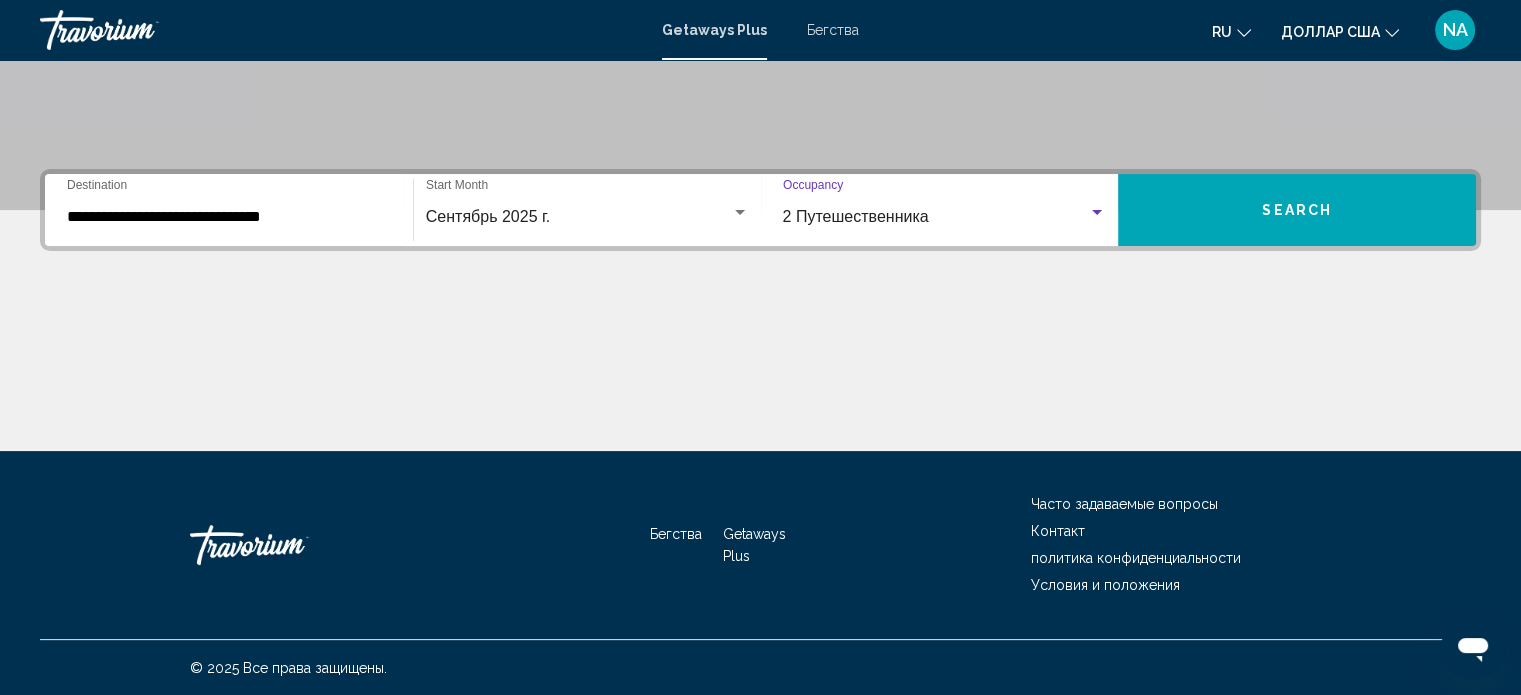 click on "Search" at bounding box center [1297, 211] 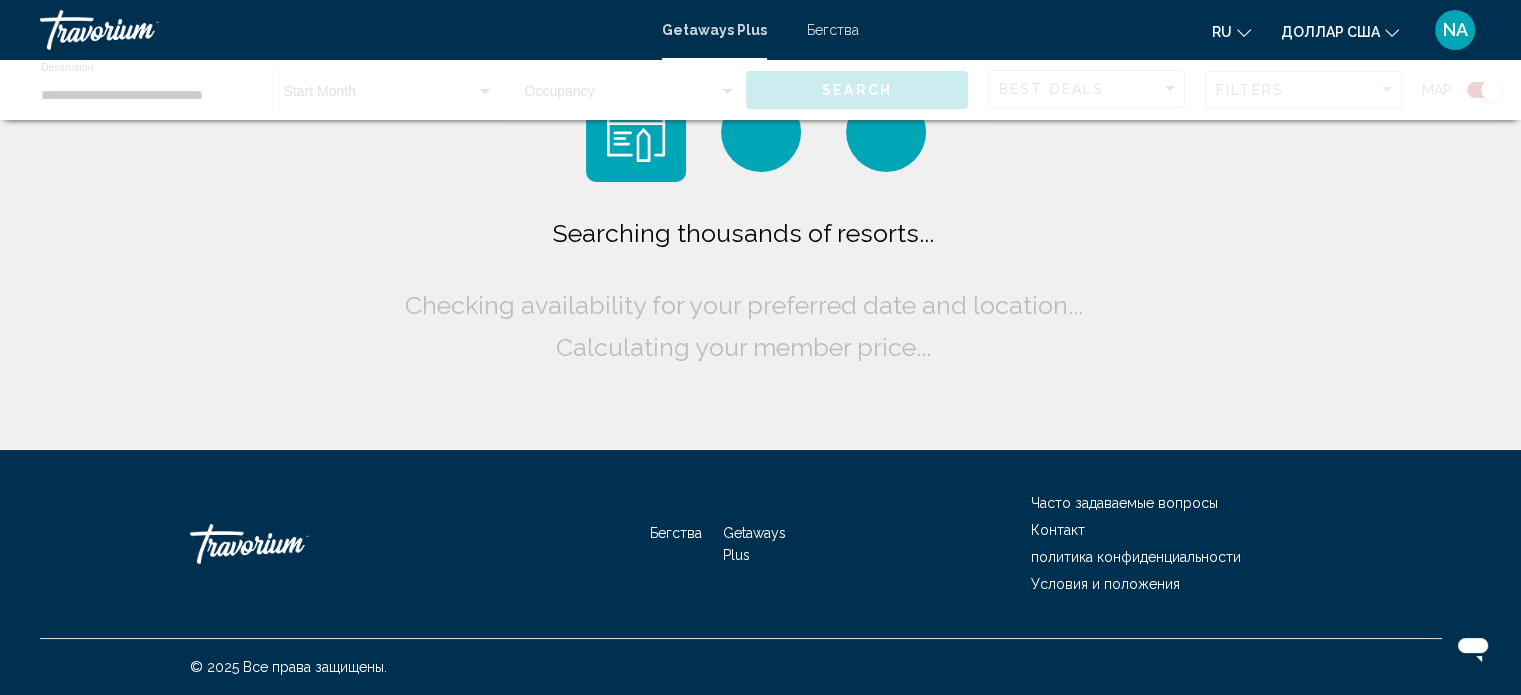 scroll, scrollTop: 0, scrollLeft: 0, axis: both 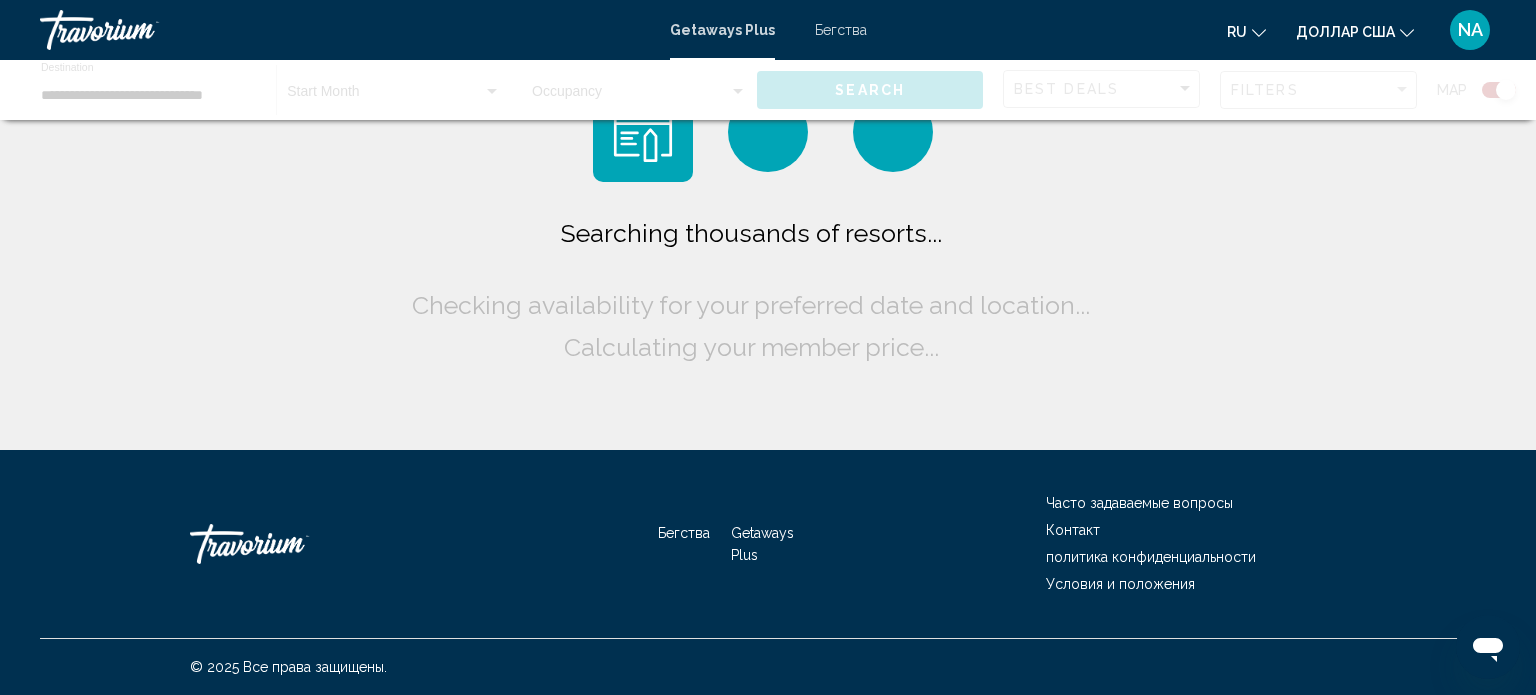 click on "Searching thousands of resorts...
Checking availability for your preferred date and location...
Calculating your member price..." 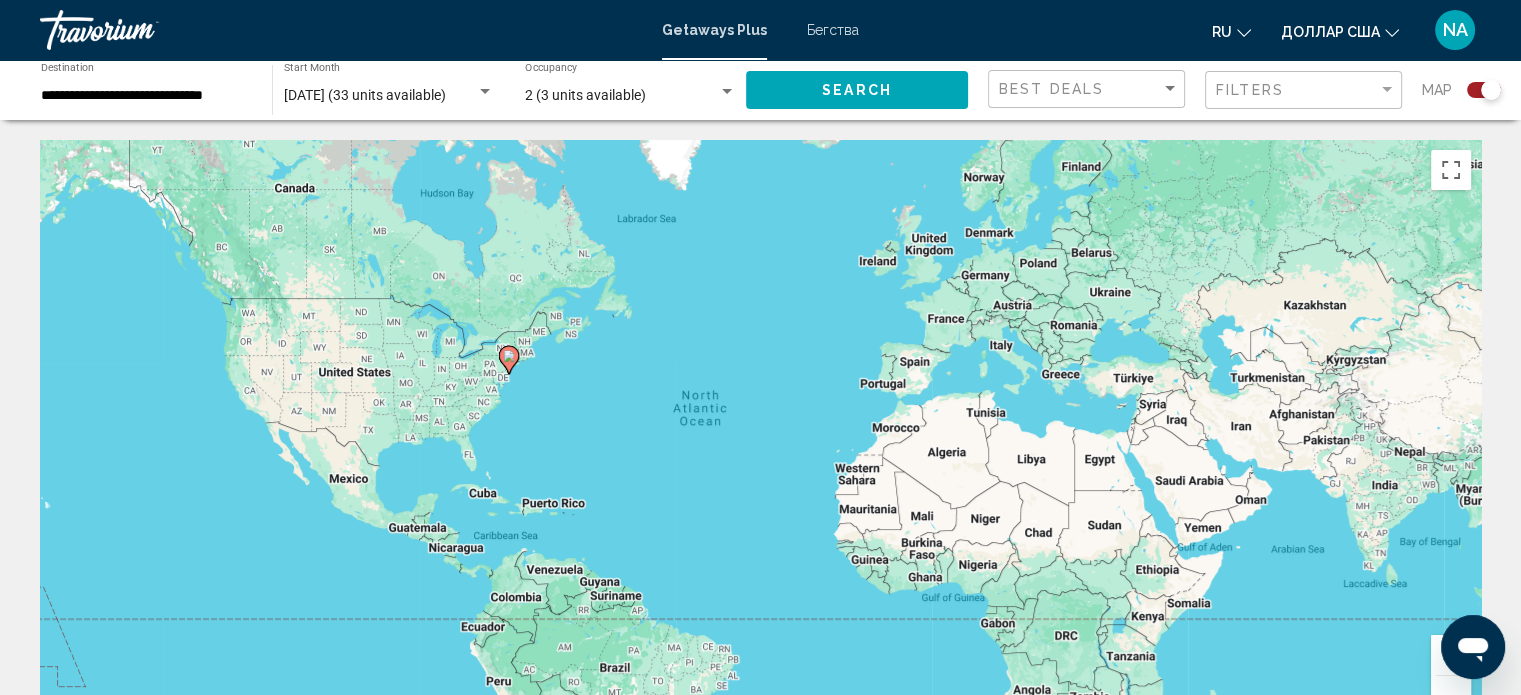 click 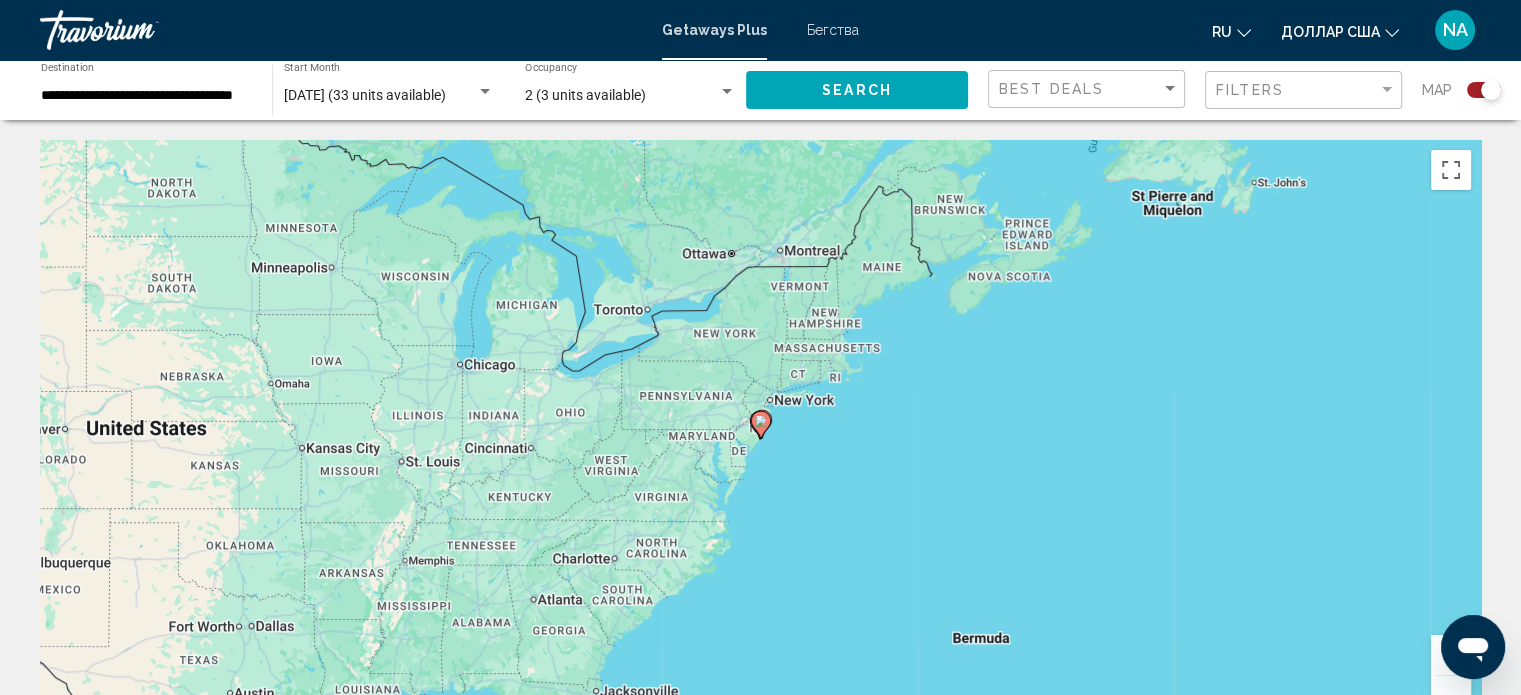 click 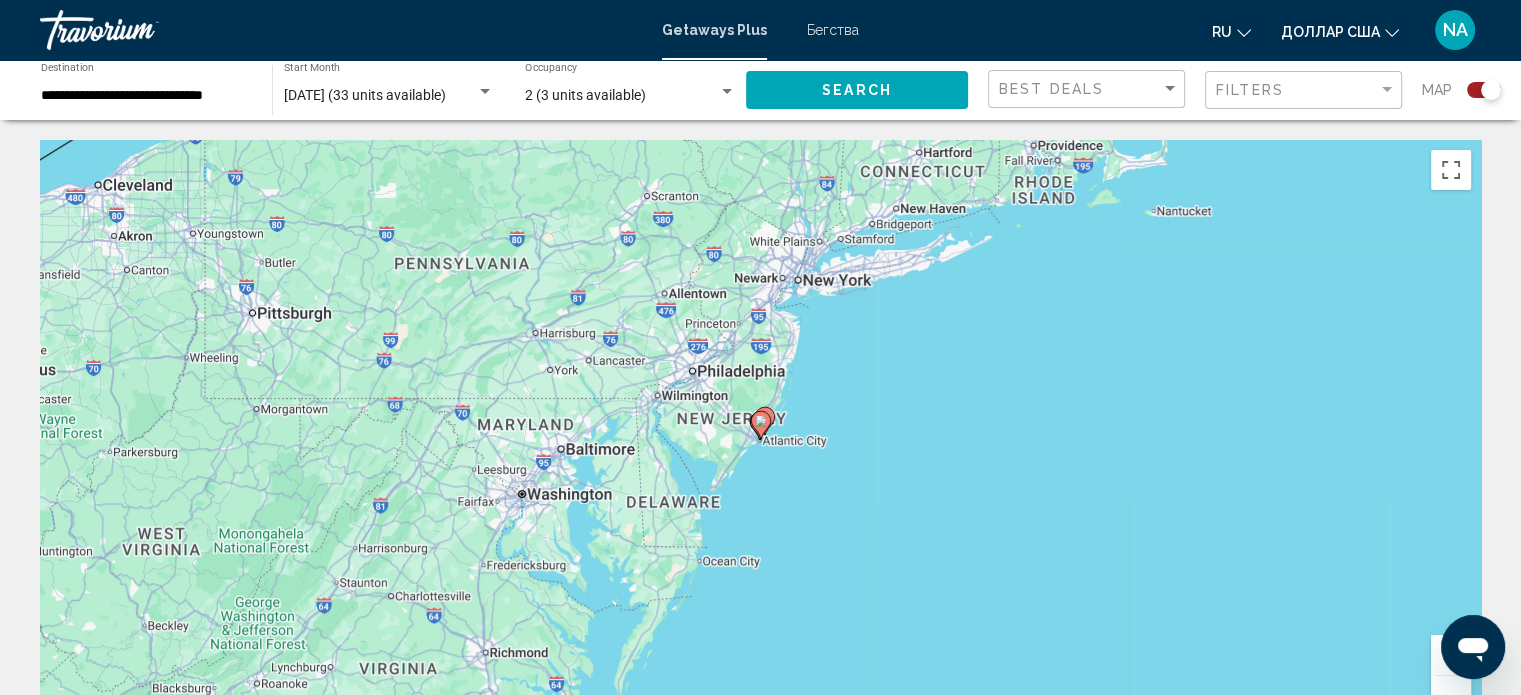 click 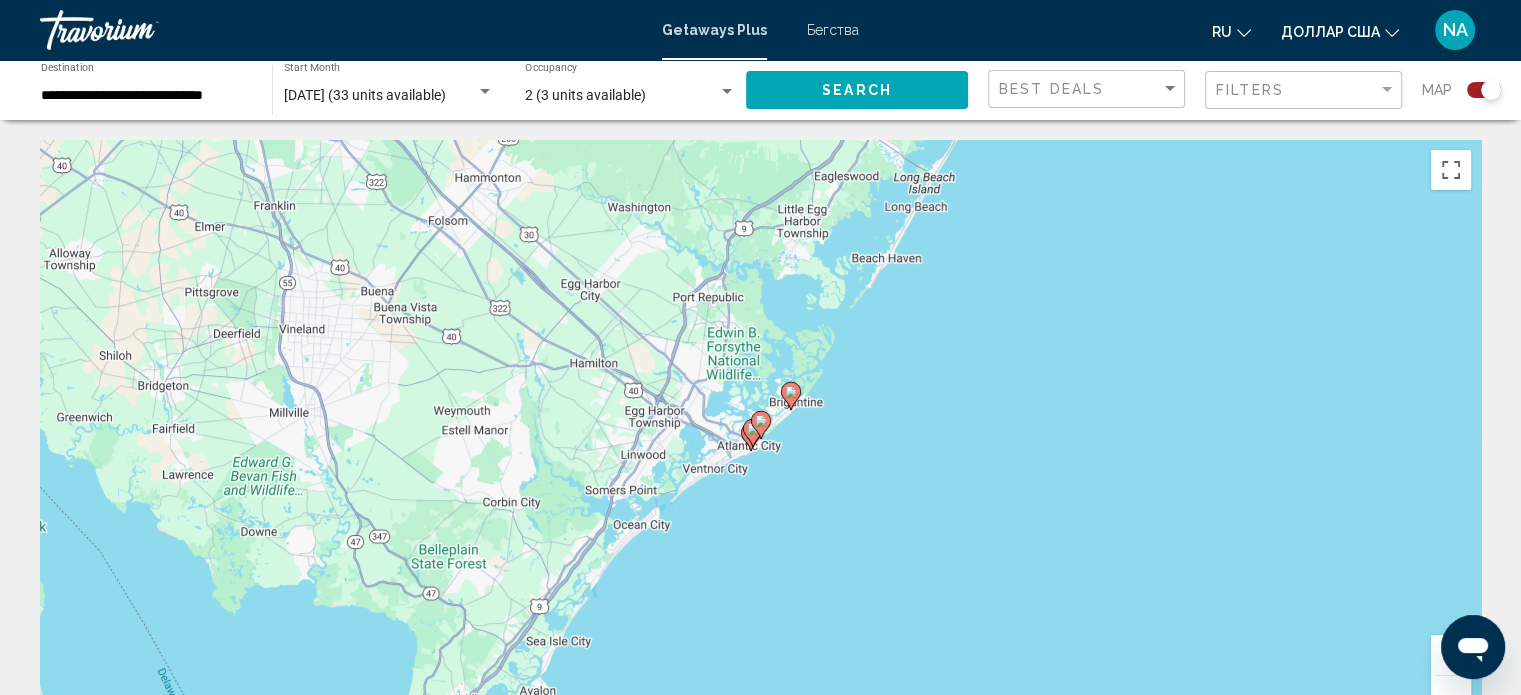click 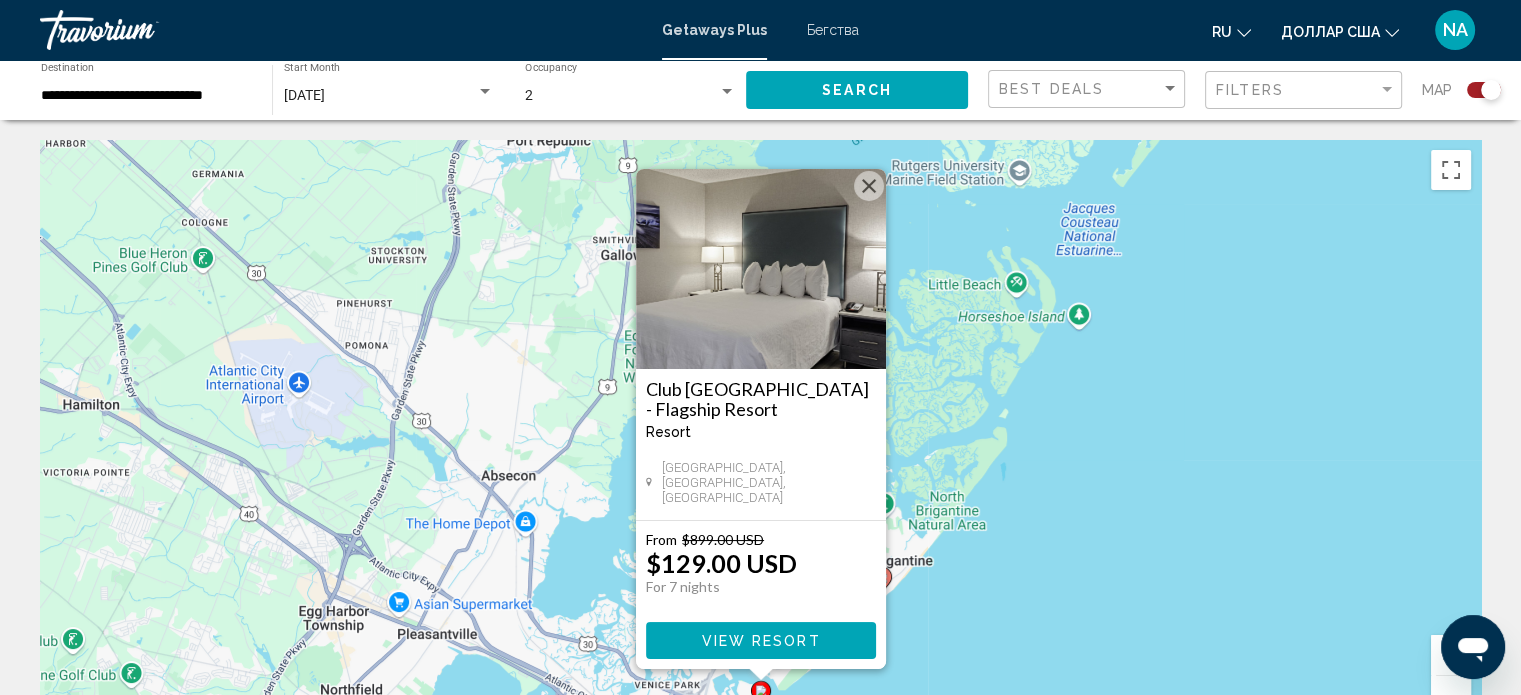 click on "View Resort" at bounding box center (760, 641) 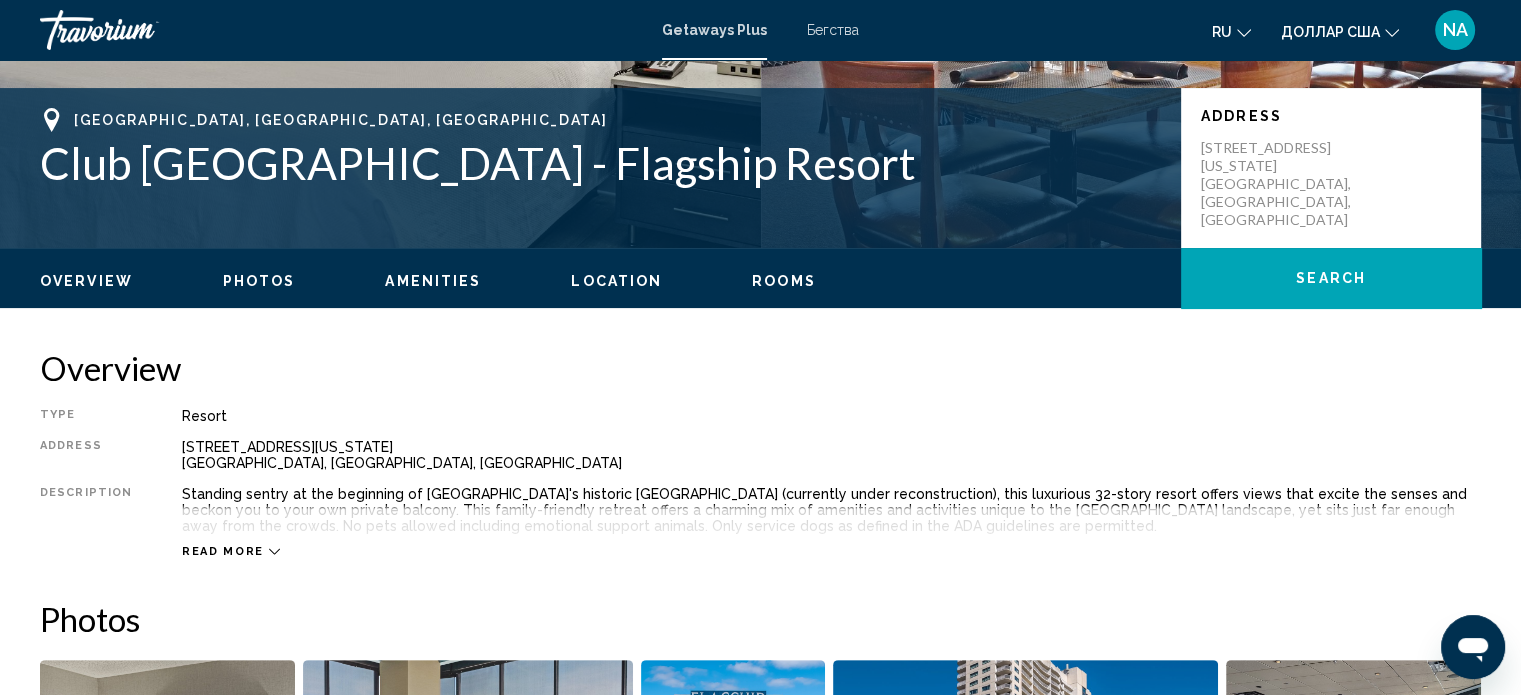 scroll, scrollTop: 312, scrollLeft: 0, axis: vertical 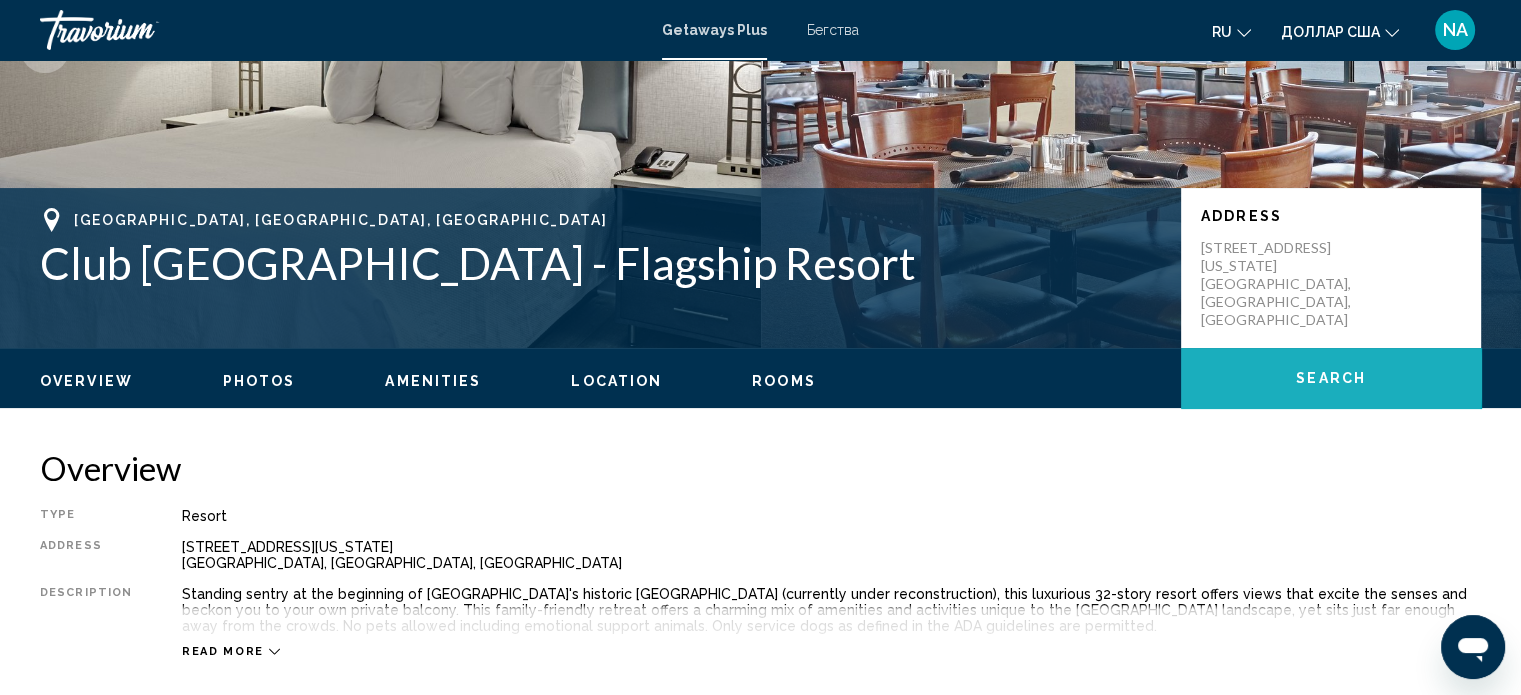 click on "Search" 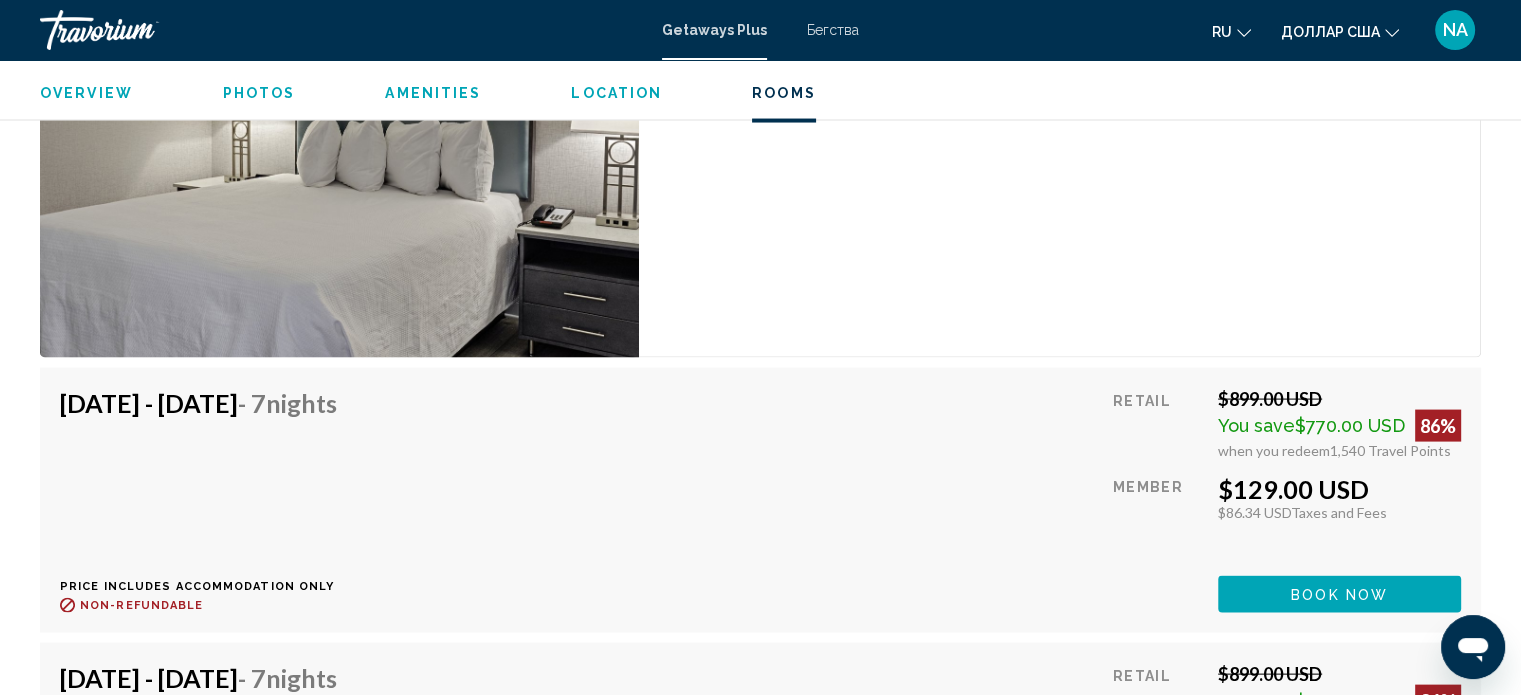 scroll, scrollTop: 4011, scrollLeft: 0, axis: vertical 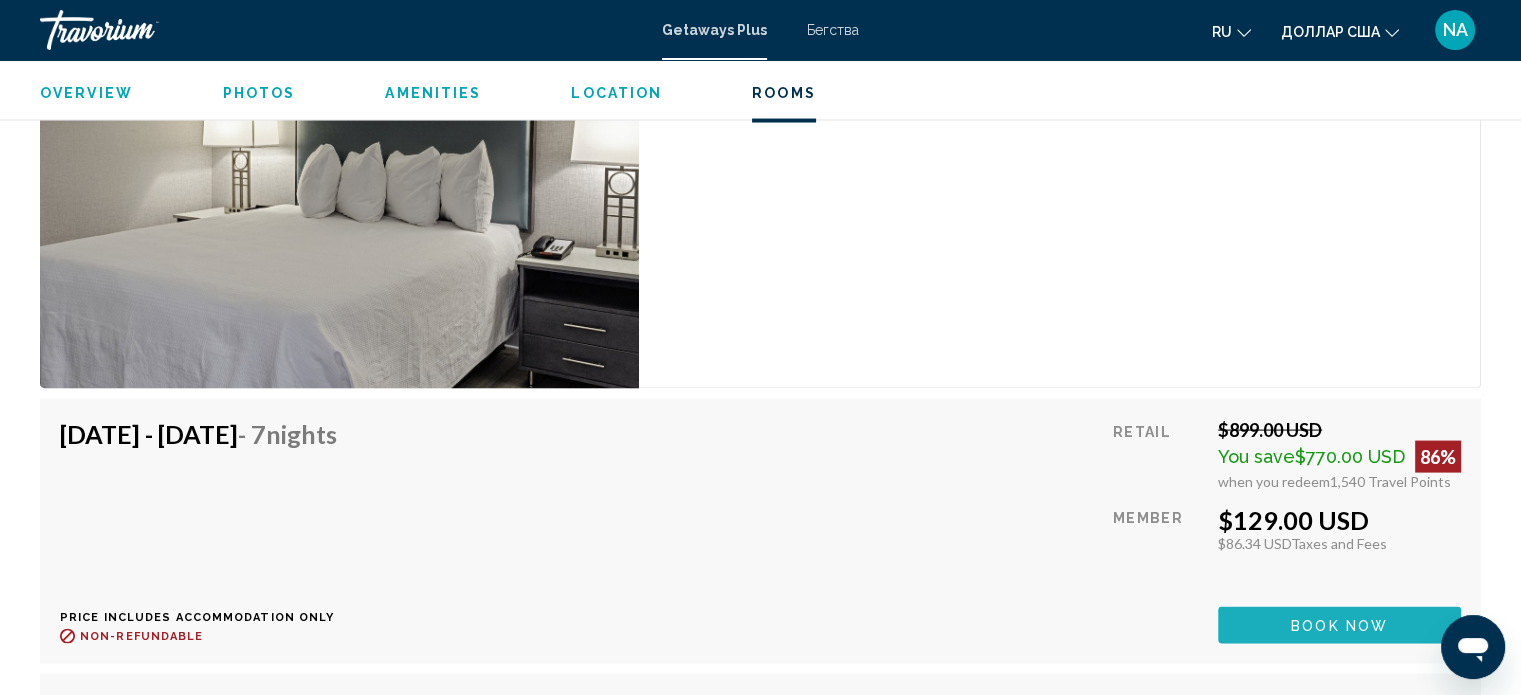 click on "Book now" at bounding box center [1339, 626] 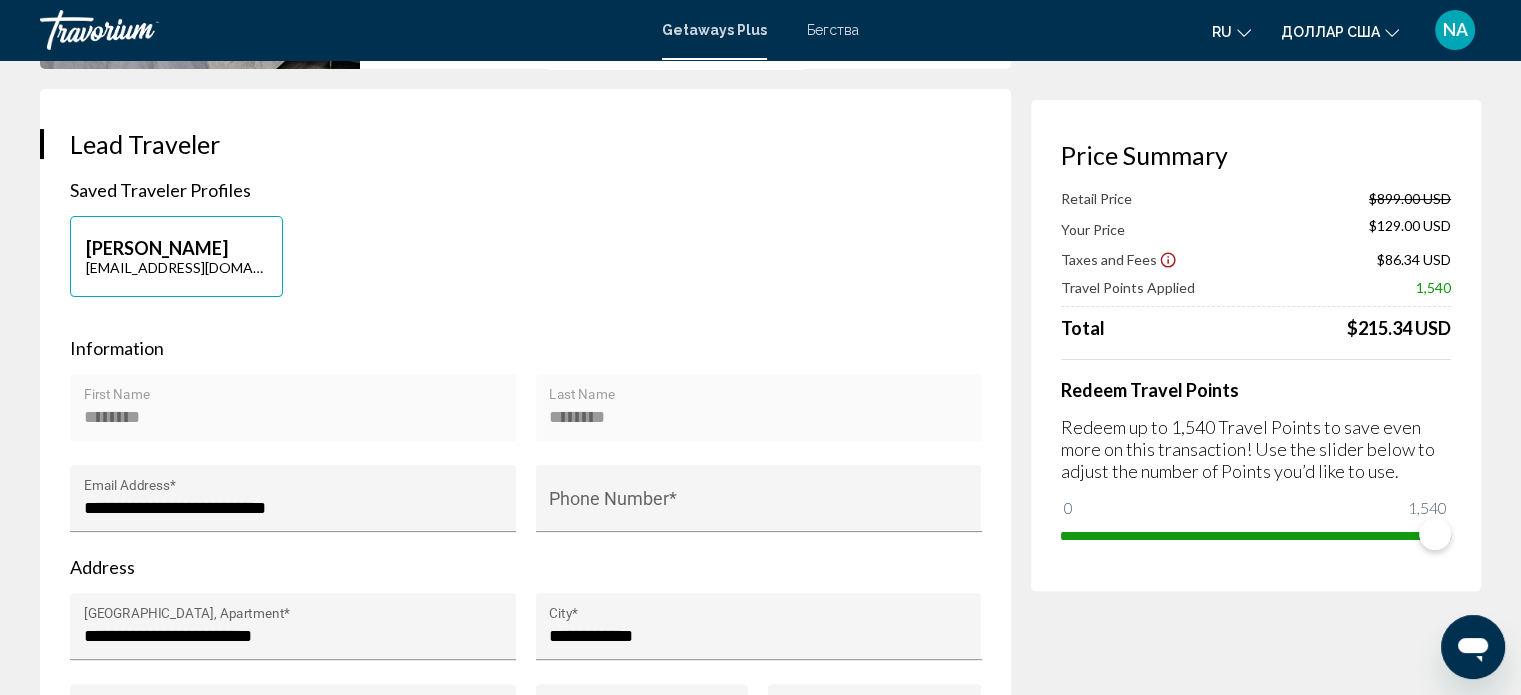 scroll, scrollTop: 400, scrollLeft: 0, axis: vertical 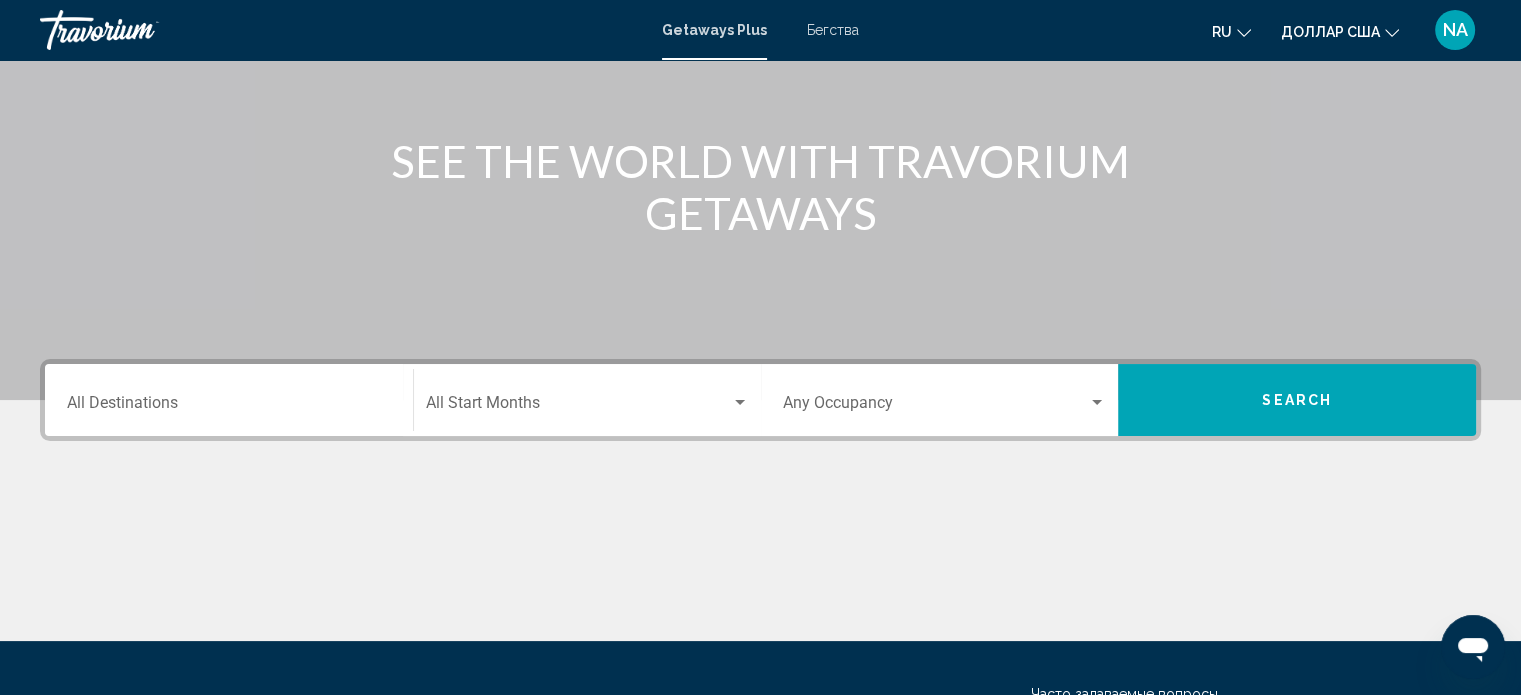 click on "Destination All Destinations" at bounding box center (229, 400) 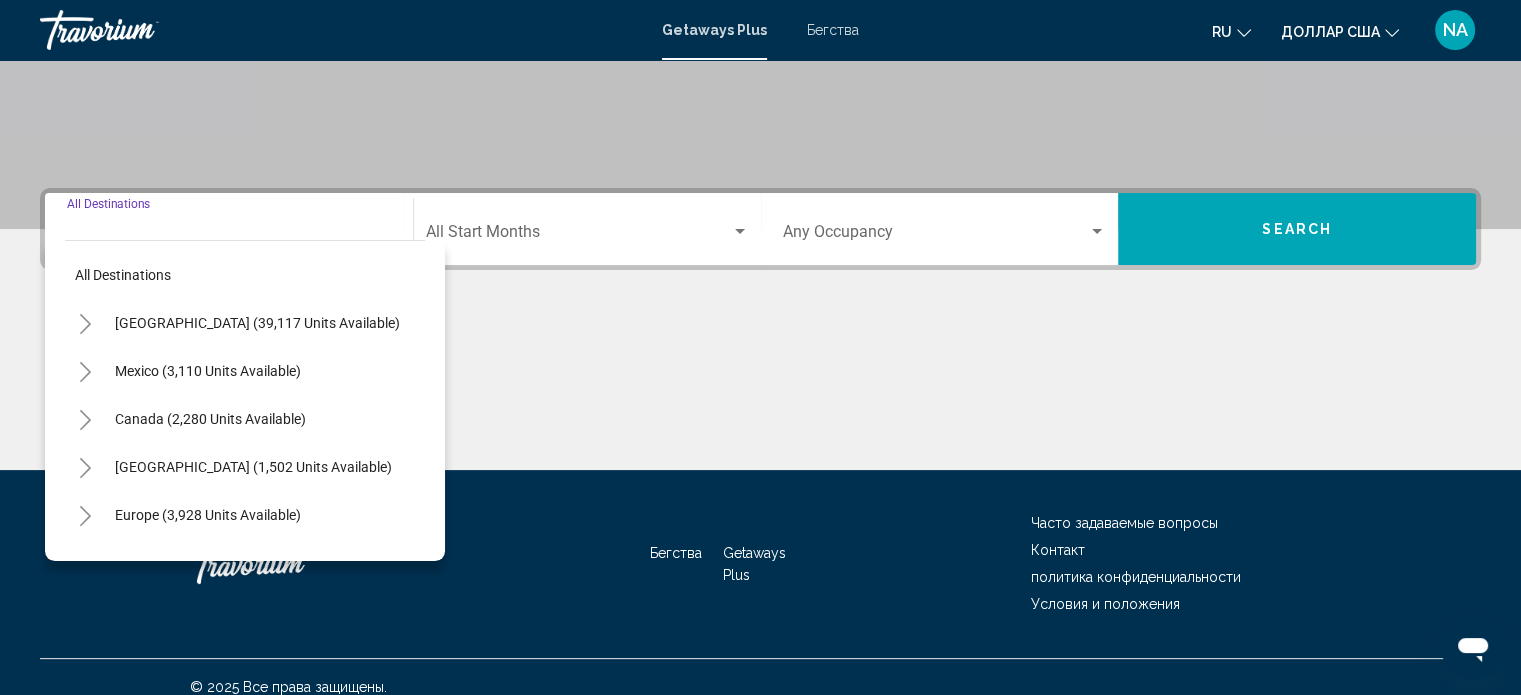 scroll, scrollTop: 390, scrollLeft: 0, axis: vertical 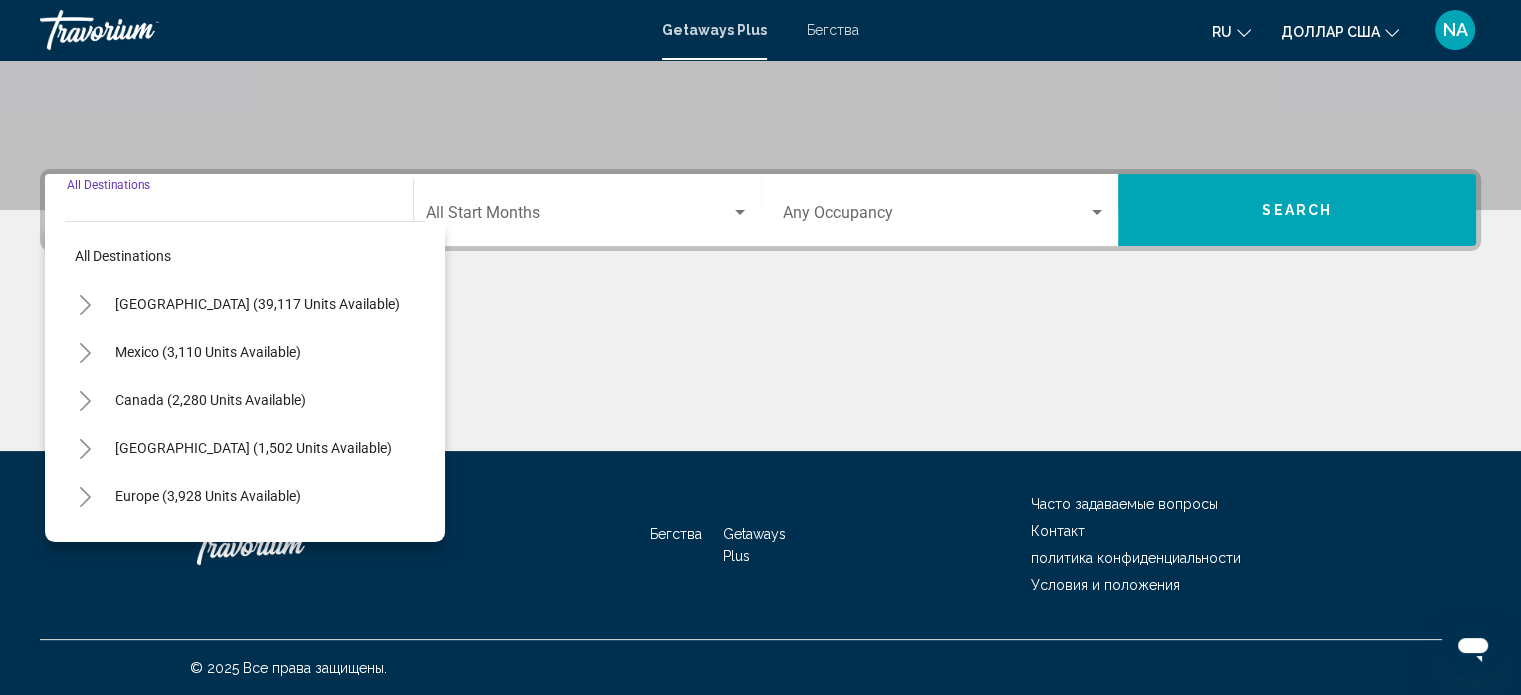 click 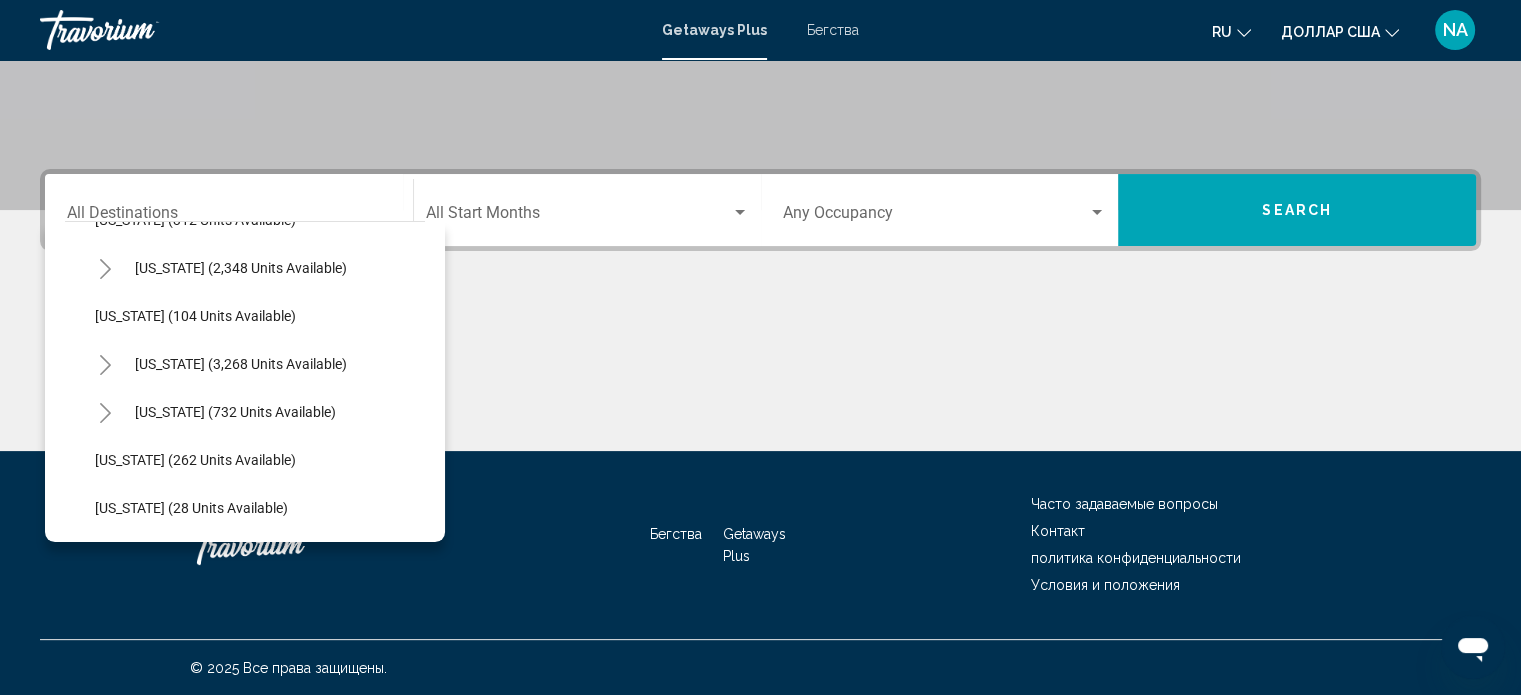 scroll, scrollTop: 1000, scrollLeft: 0, axis: vertical 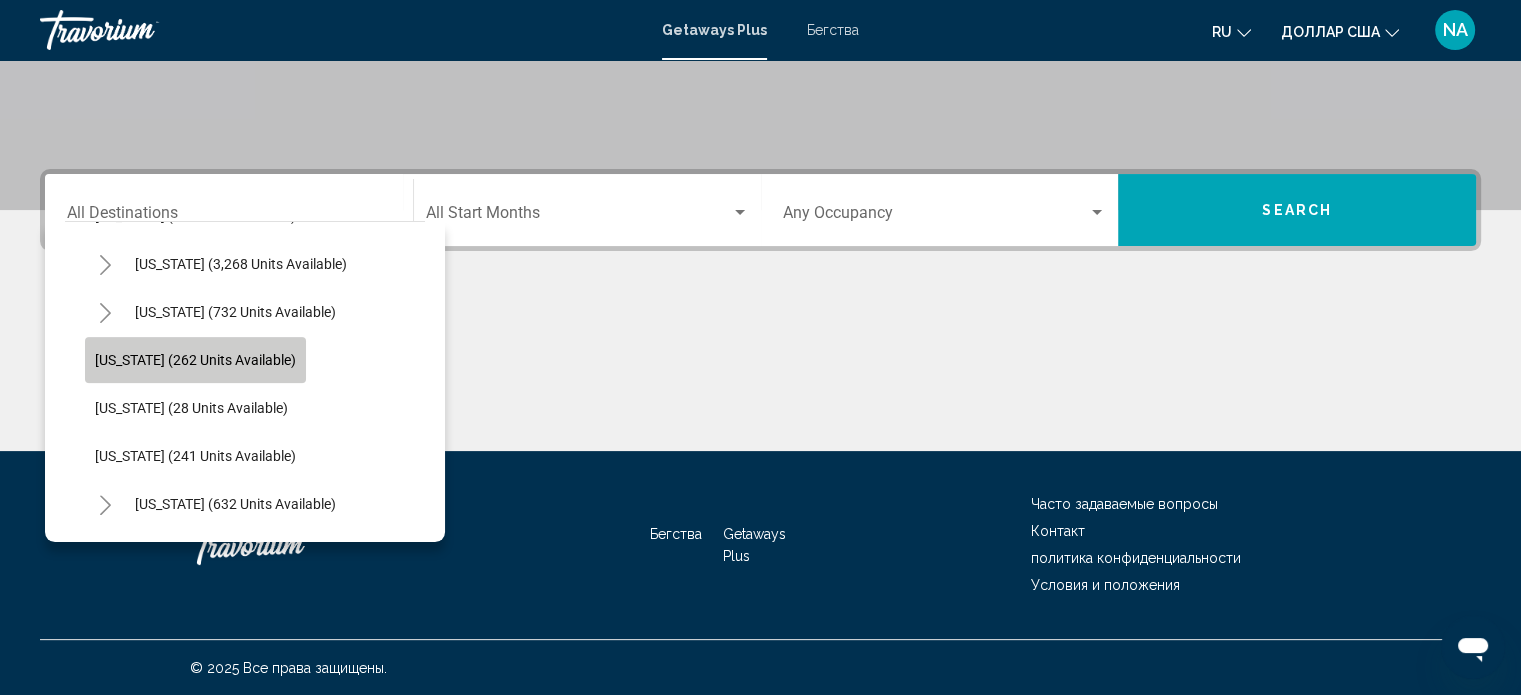click on "[US_STATE] (262 units available)" 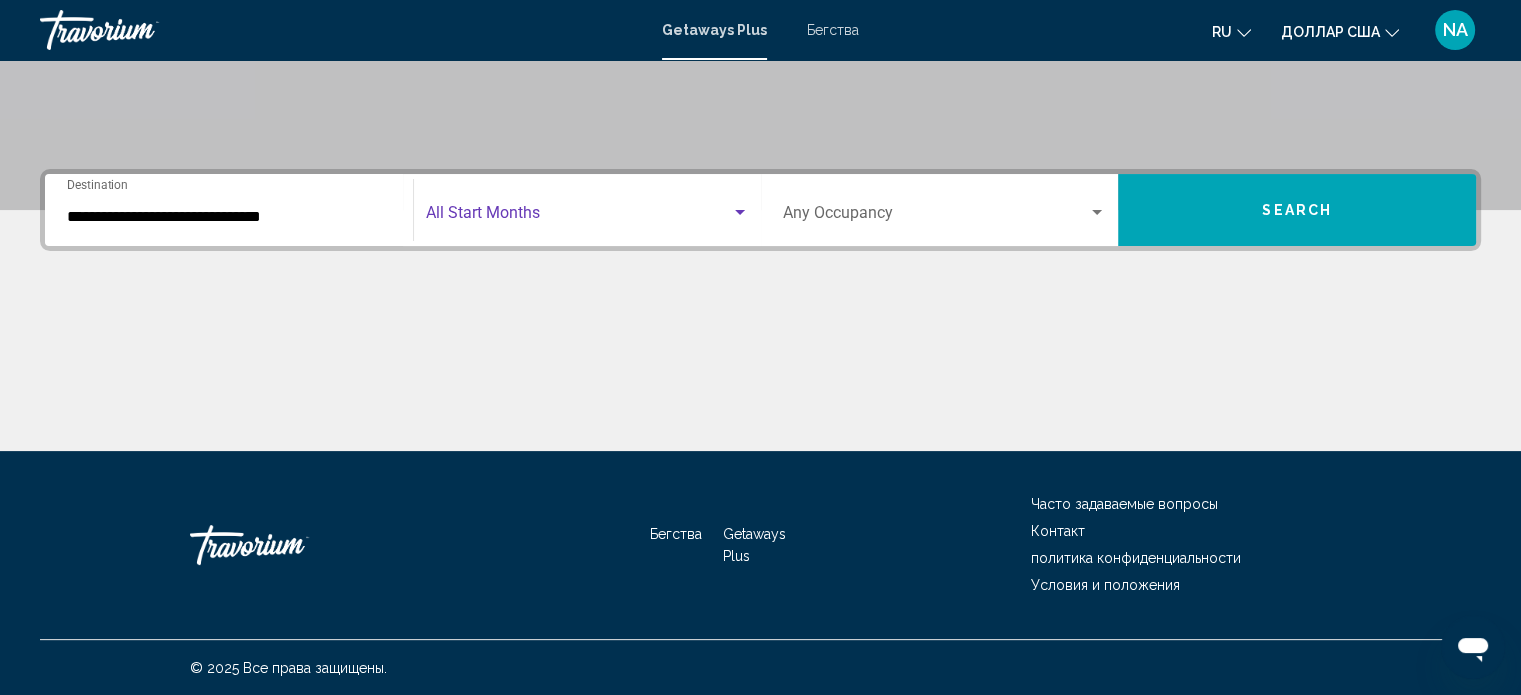 click at bounding box center (740, 212) 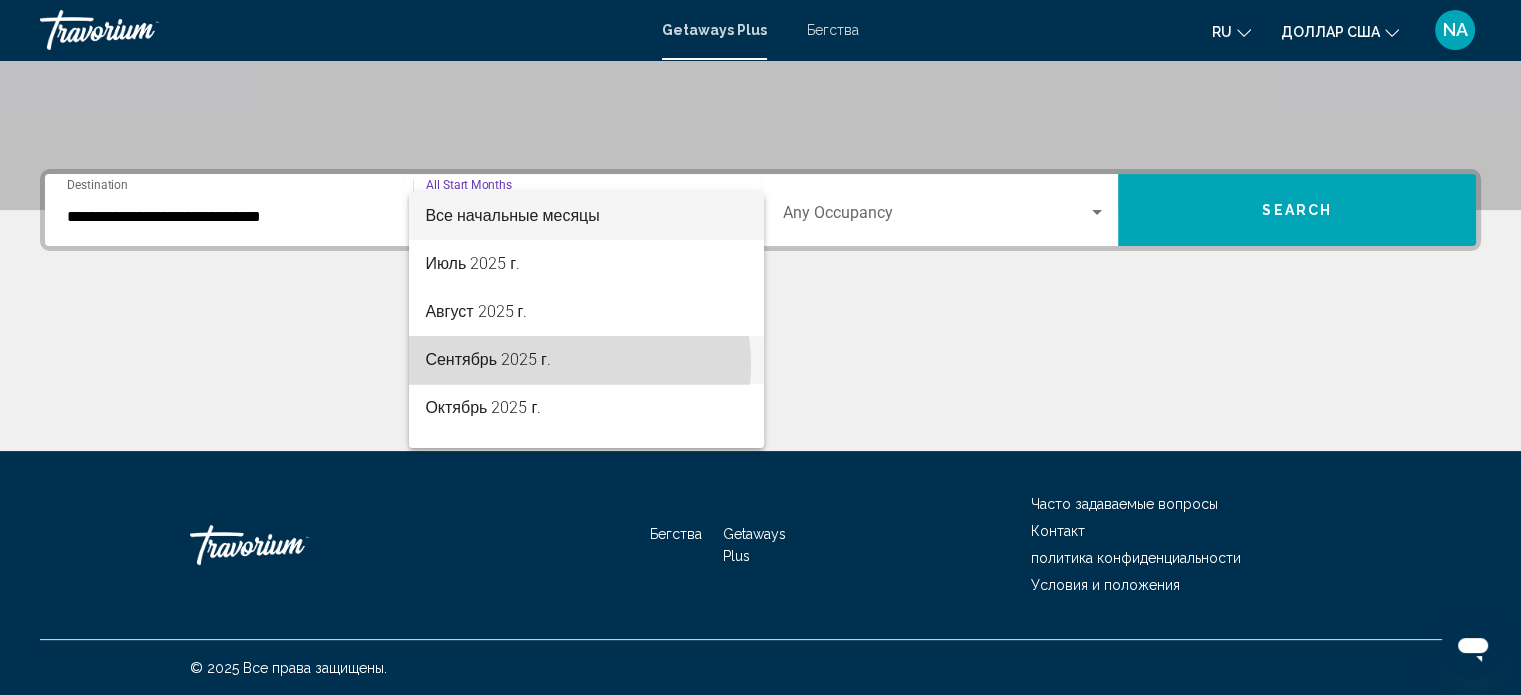 drag, startPoint x: 548, startPoint y: 365, endPoint x: 952, endPoint y: 246, distance: 421.1615 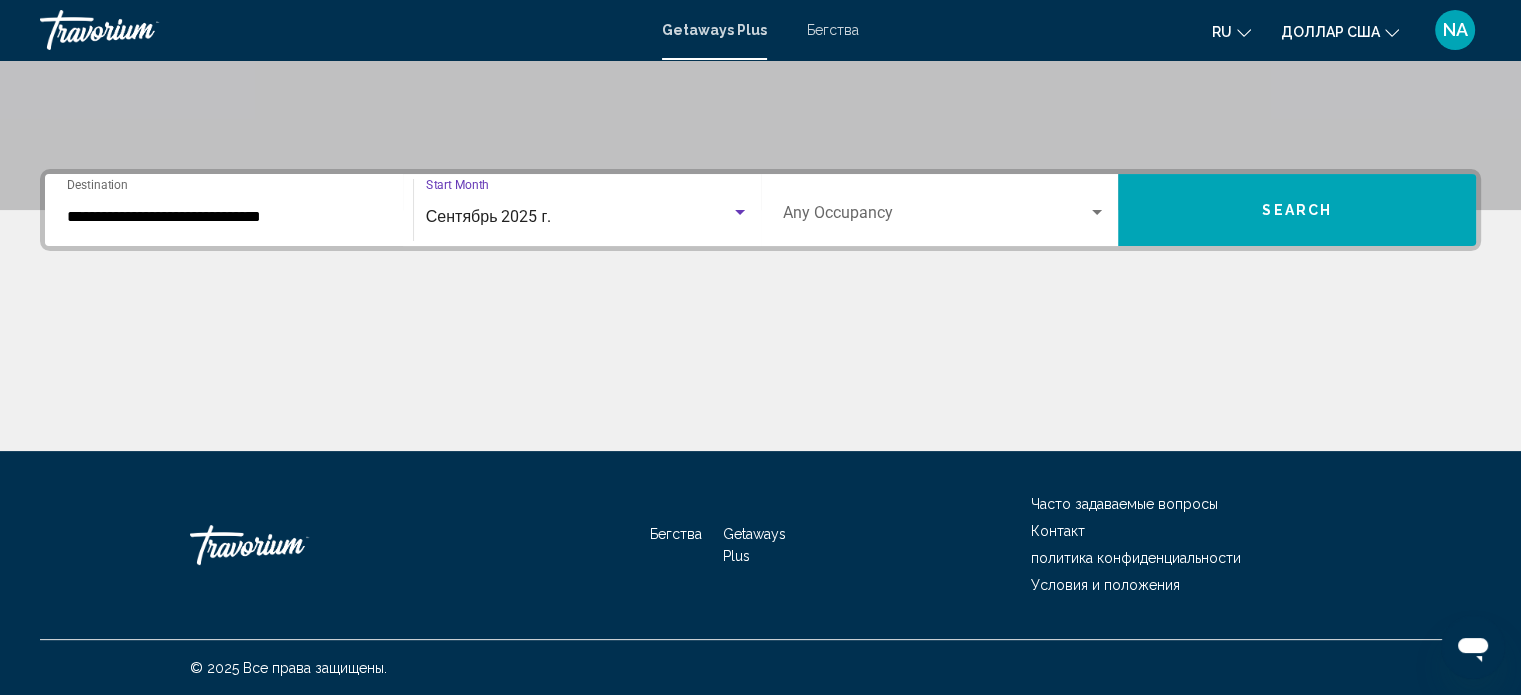click at bounding box center (1097, 213) 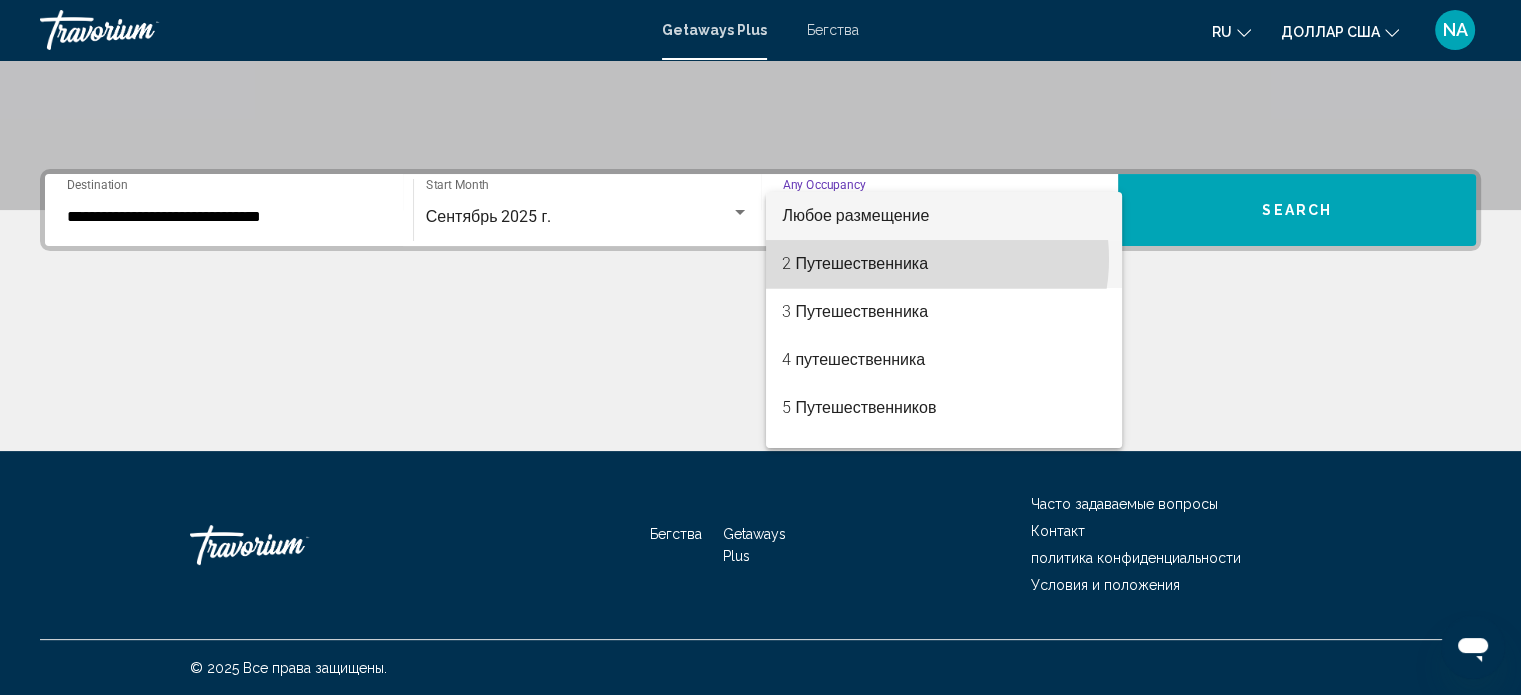 click on "2 Путешественника" at bounding box center [855, 263] 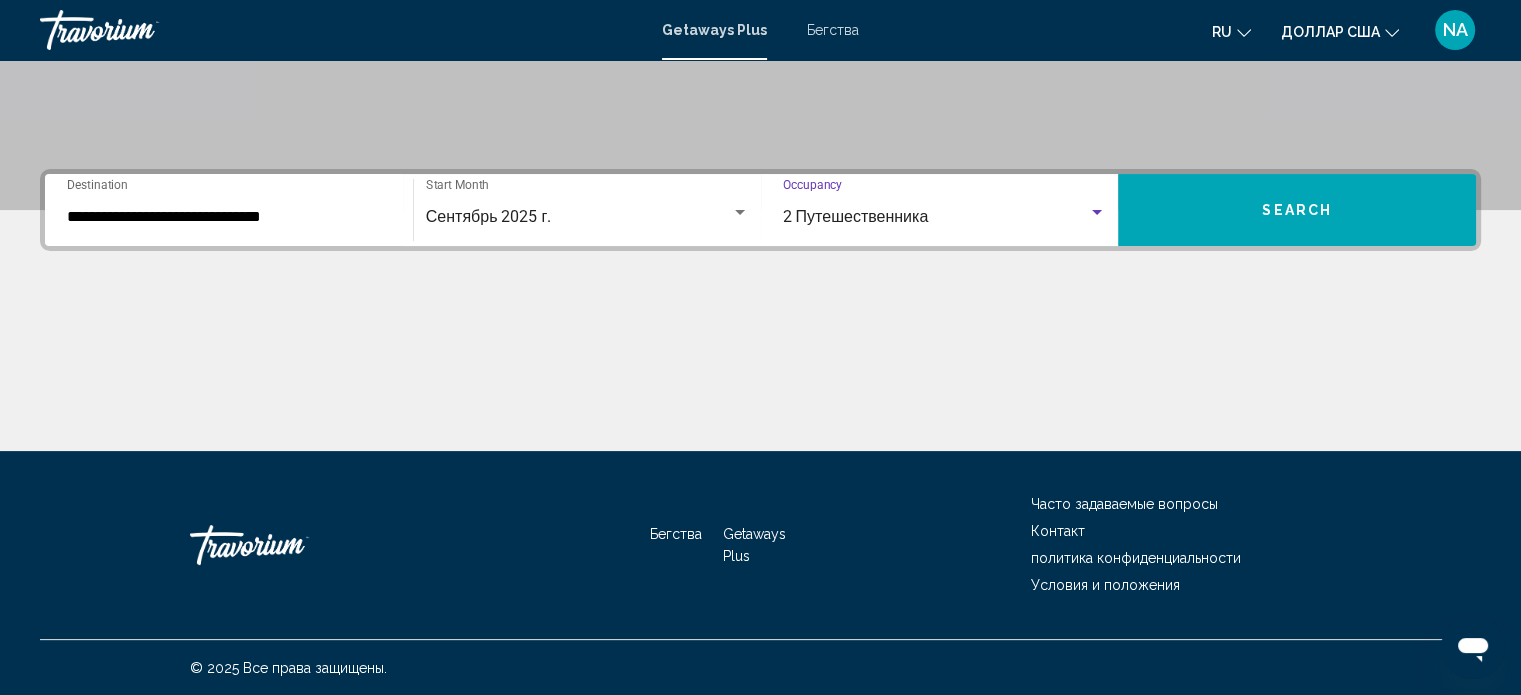 click on "Search" at bounding box center (1297, 210) 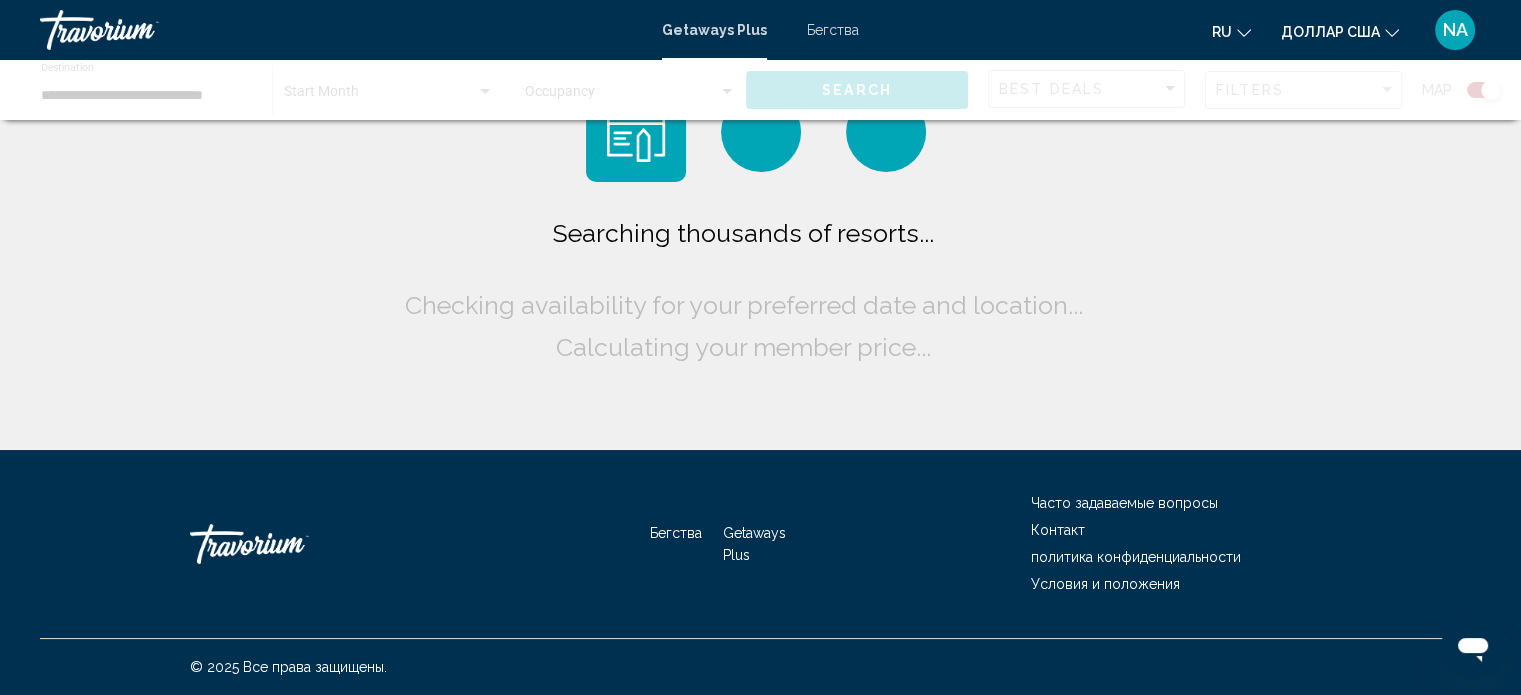 scroll, scrollTop: 0, scrollLeft: 0, axis: both 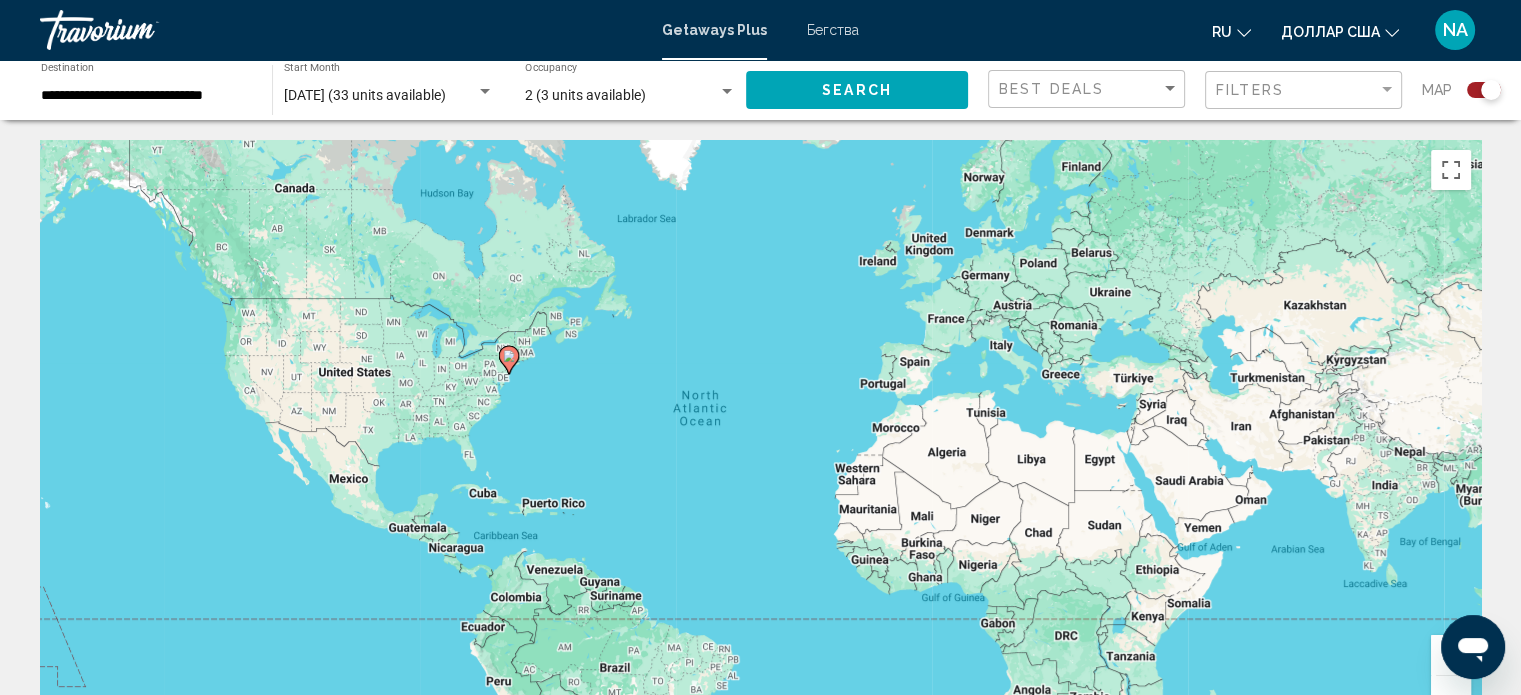 click 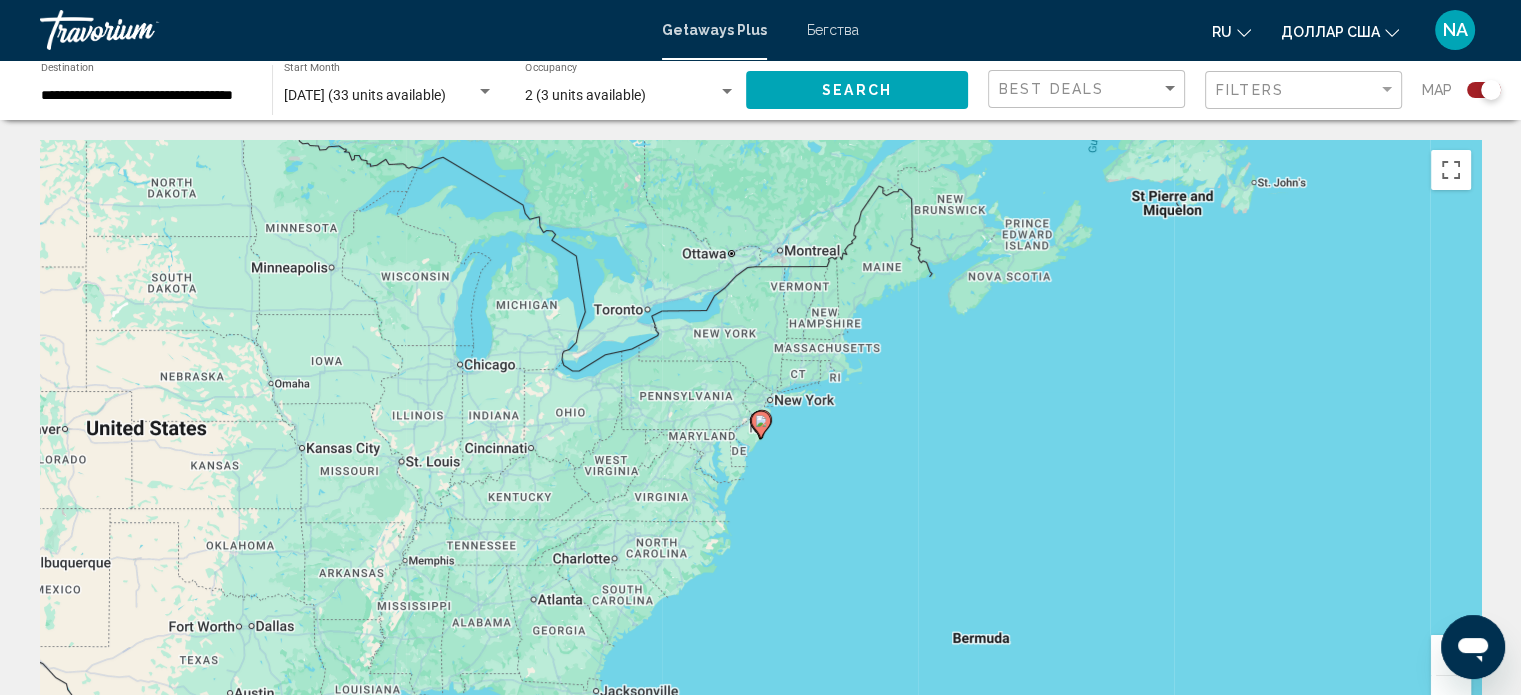 click 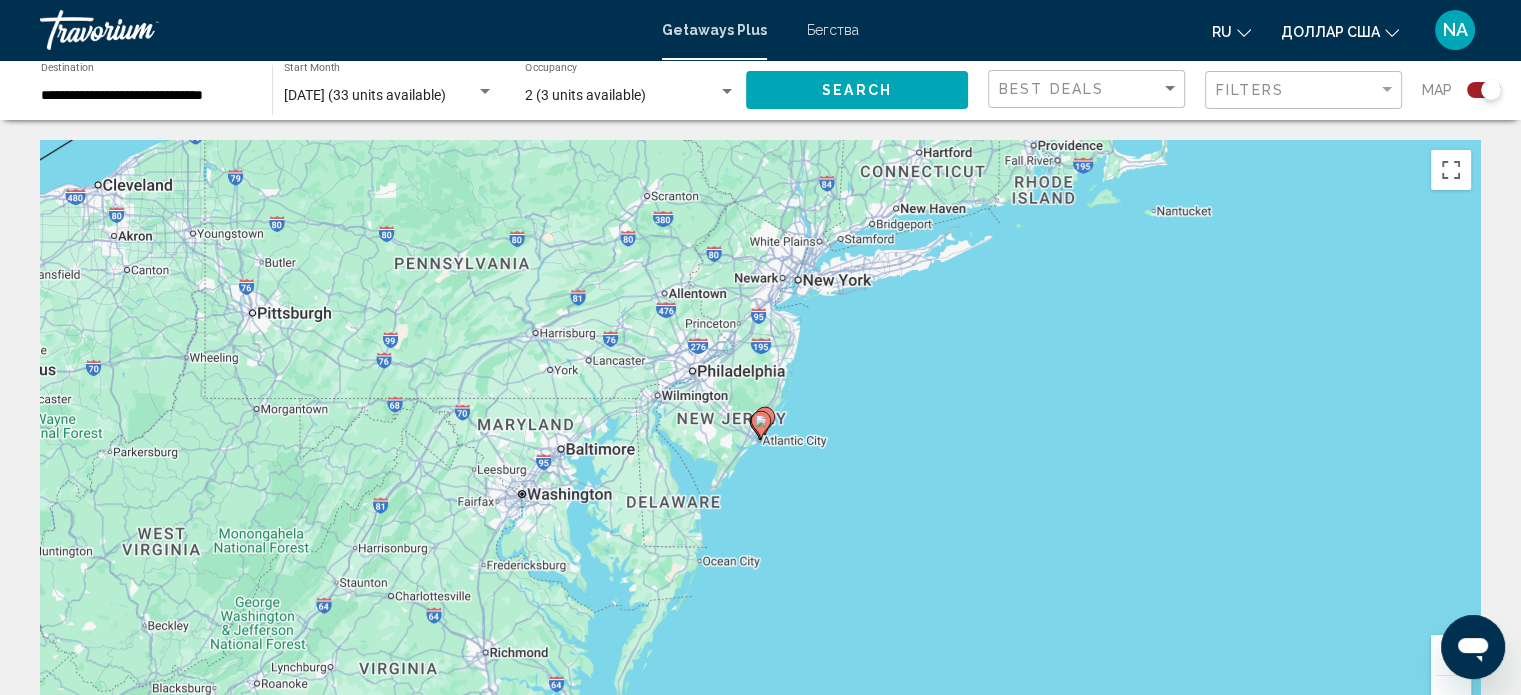 click 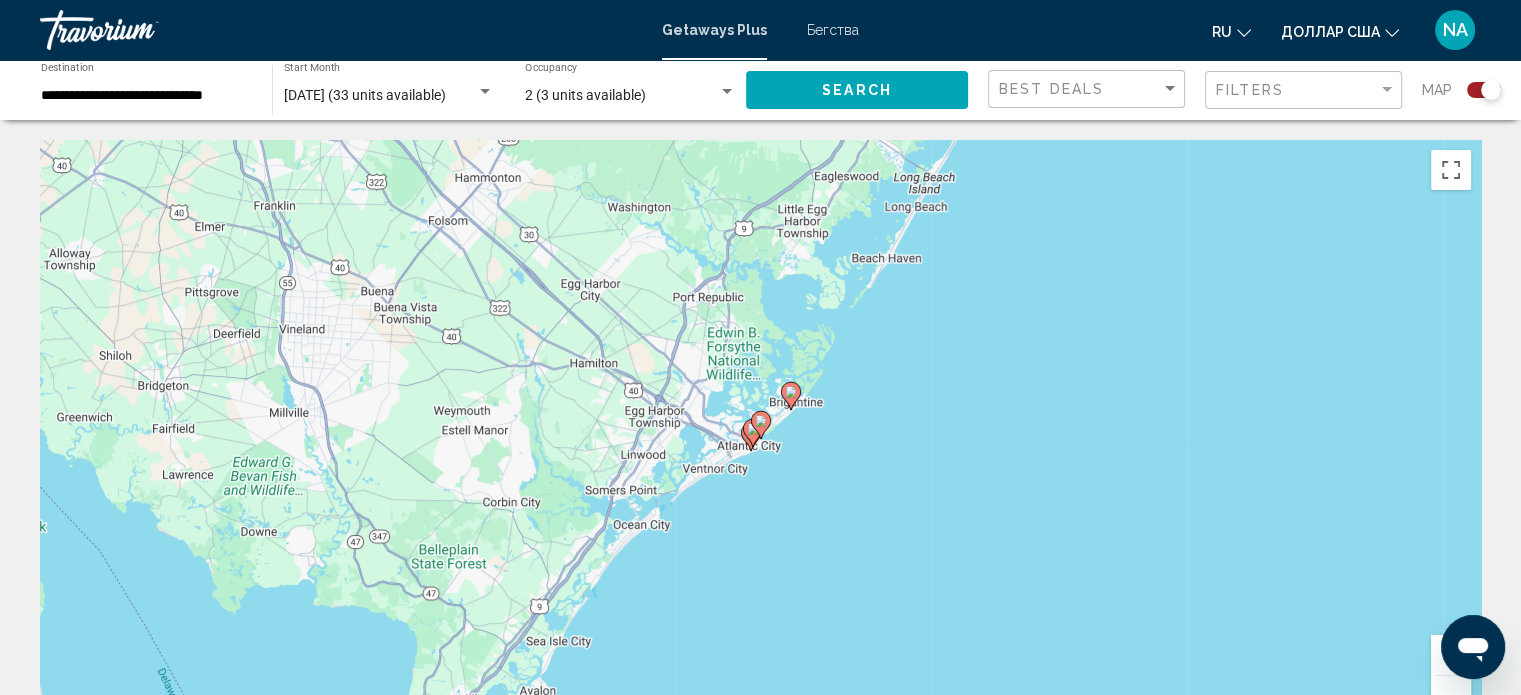 click 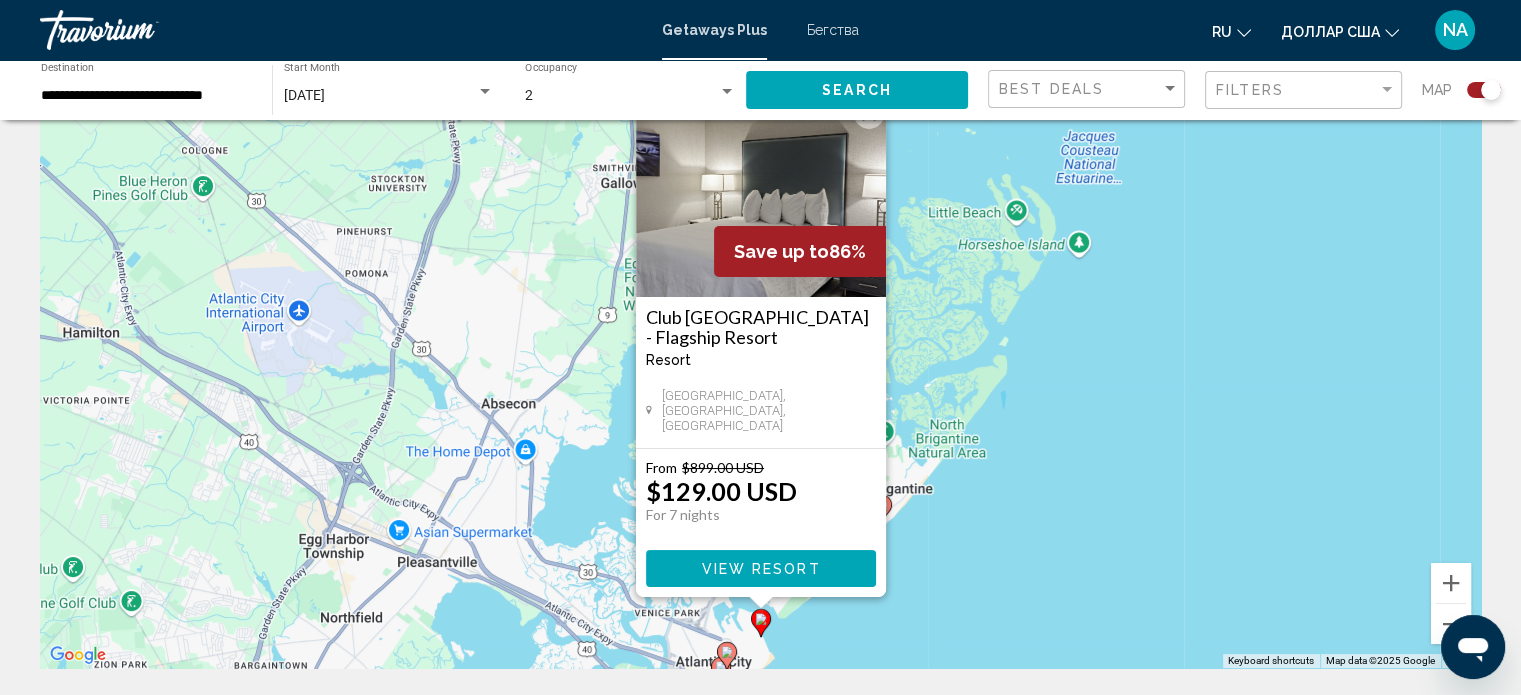 scroll, scrollTop: 100, scrollLeft: 0, axis: vertical 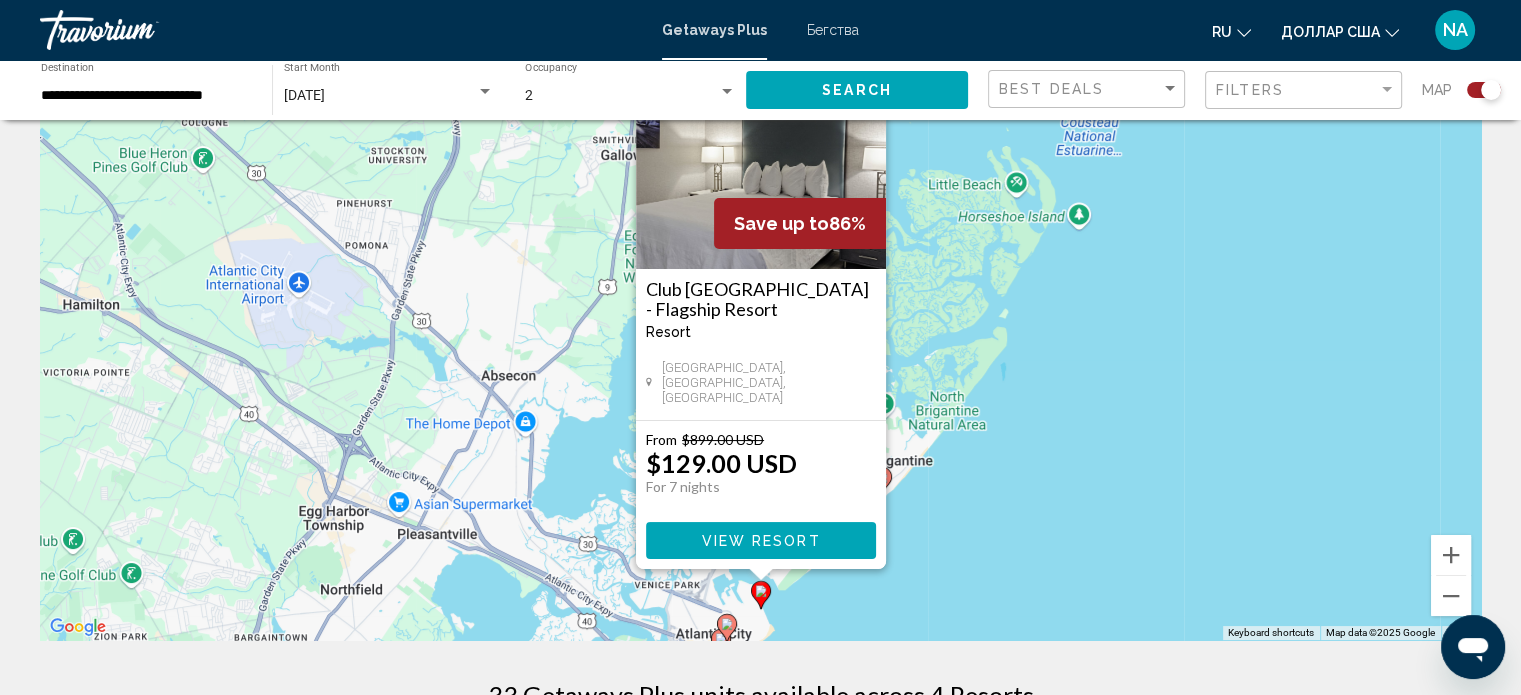 click on "To navigate, press the arrow keys. To activate drag with keyboard, press Alt + Enter. Once in keyboard drag state, use the arrow keys to move the marker. To complete the drag, press the Enter key. To cancel, press Escape. Save up to  86%   Club Boardwalk Resorts - Flagship Resort  Resort  -  This is an adults only resort
[GEOGRAPHIC_DATA], [GEOGRAPHIC_DATA], [GEOGRAPHIC_DATA] From $899.00 USD $129.00 USD For 7 nights You save  $770.00 USD  View Resort" at bounding box center (760, 340) 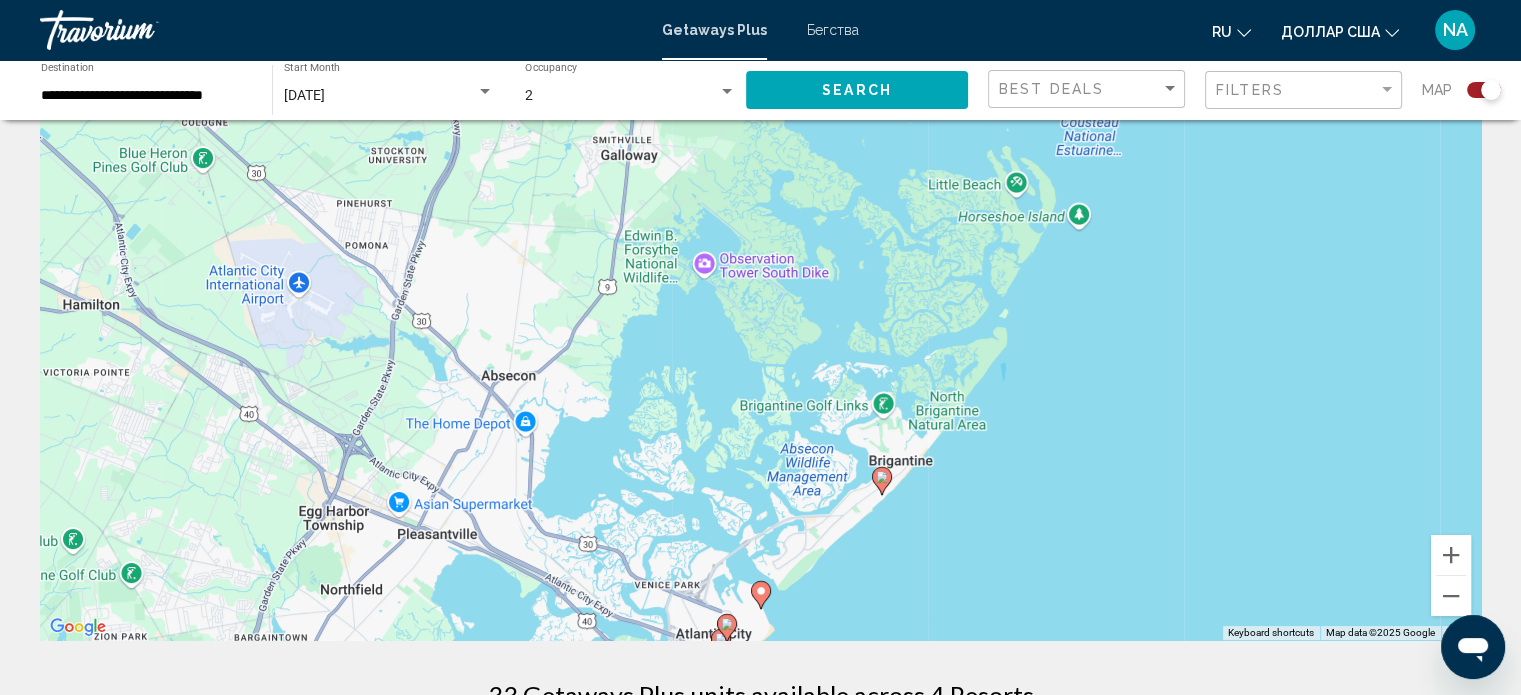scroll, scrollTop: 200, scrollLeft: 0, axis: vertical 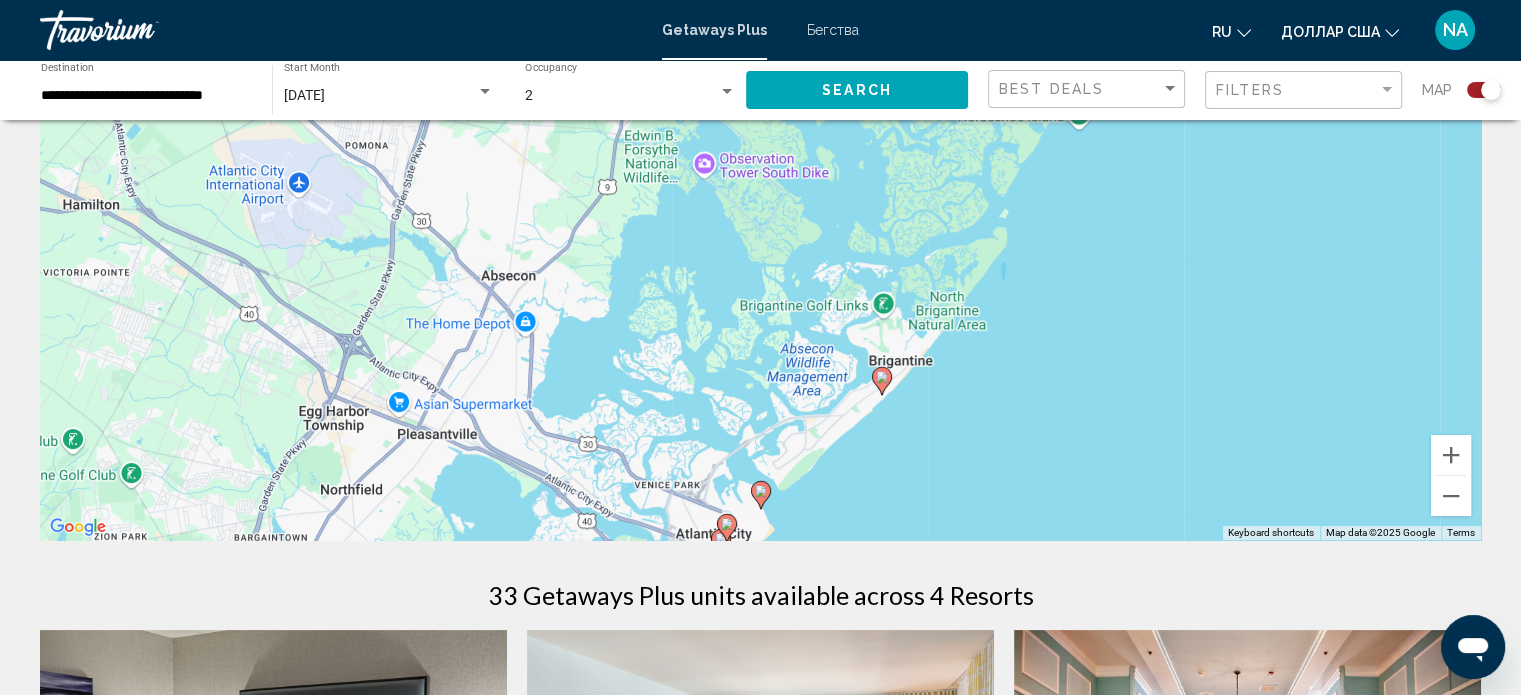 click 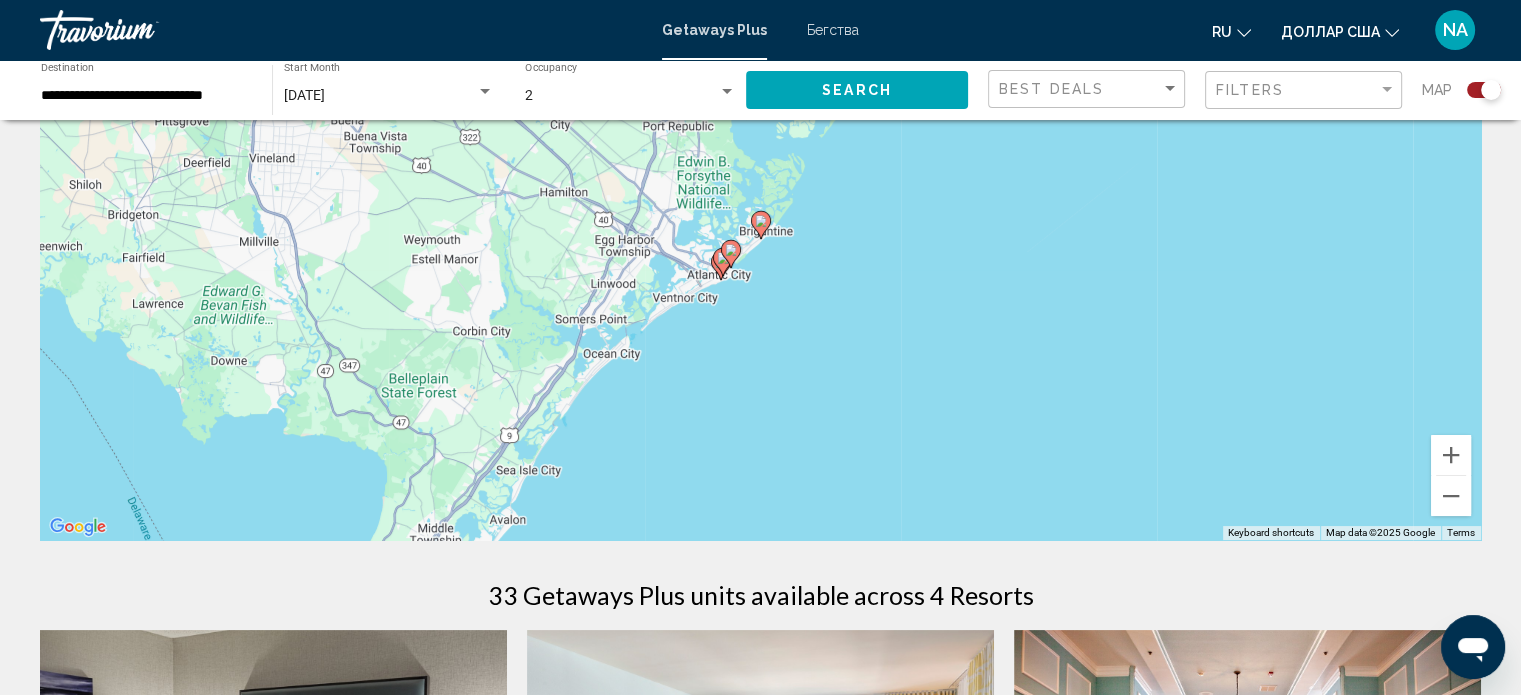 click 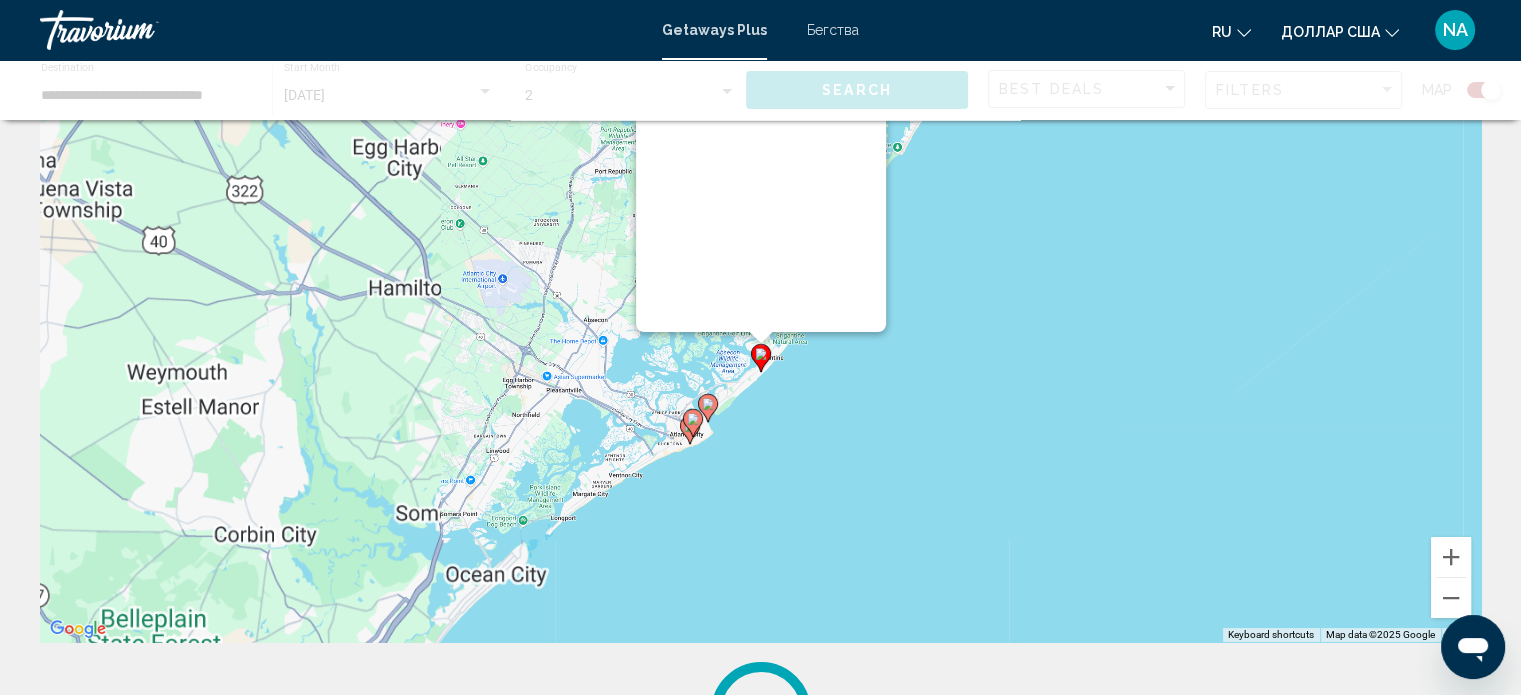 scroll, scrollTop: 0, scrollLeft: 0, axis: both 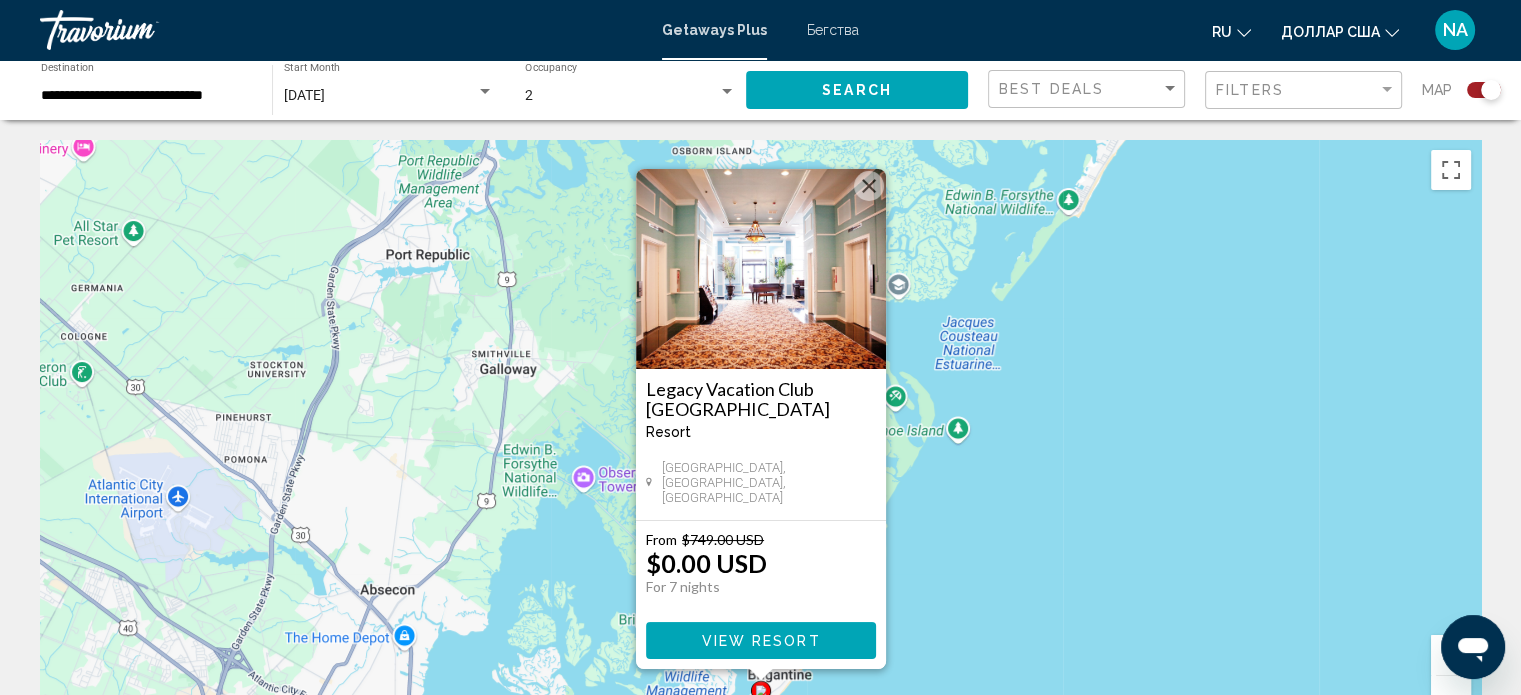 click on "View Resort" at bounding box center [760, 641] 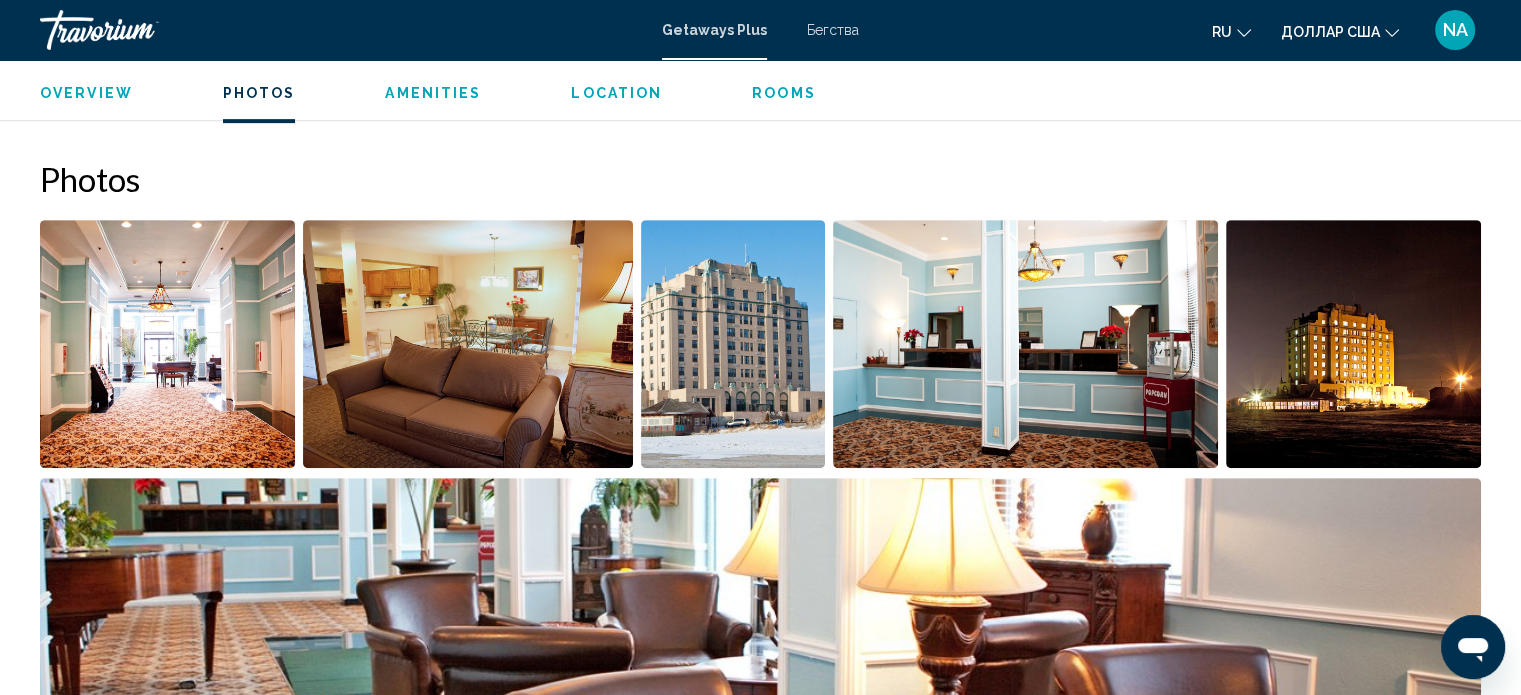 scroll, scrollTop: 912, scrollLeft: 0, axis: vertical 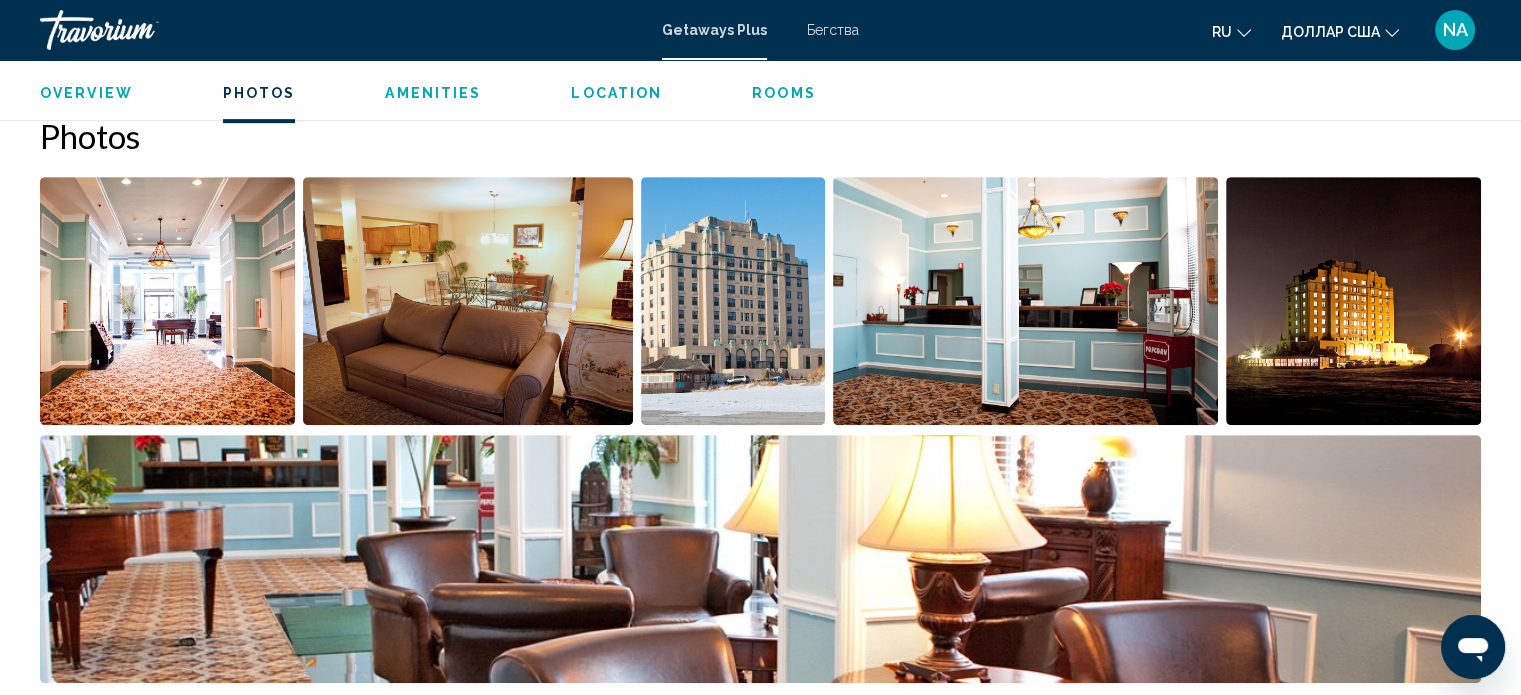 click at bounding box center [167, 301] 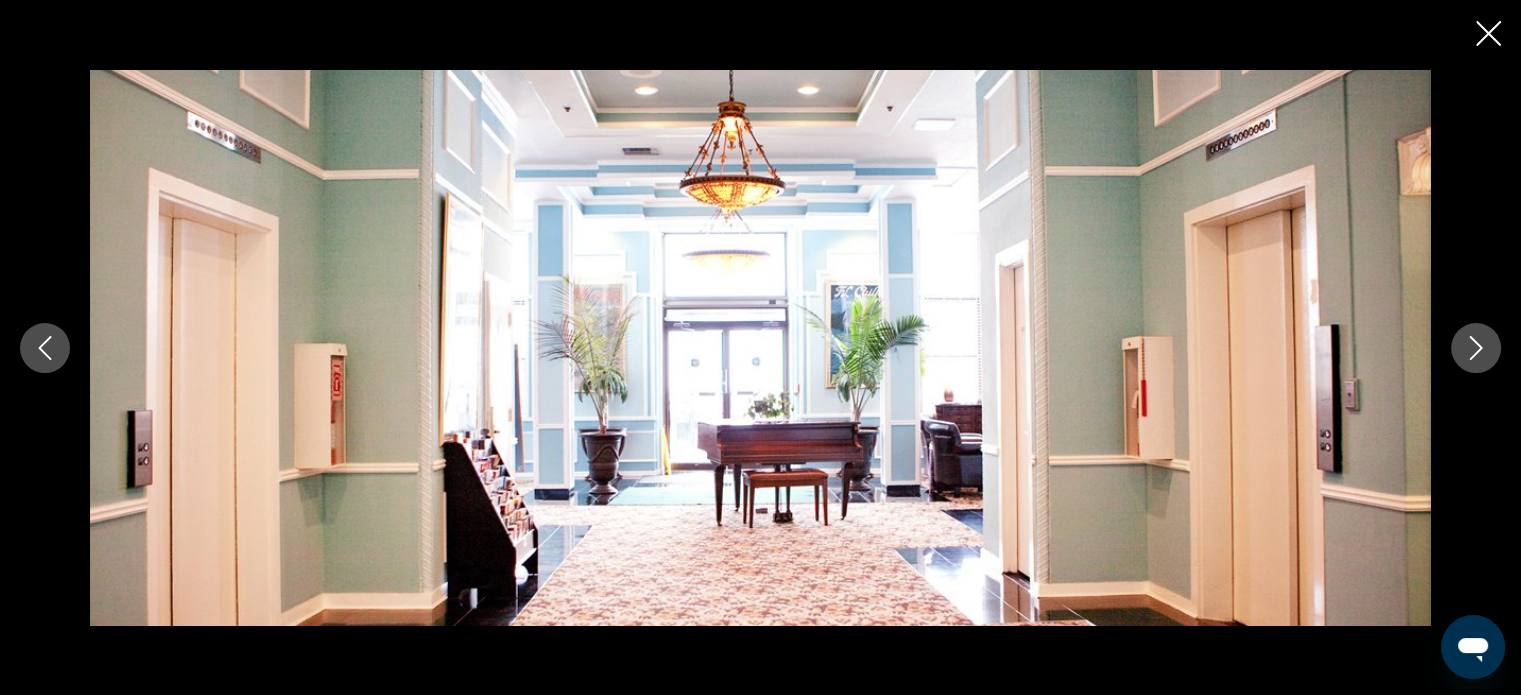 click 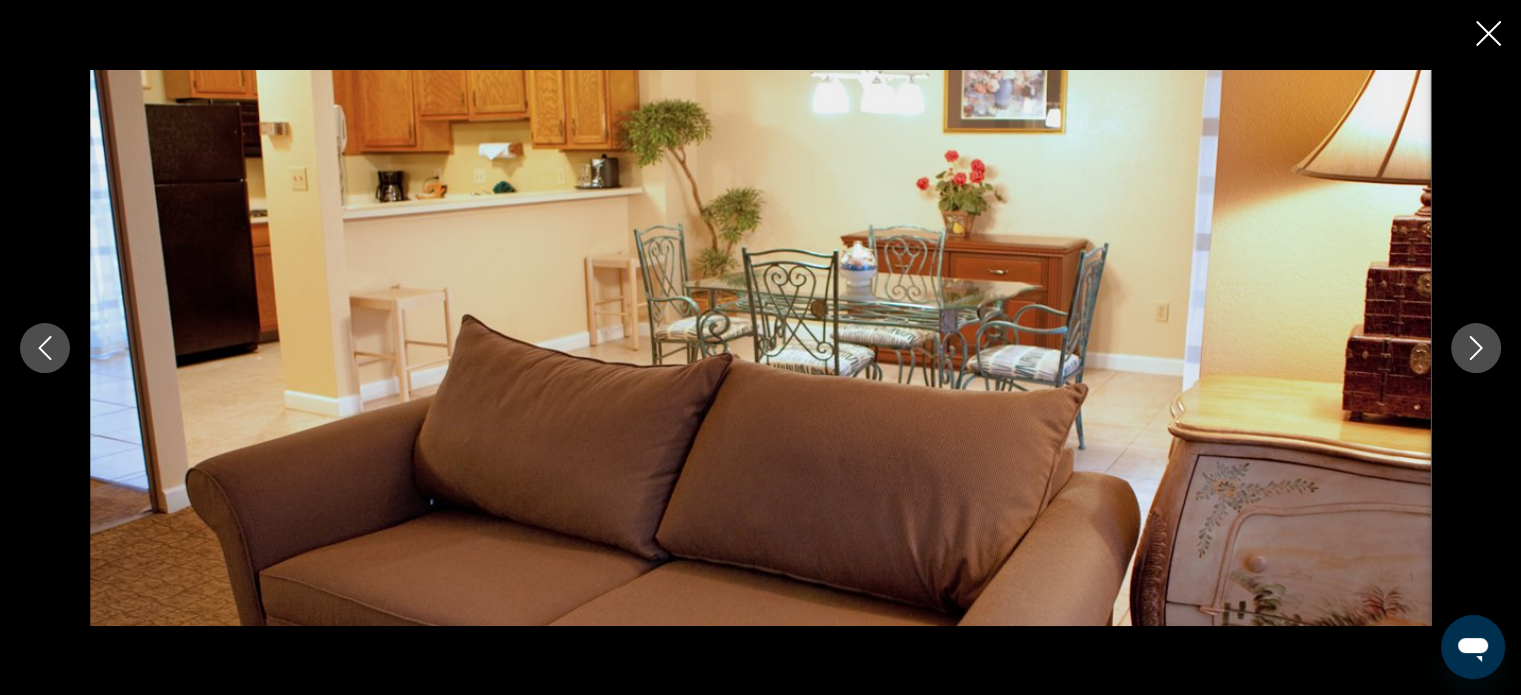 click 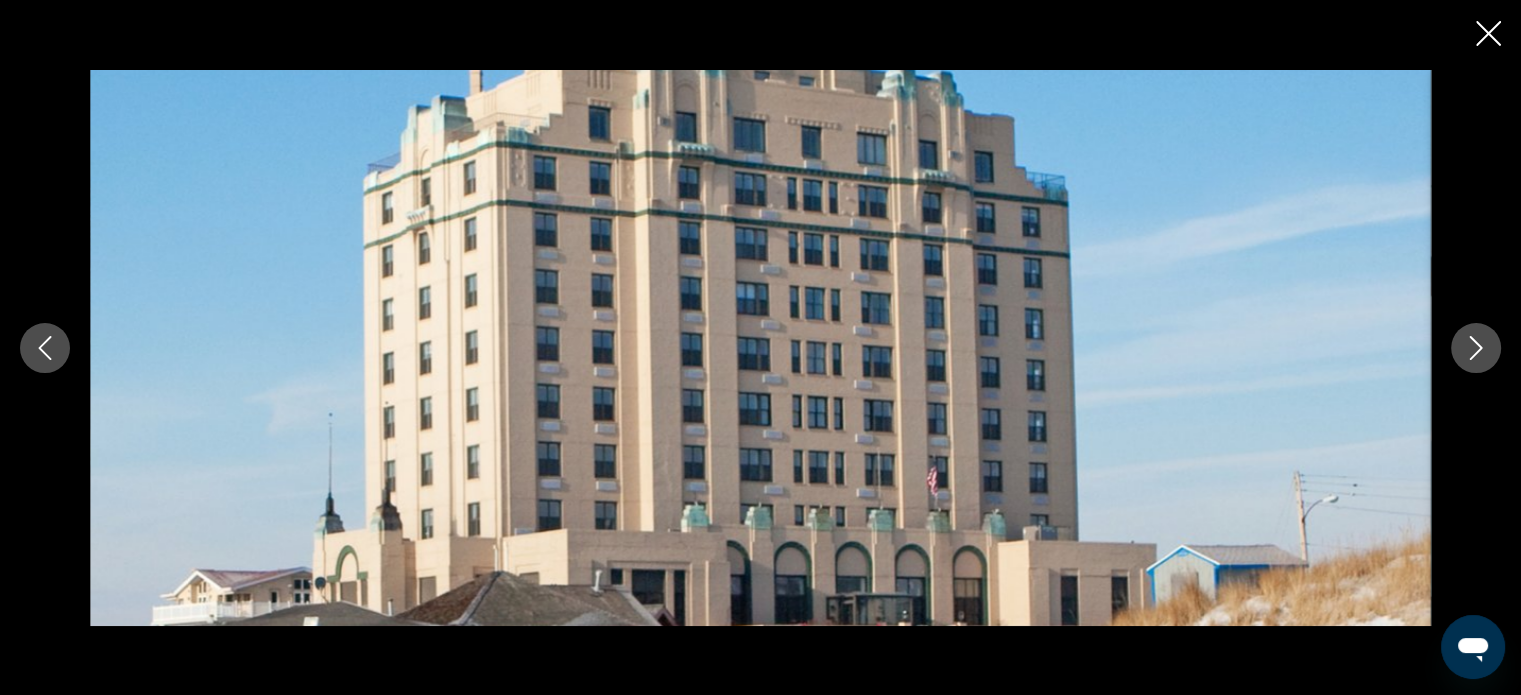 click 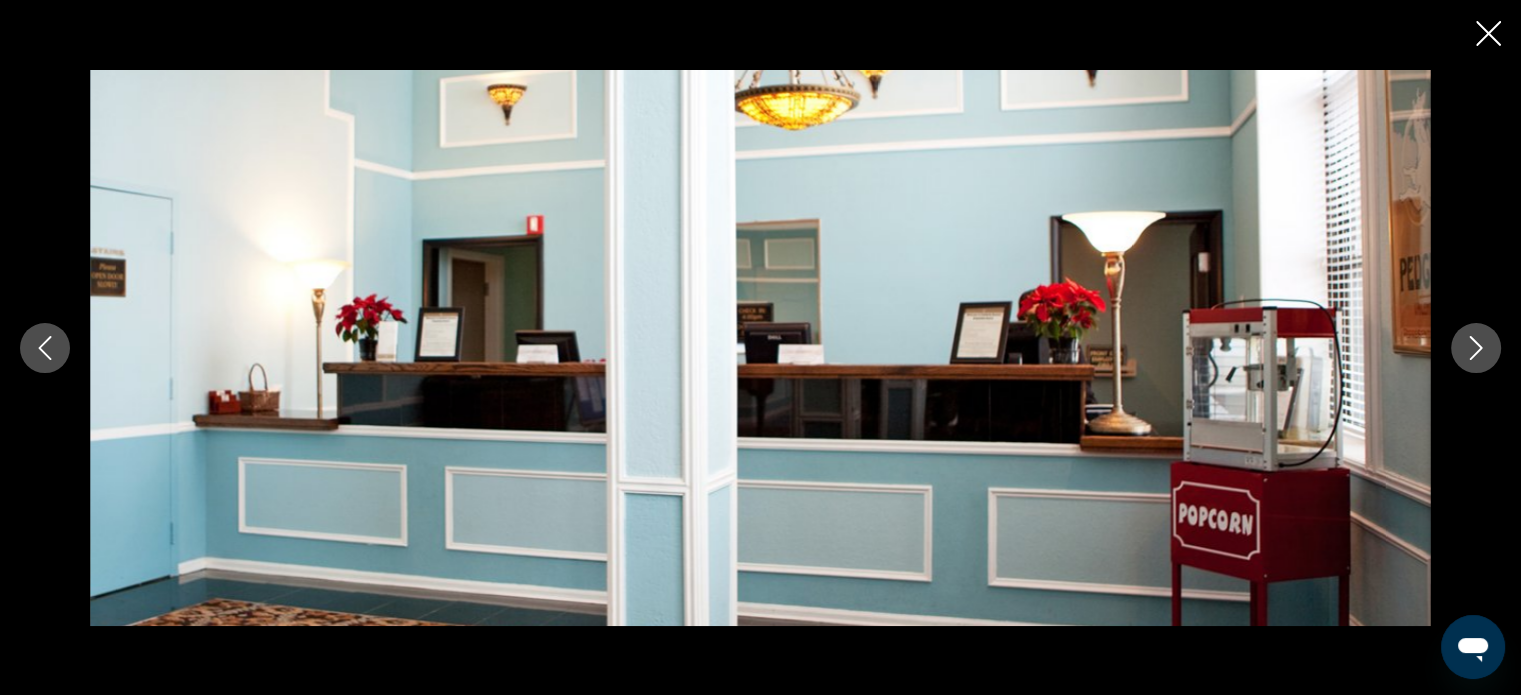 click 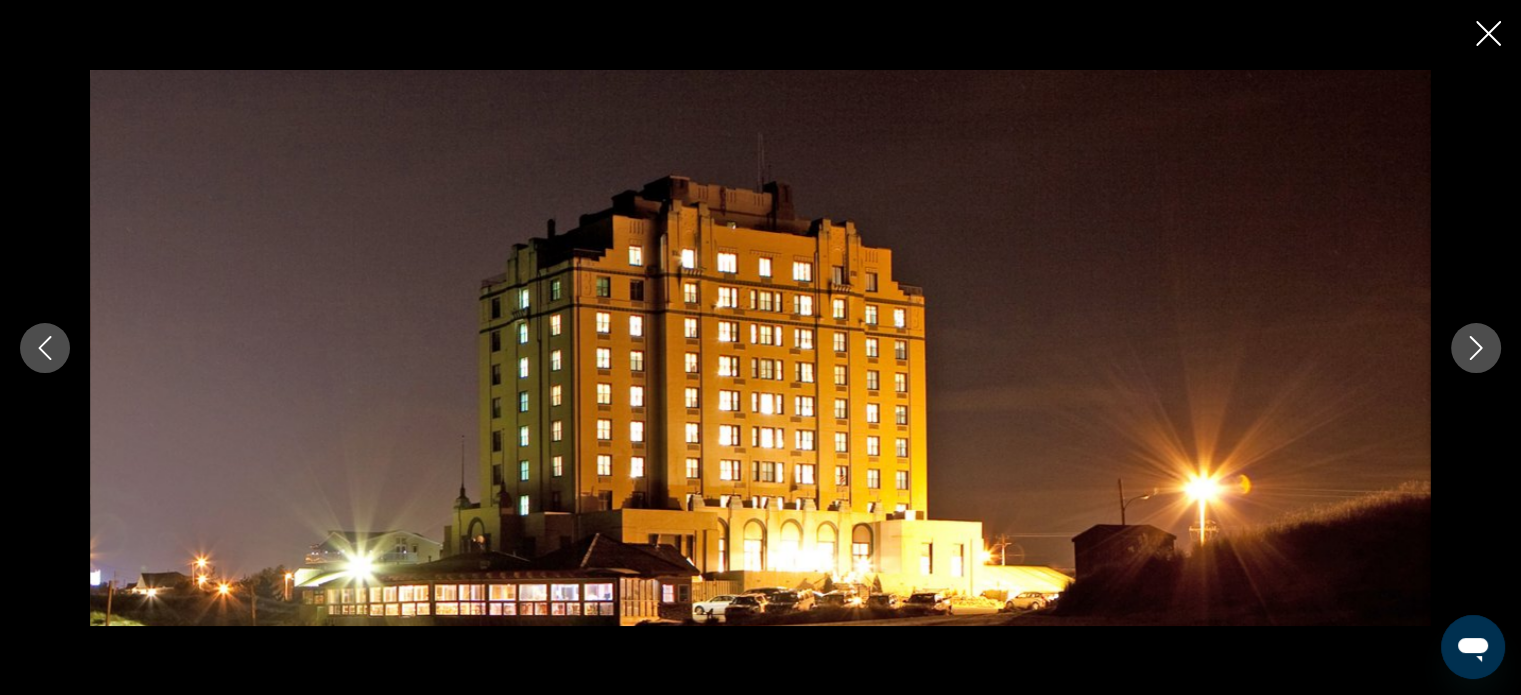 click 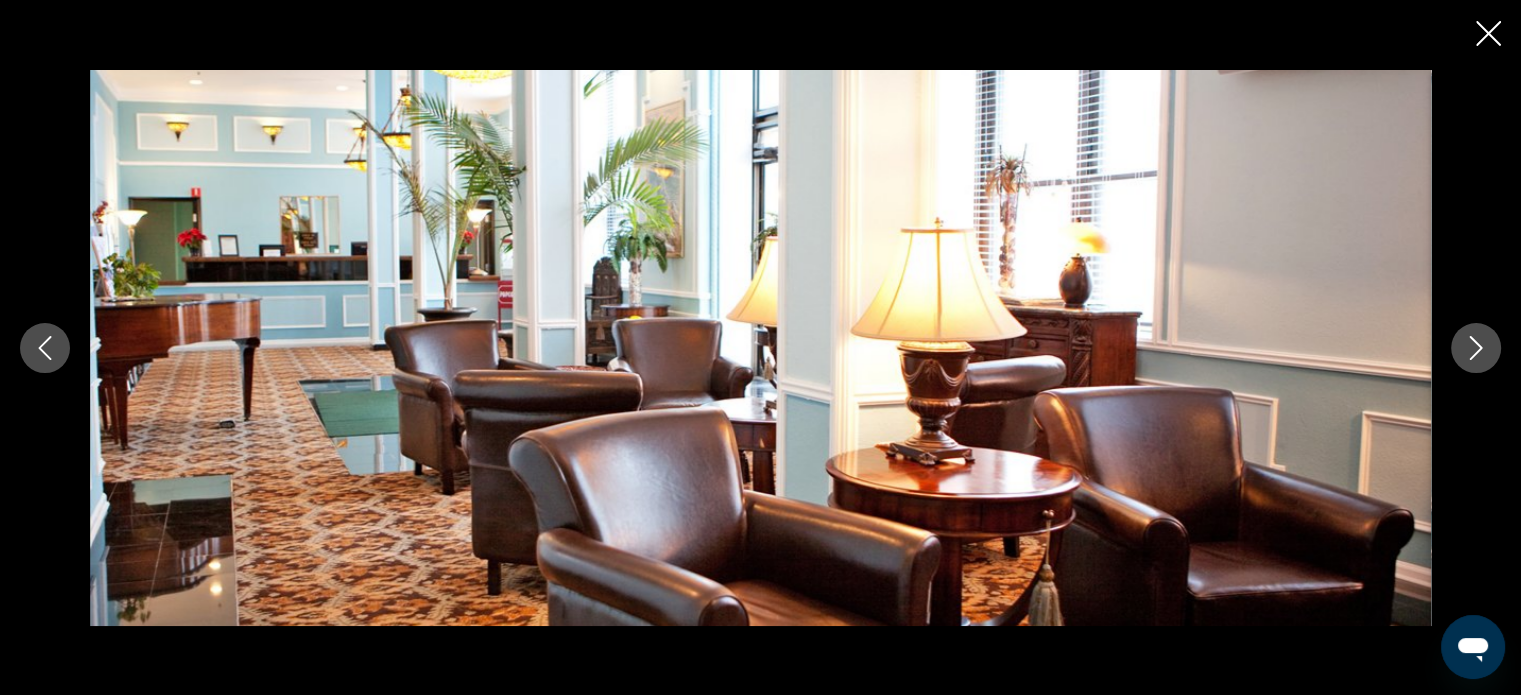 click 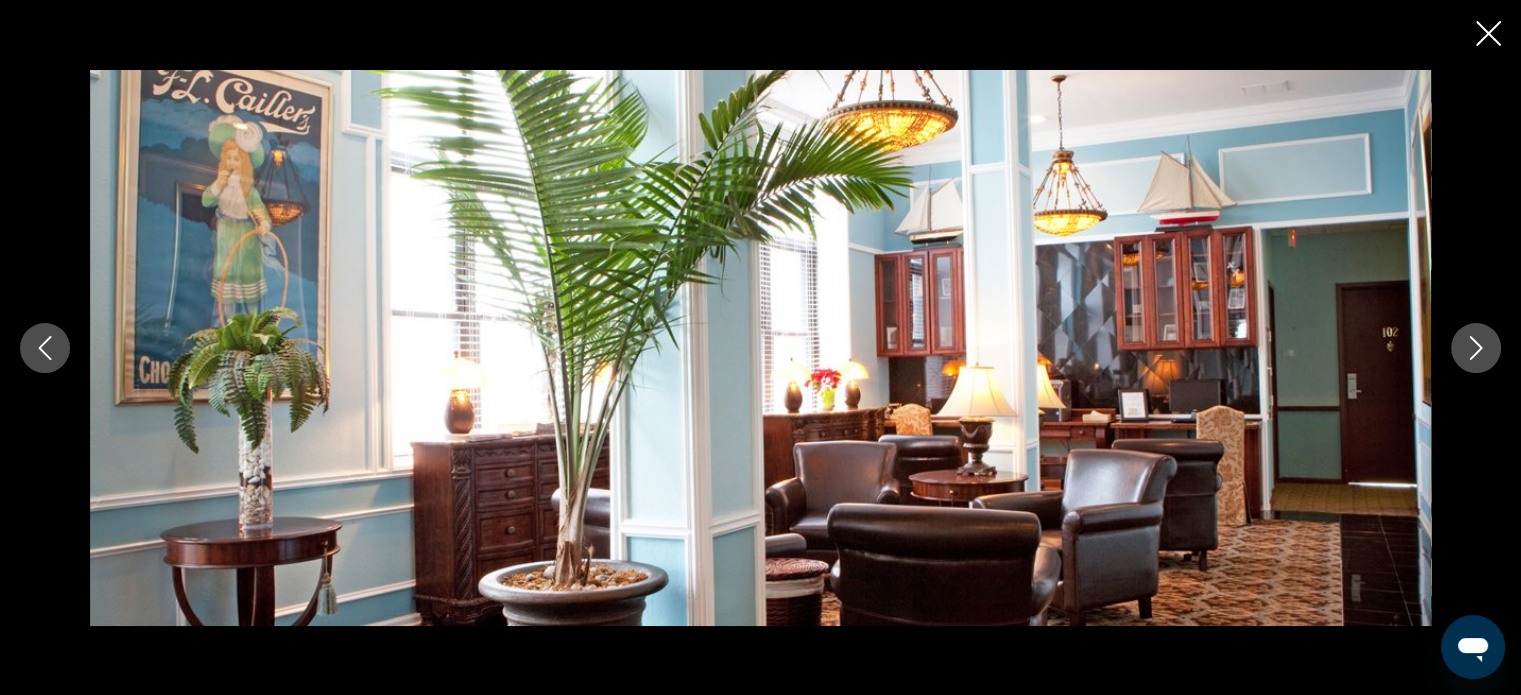 click 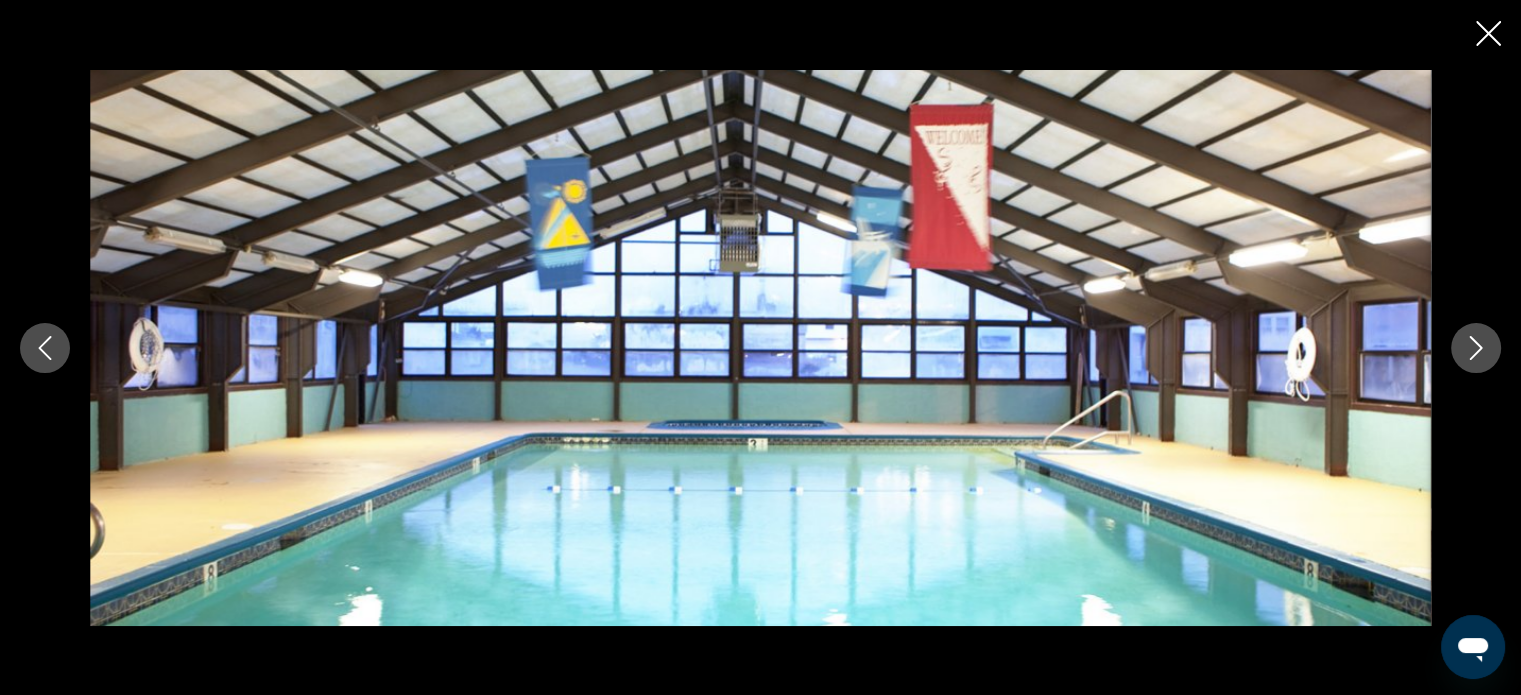 click 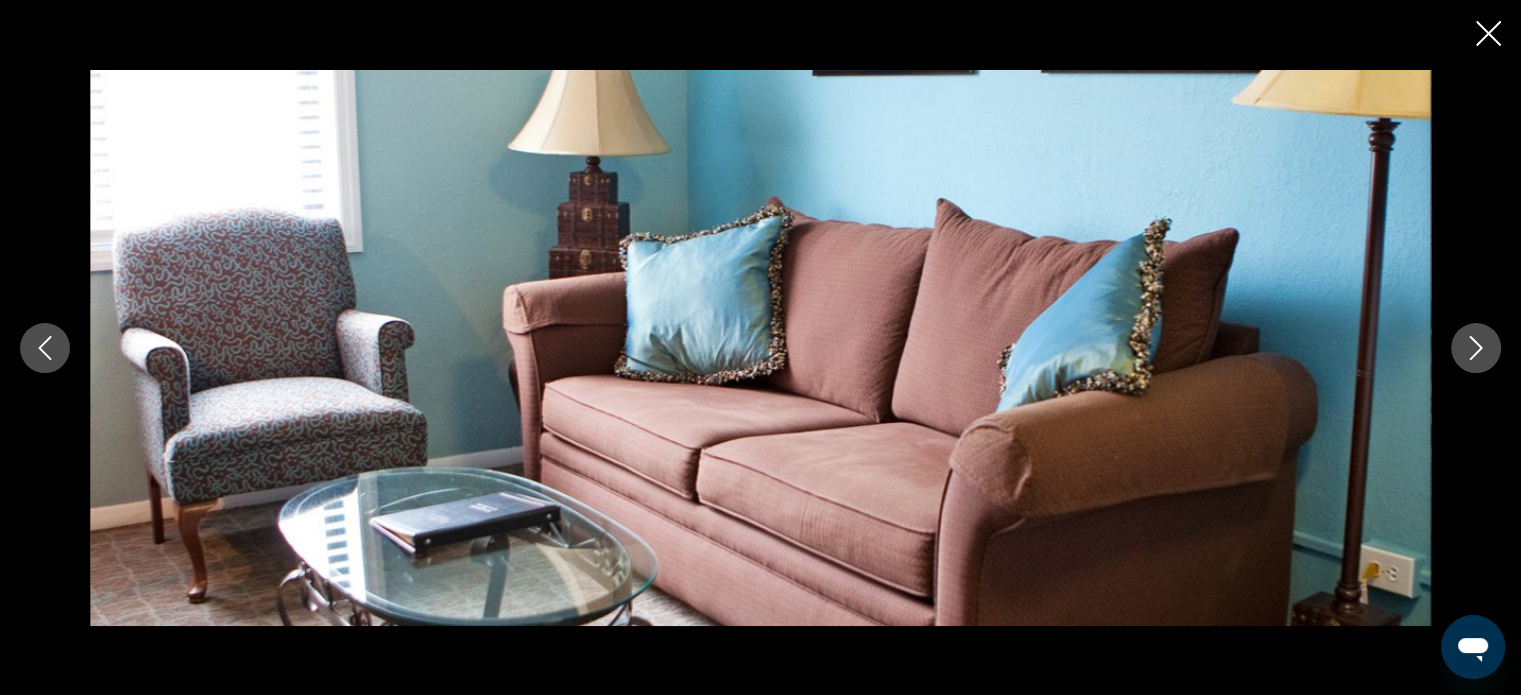 click 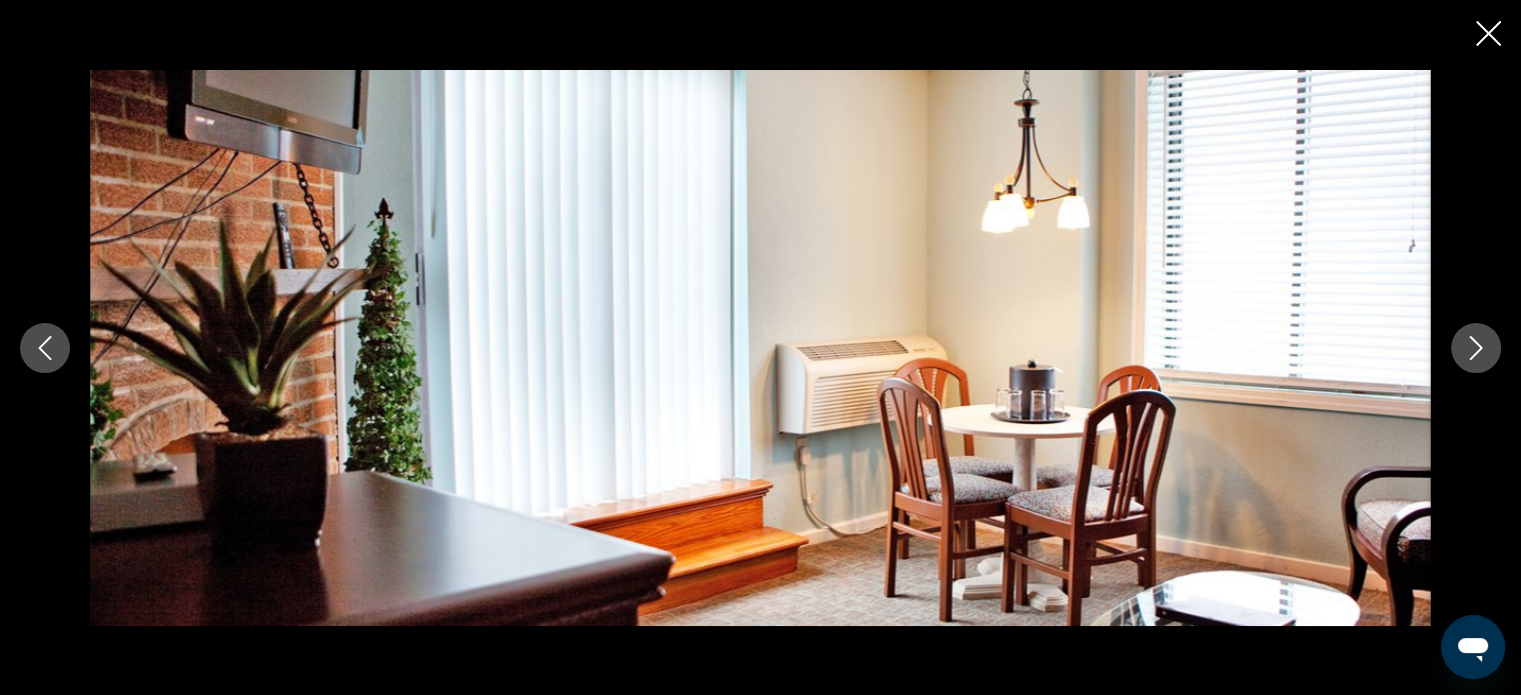 click 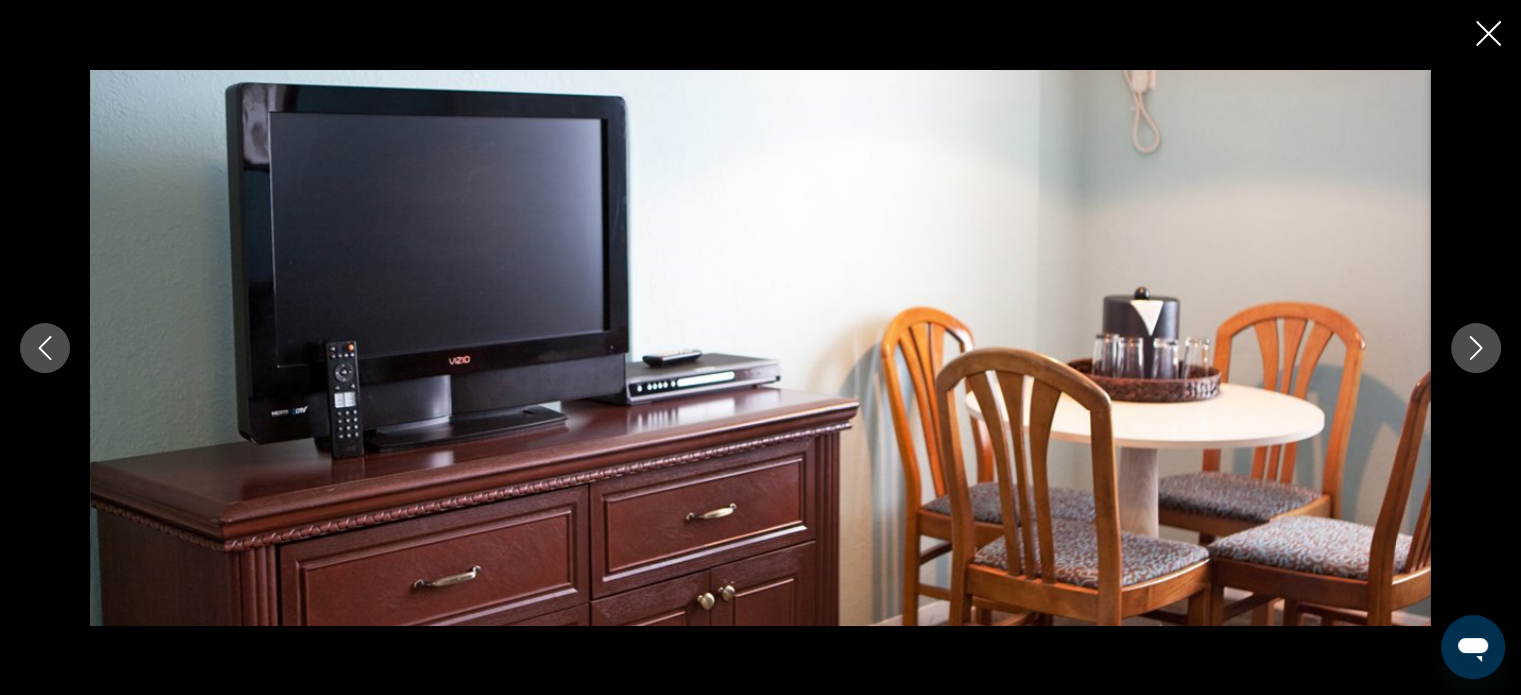 click 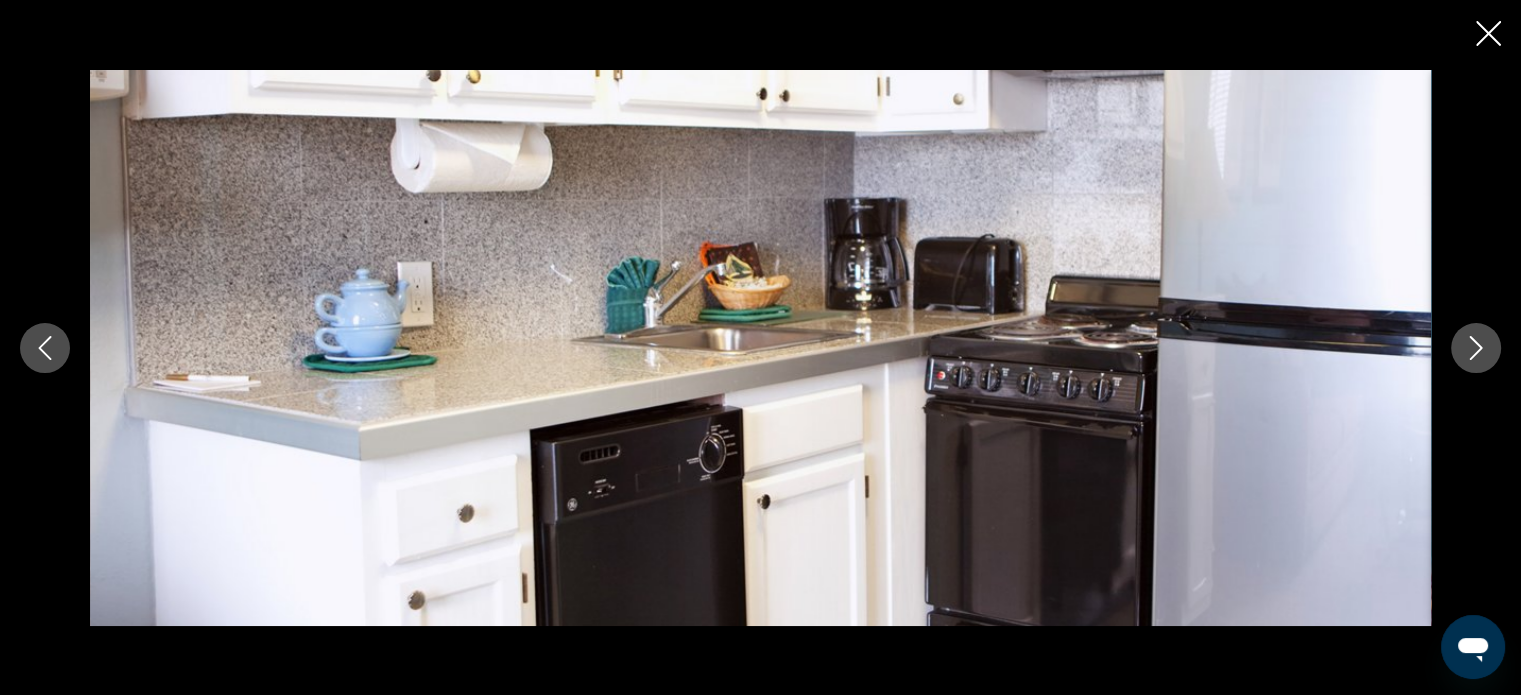 click 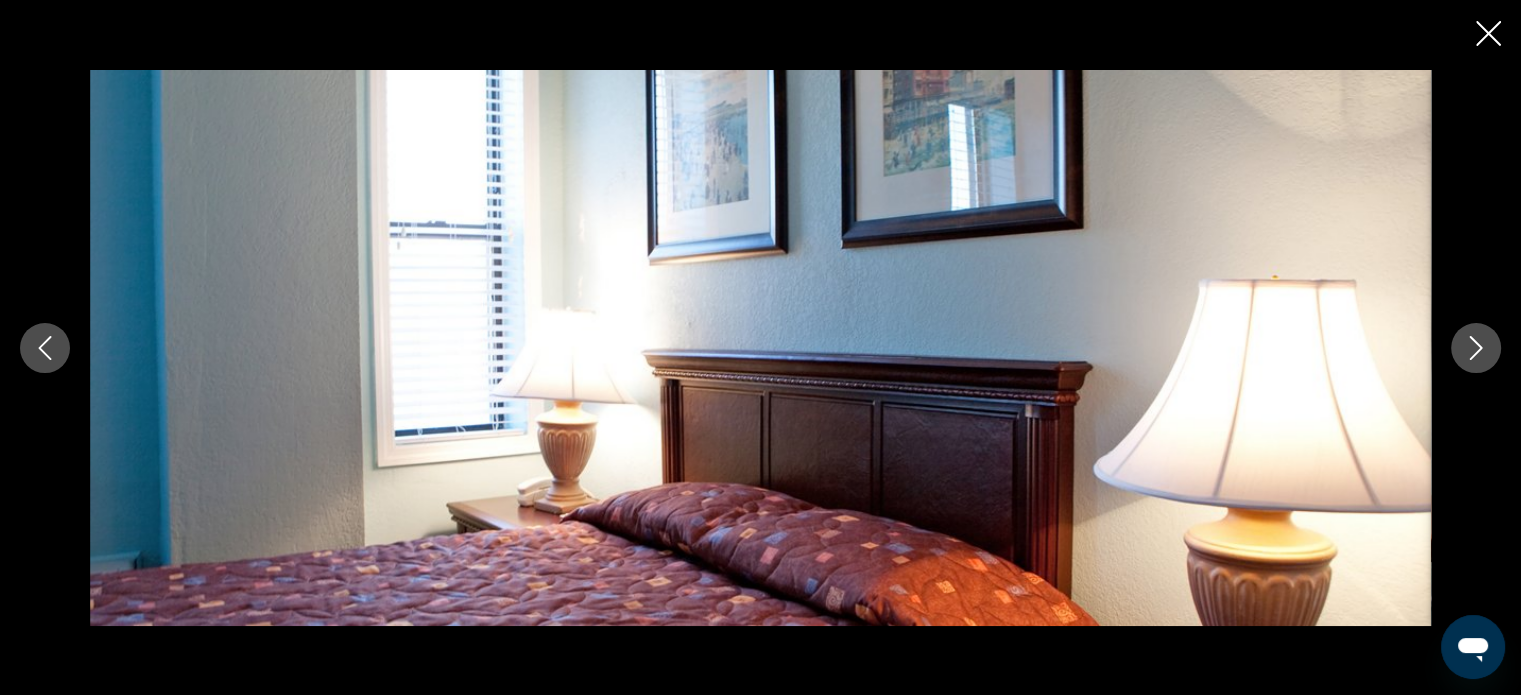 click 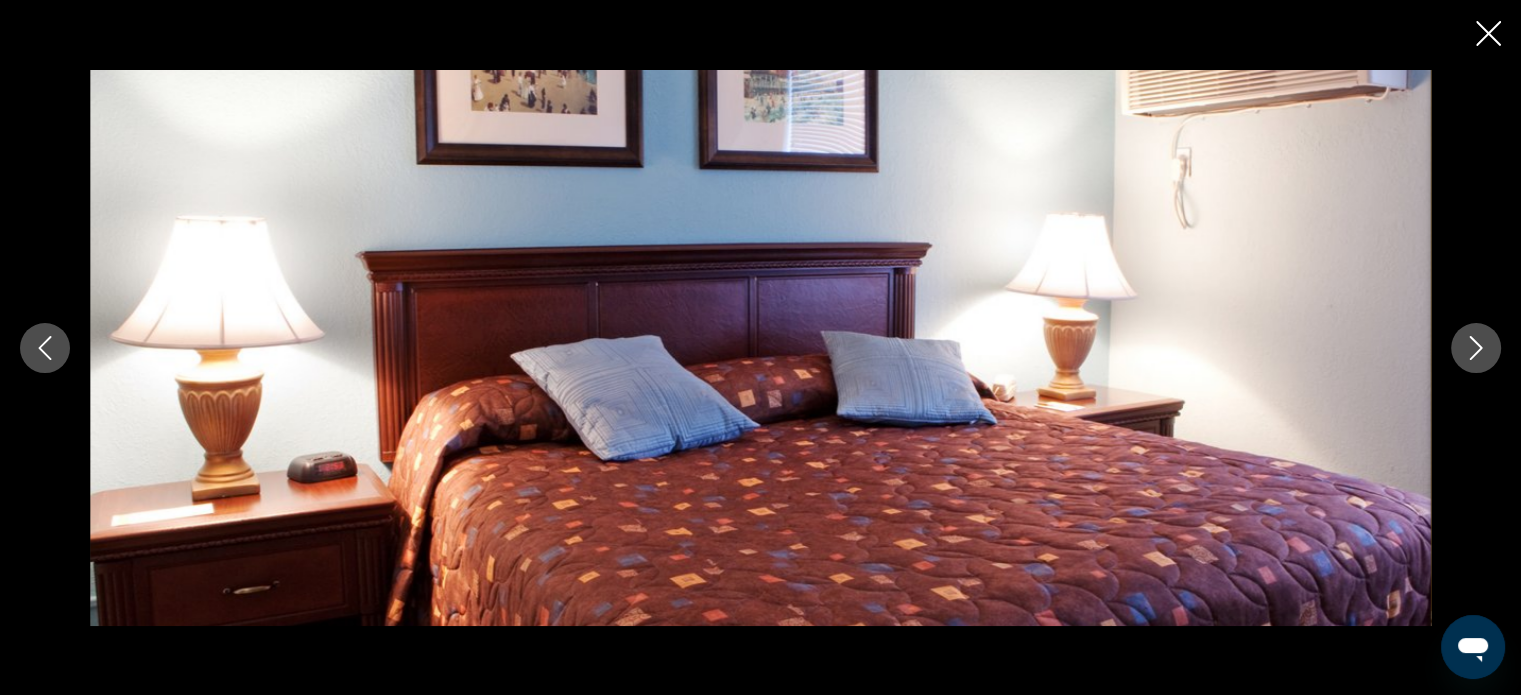click 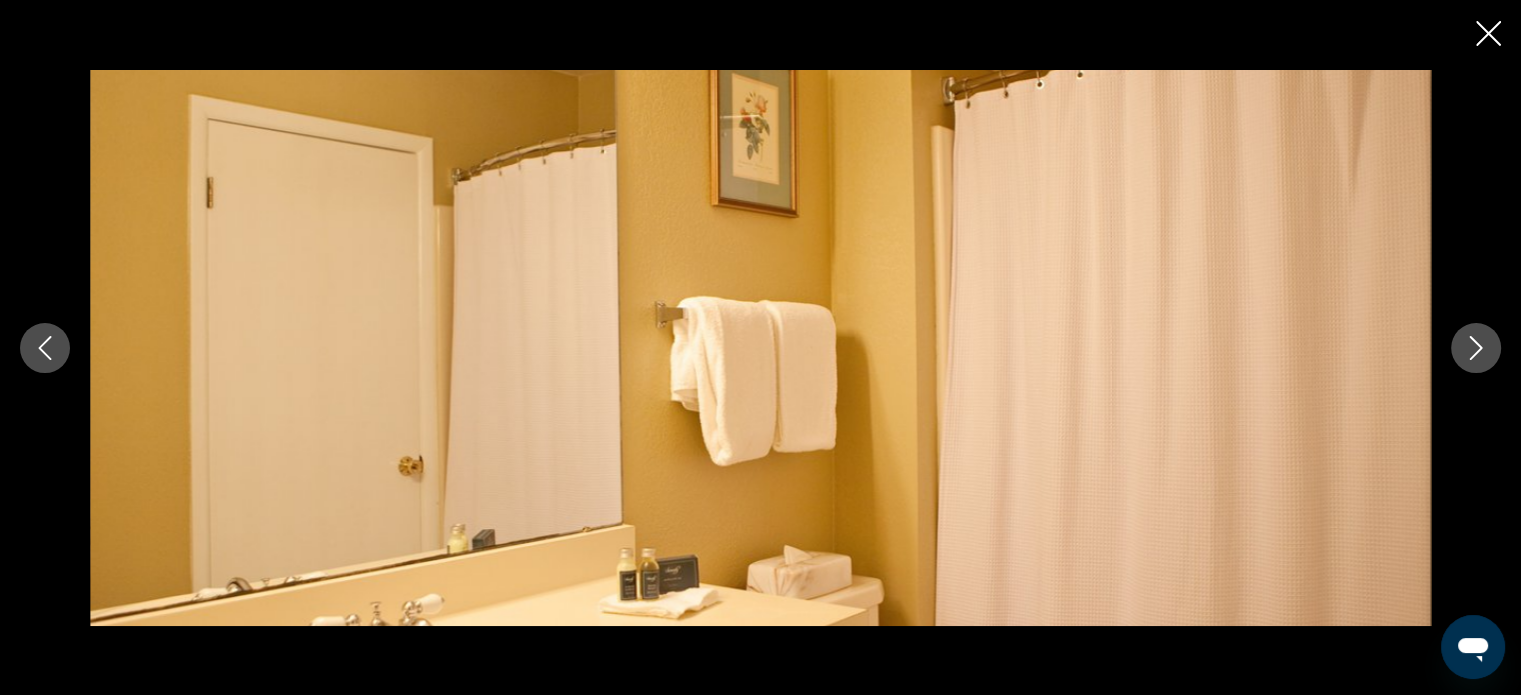 click 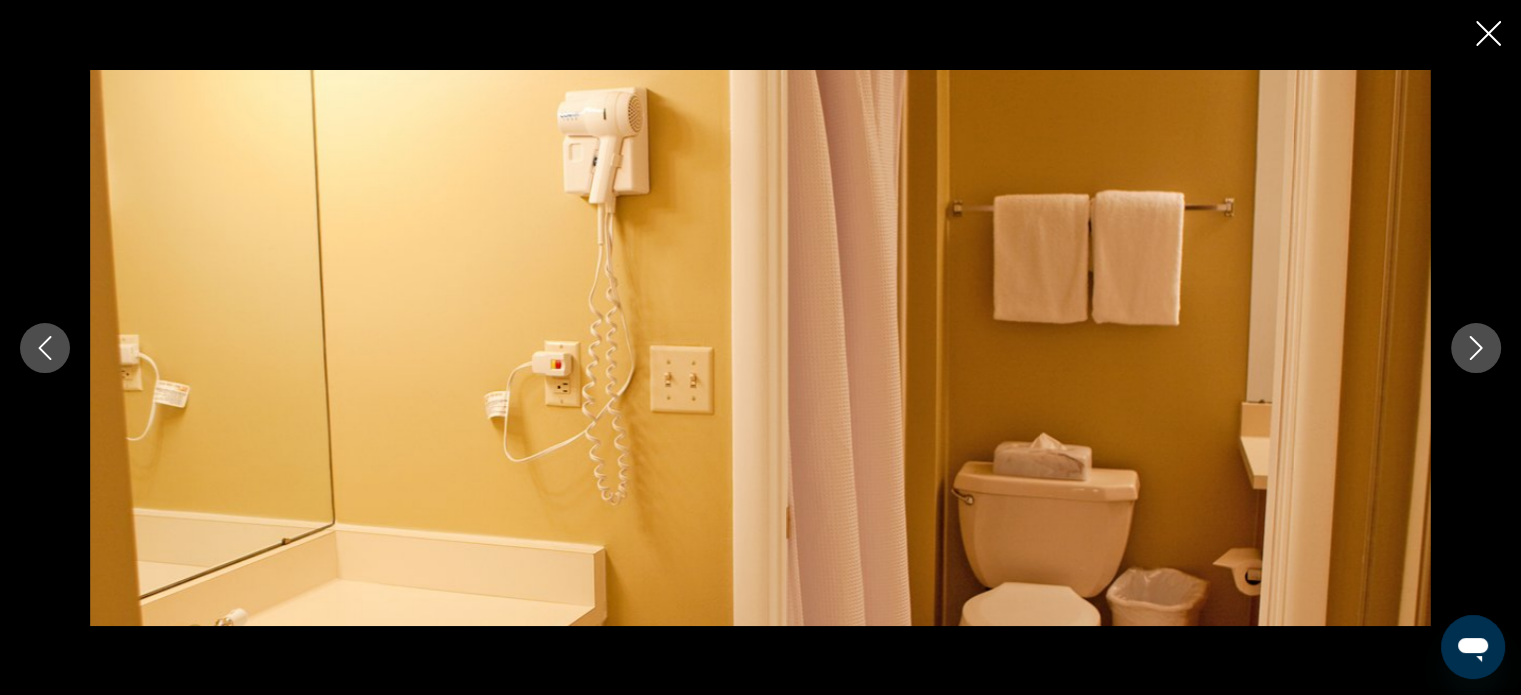 click 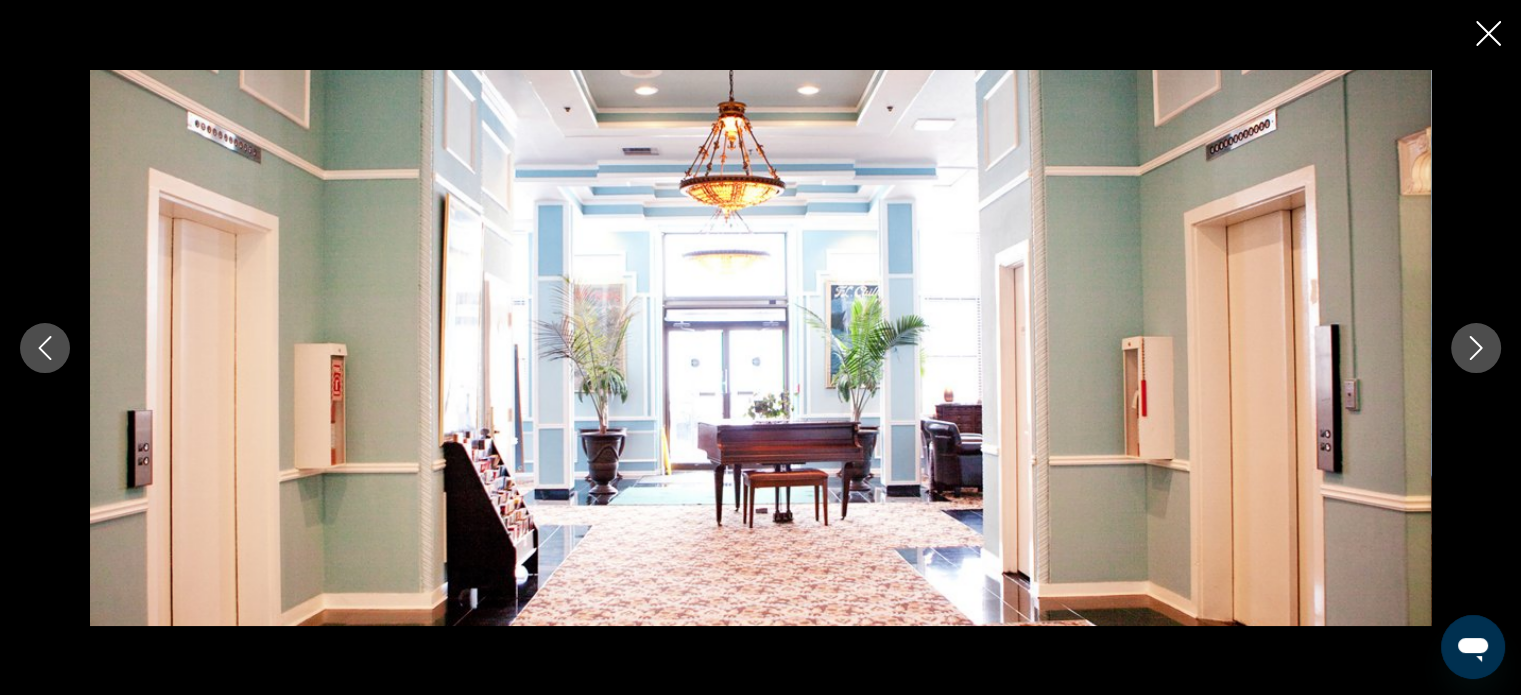 click 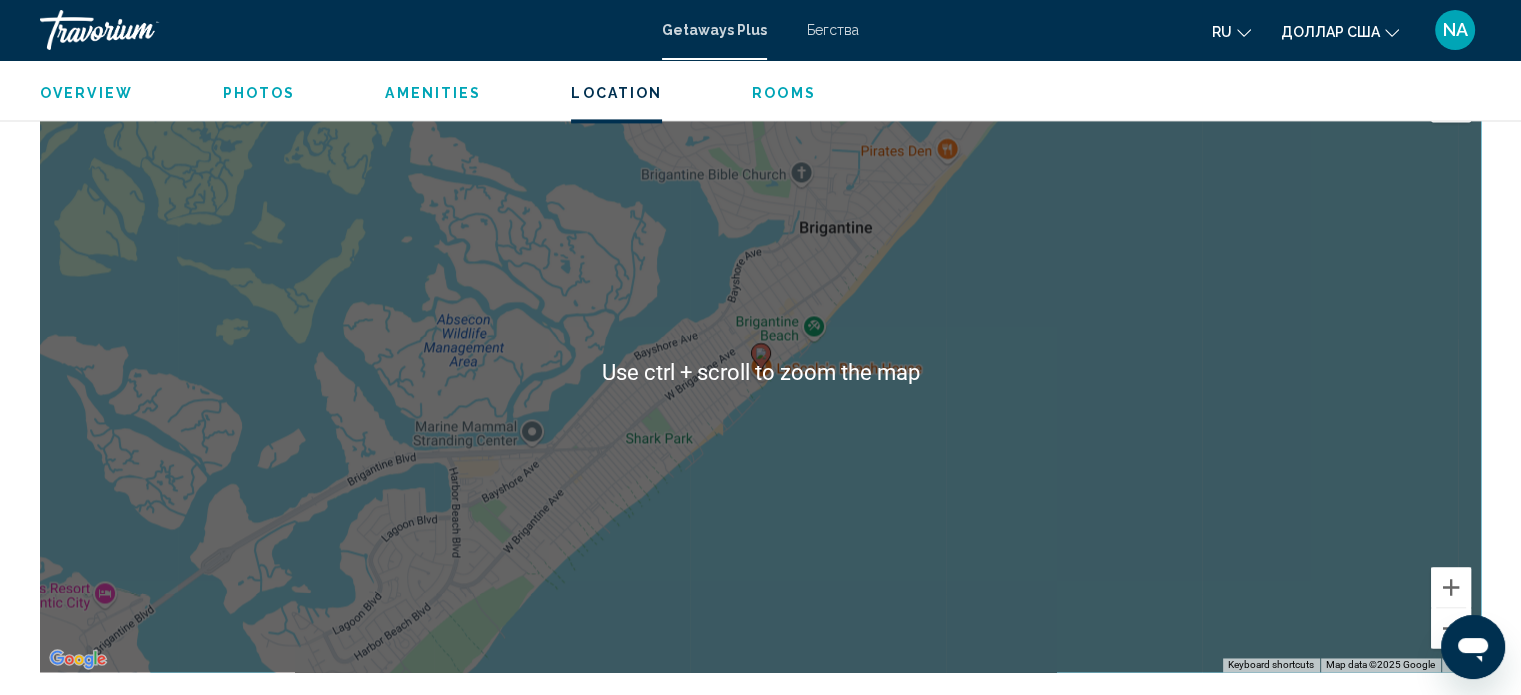 scroll, scrollTop: 2912, scrollLeft: 0, axis: vertical 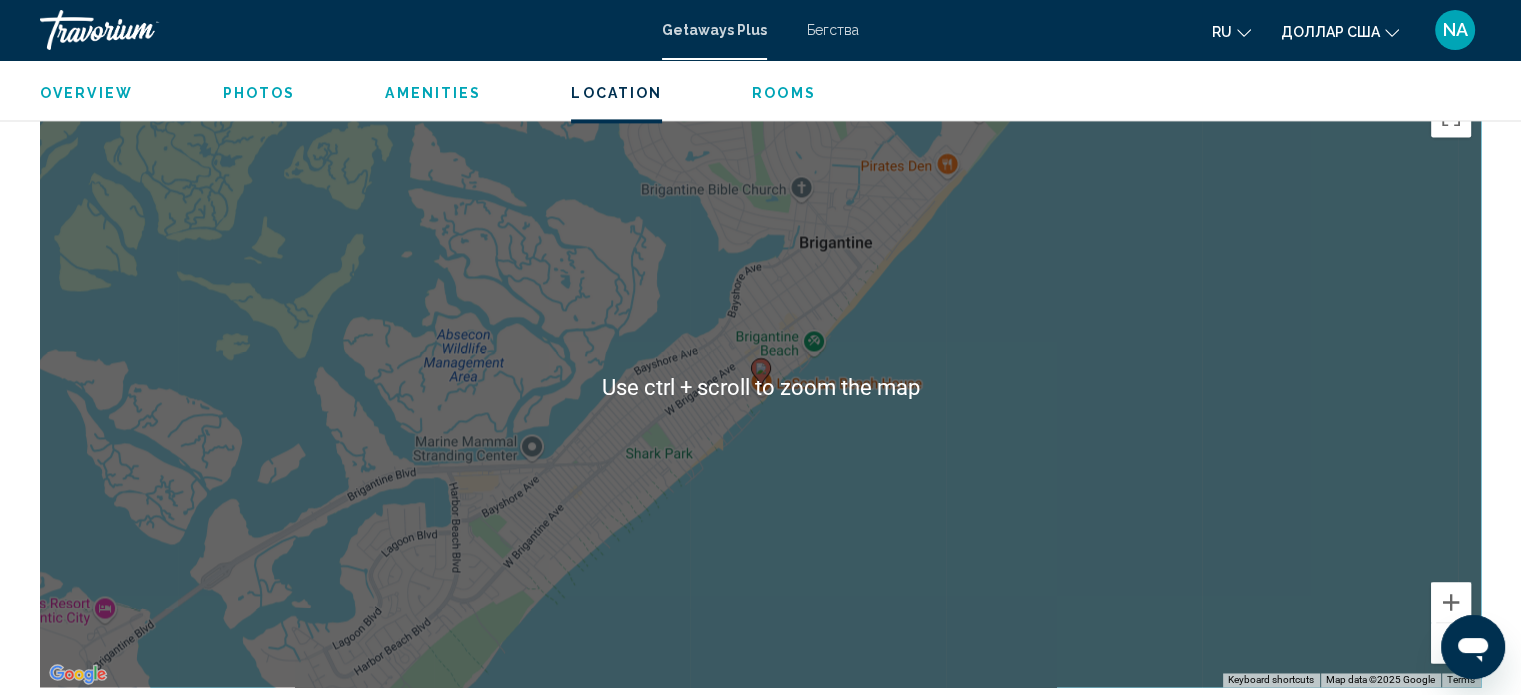 click on "To navigate, press the arrow keys. To activate drag with keyboard, press Alt + Enter. Once in keyboard drag state, use the arrow keys to move the marker. To complete the drag, press the Enter key. To cancel, press Escape." at bounding box center [760, 387] 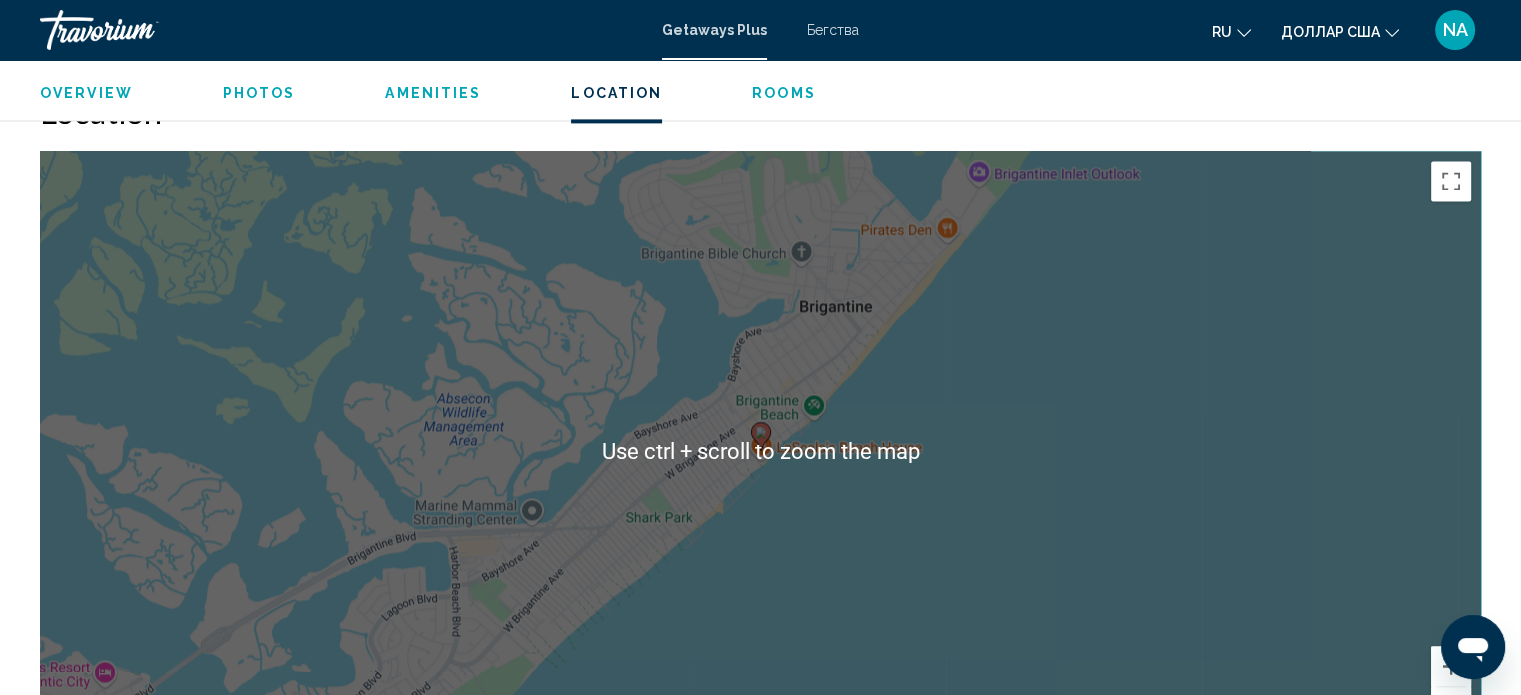 scroll, scrollTop: 2712, scrollLeft: 0, axis: vertical 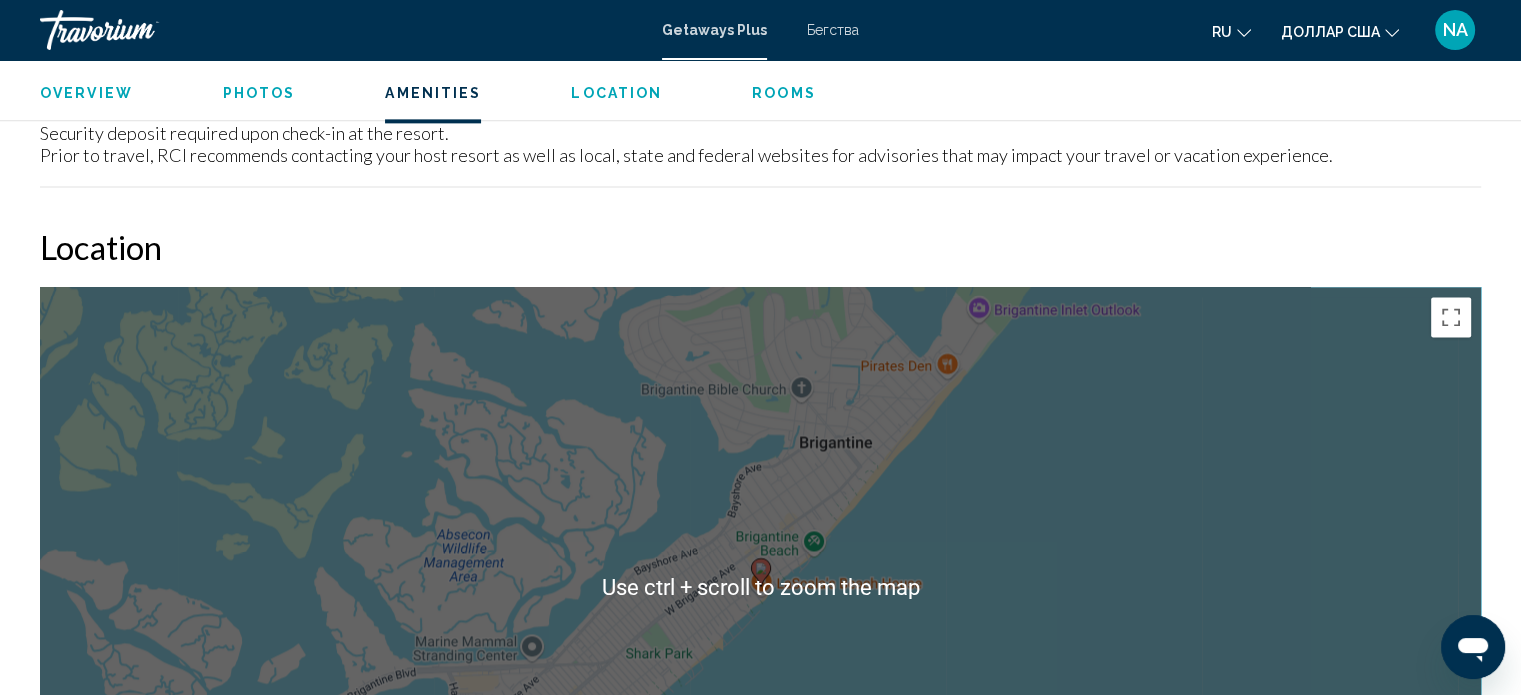 click on "To navigate, press the arrow keys. To activate drag with keyboard, press Alt + Enter. Once in keyboard drag state, use the arrow keys to move the marker. To complete the drag, press the Enter key. To cancel, press Escape." at bounding box center [760, 587] 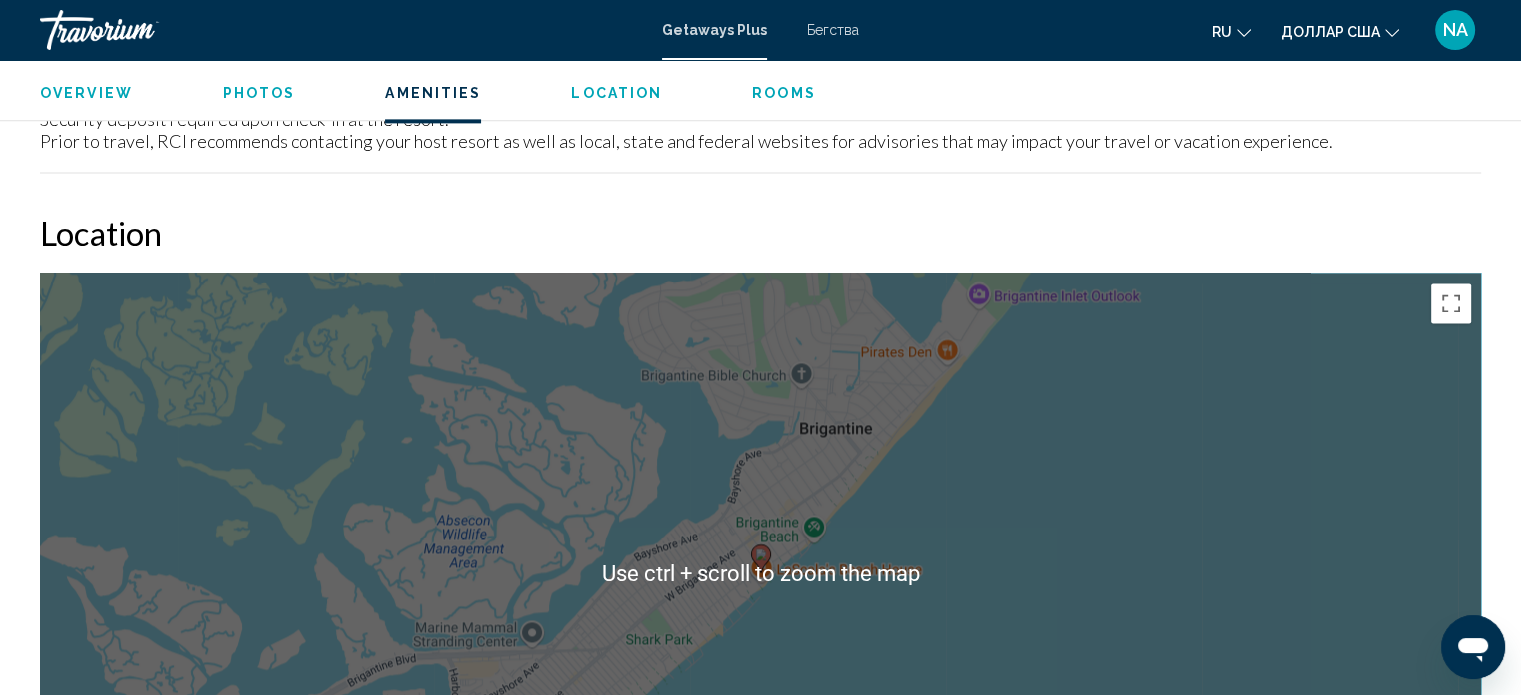 scroll, scrollTop: 2712, scrollLeft: 0, axis: vertical 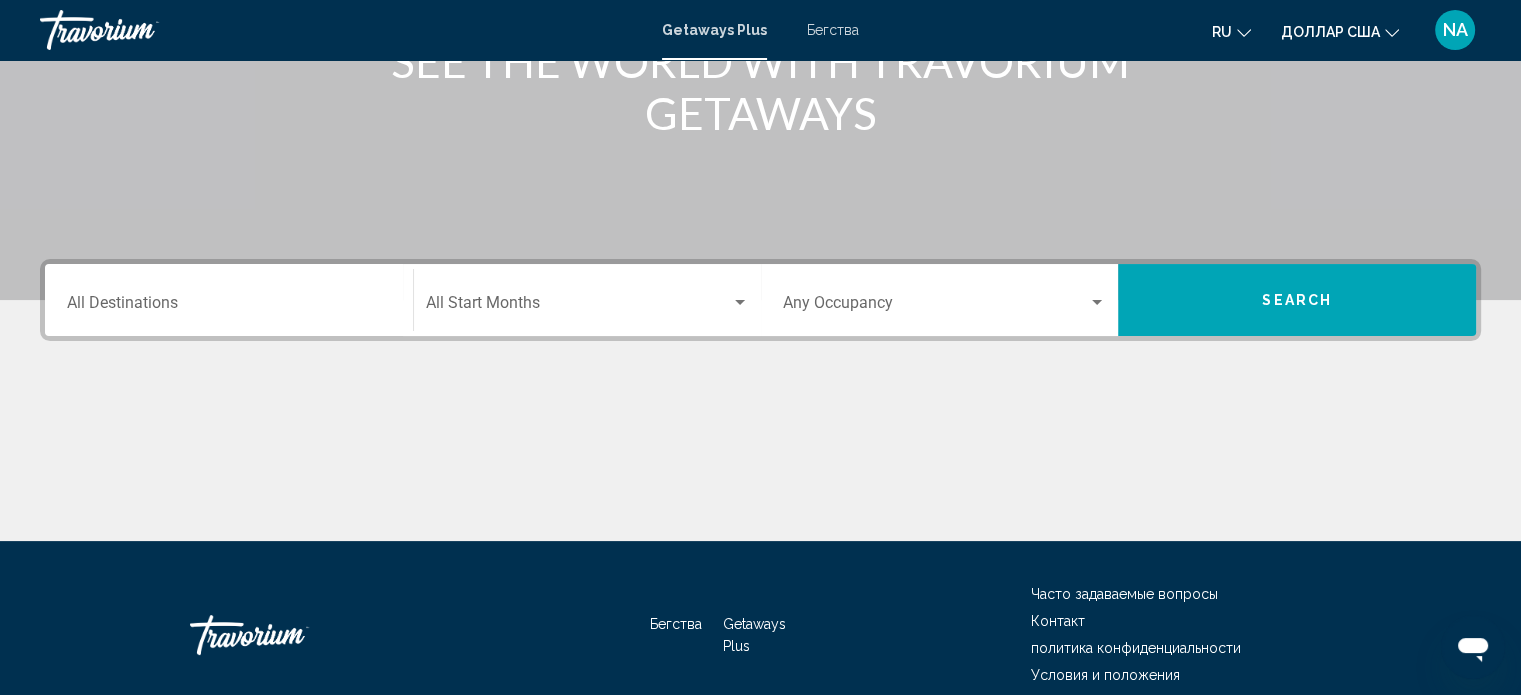 click on "Destination All Destinations" at bounding box center [229, 300] 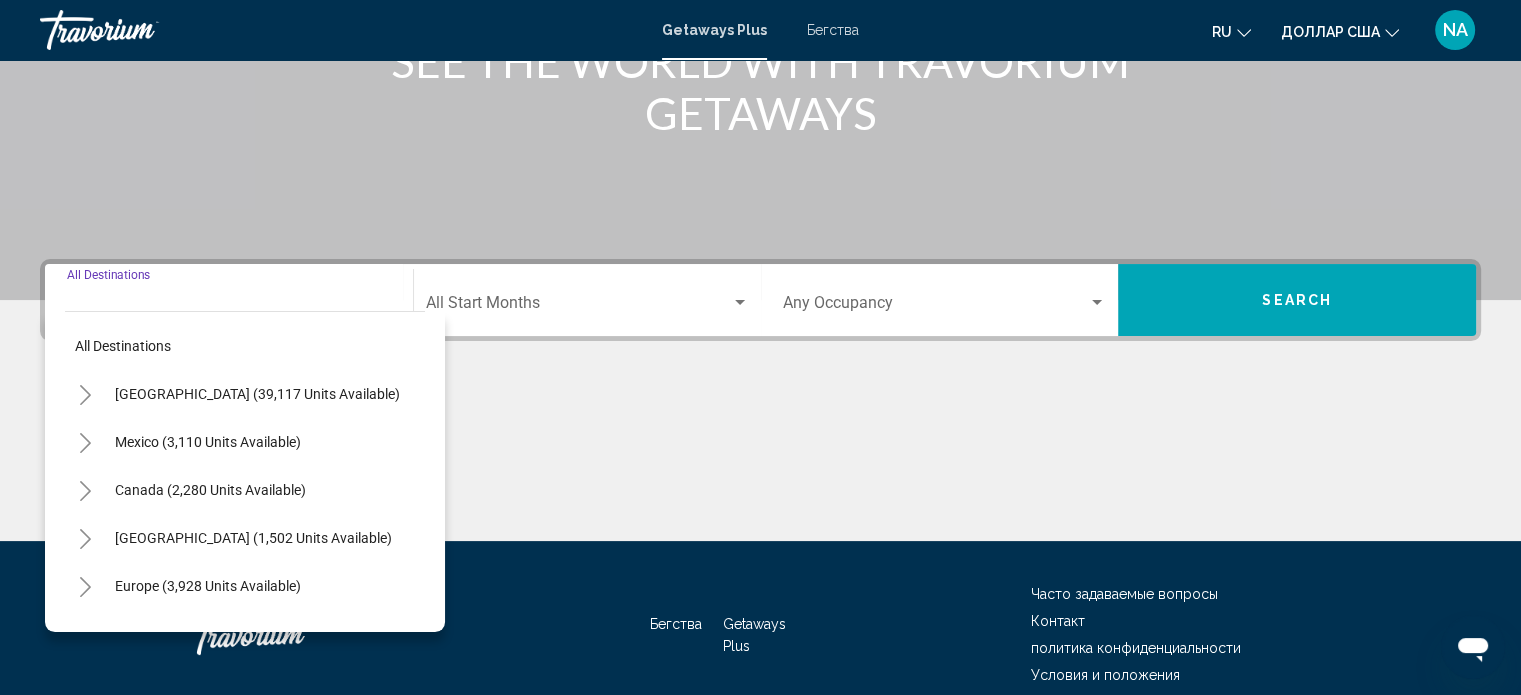 scroll, scrollTop: 390, scrollLeft: 0, axis: vertical 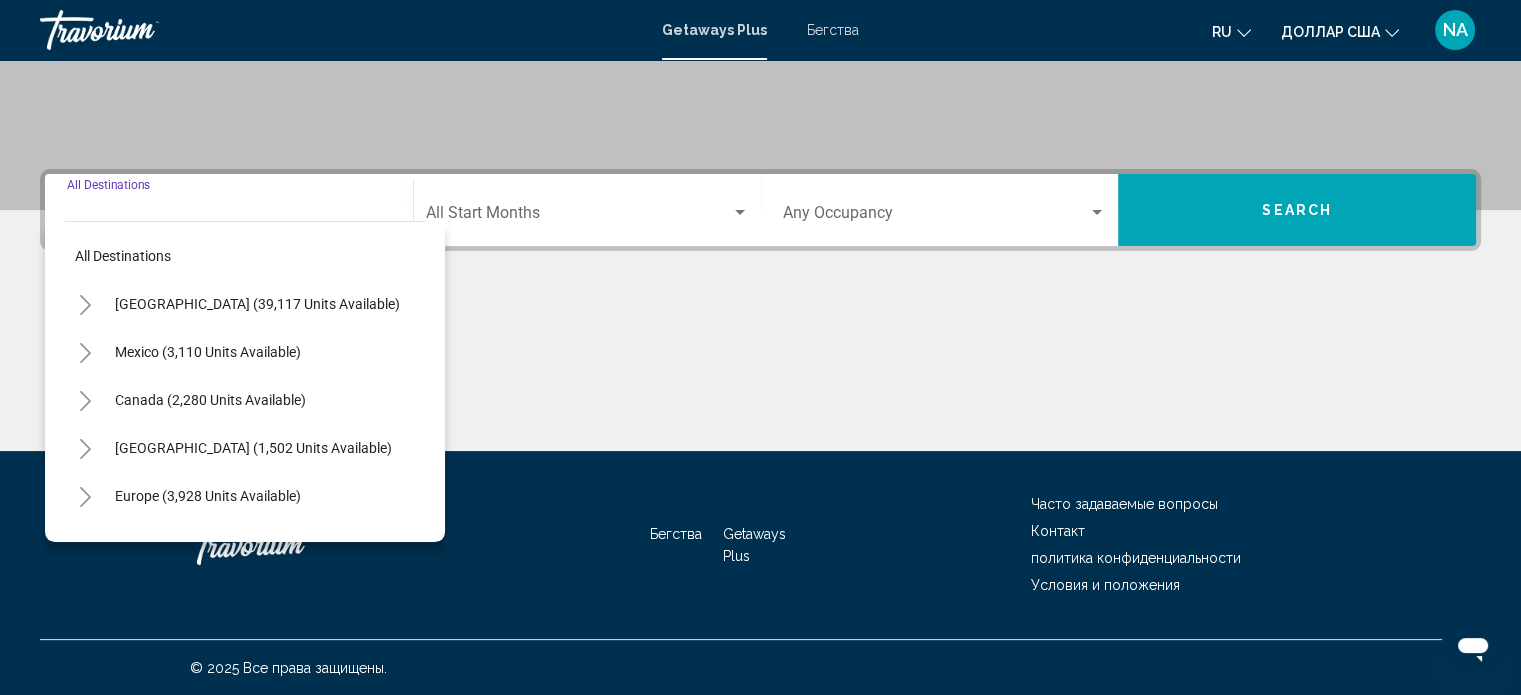click 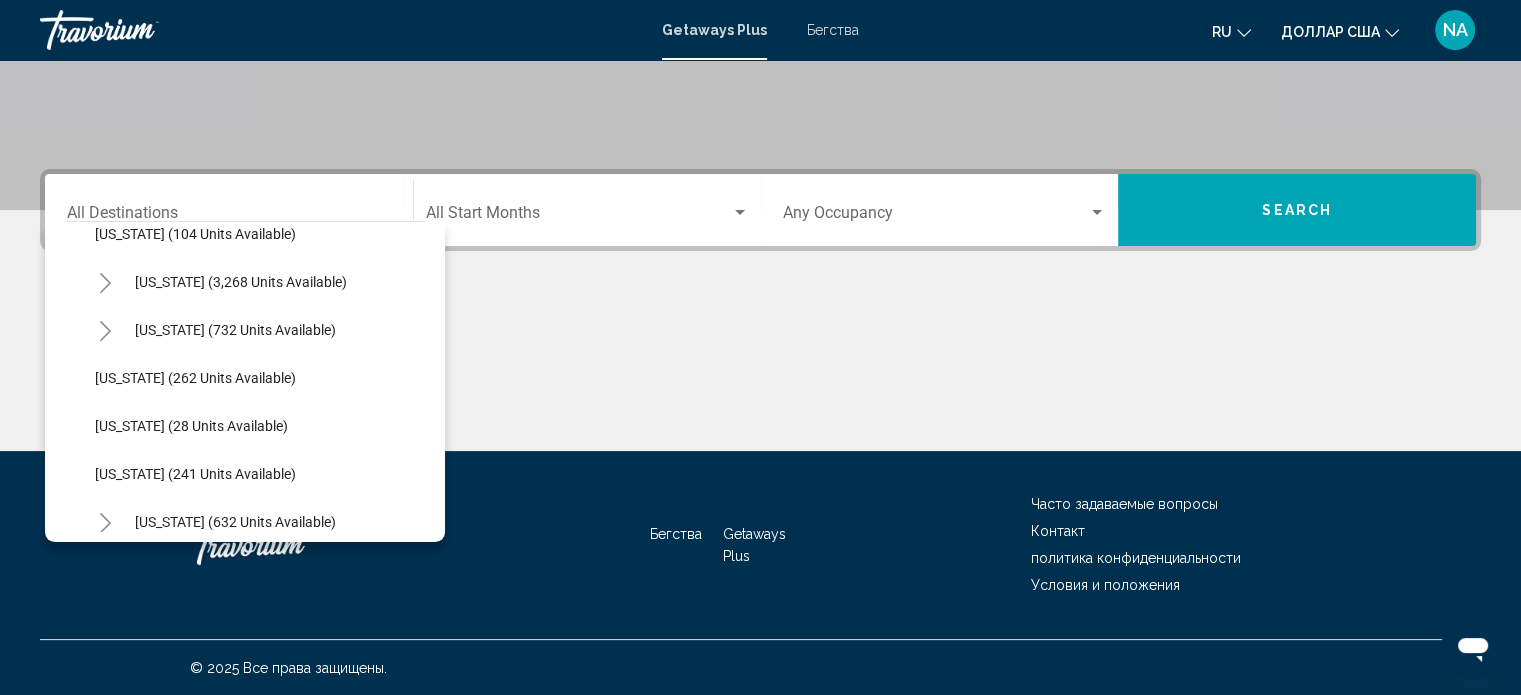 scroll, scrollTop: 1000, scrollLeft: 0, axis: vertical 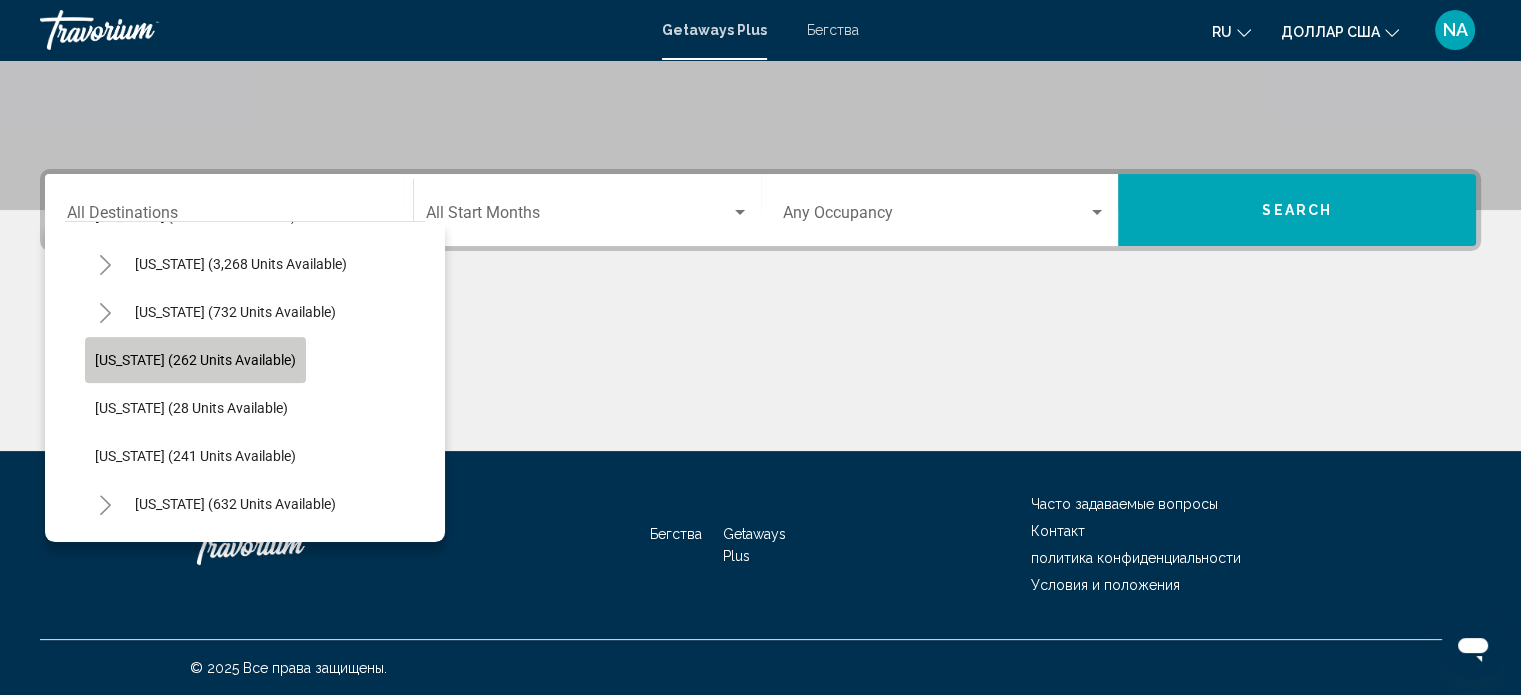 click on "[US_STATE] (262 units available)" 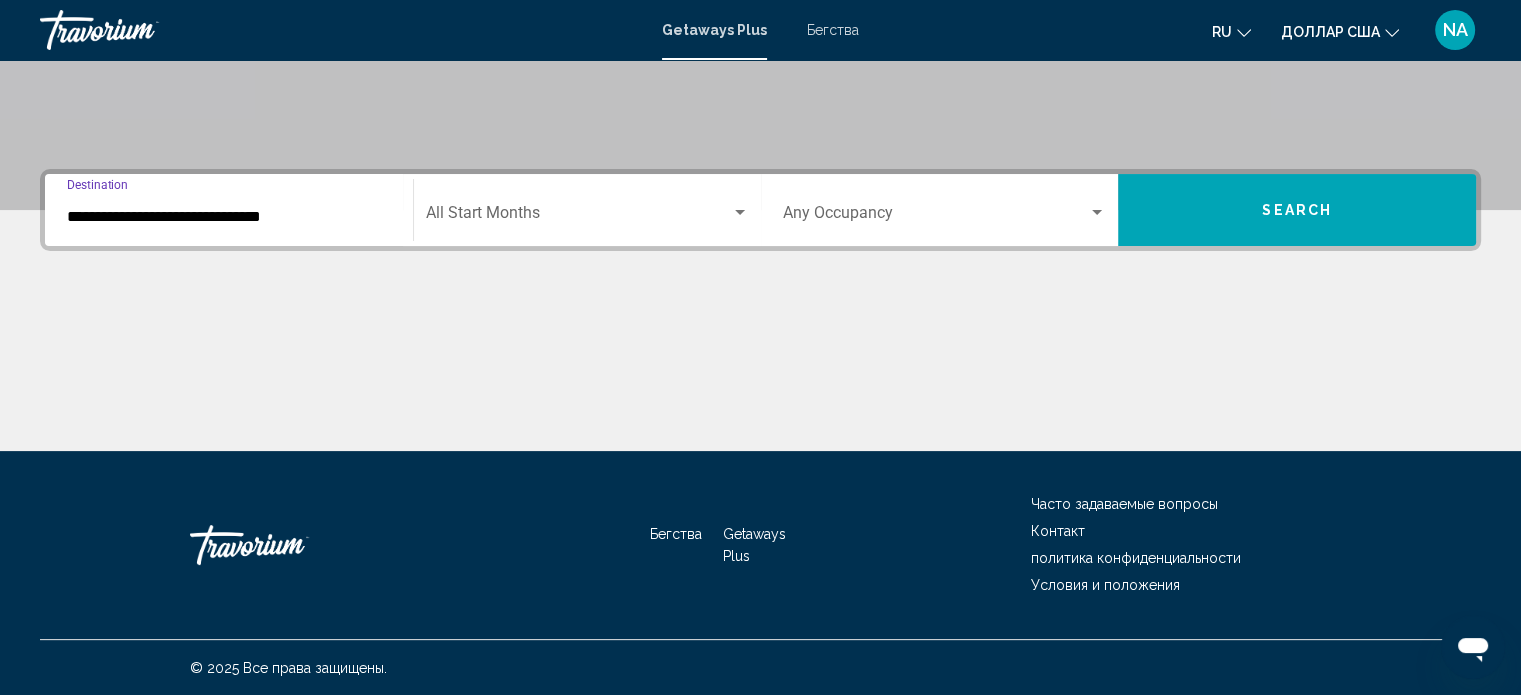 click at bounding box center (740, 212) 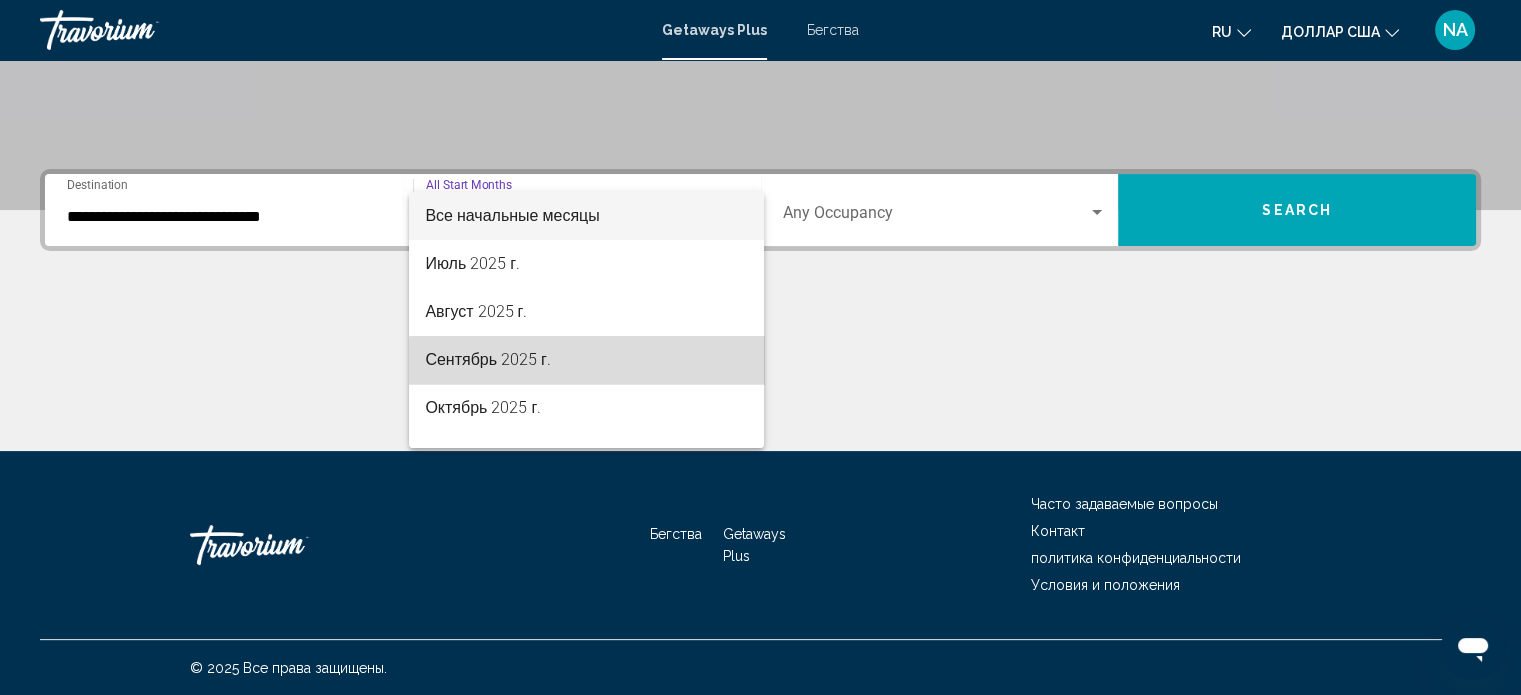 click on "Сентябрь 2025 г." at bounding box center [586, 360] 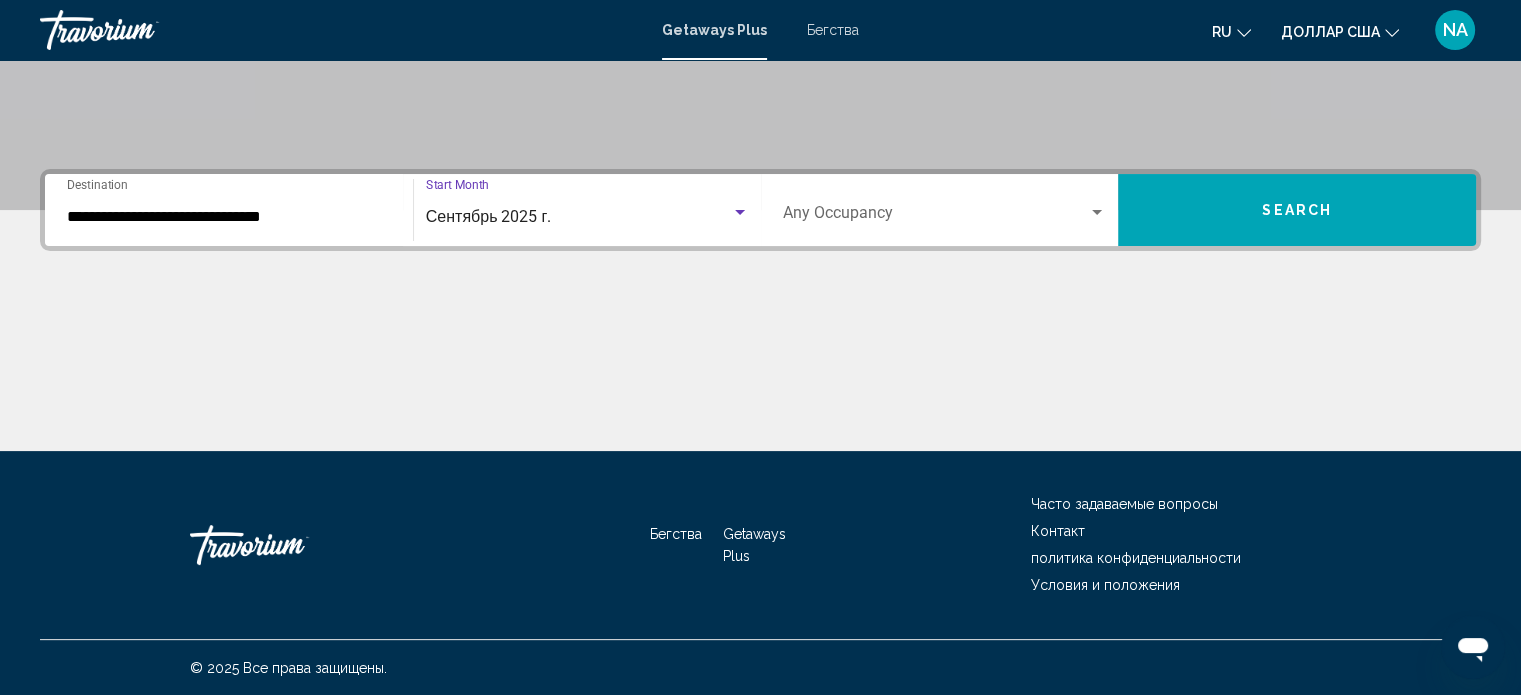 click at bounding box center (1097, 213) 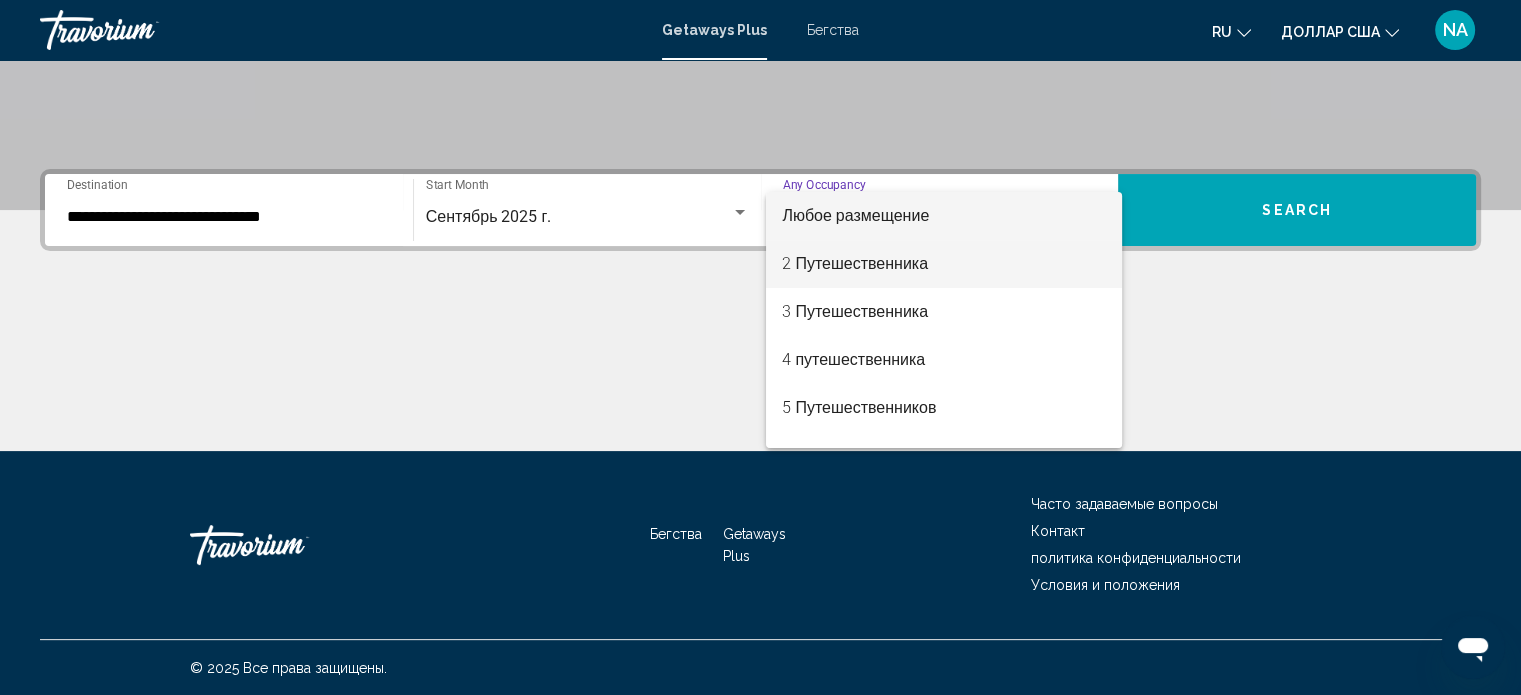 click on "2 Путешественника" at bounding box center (944, 264) 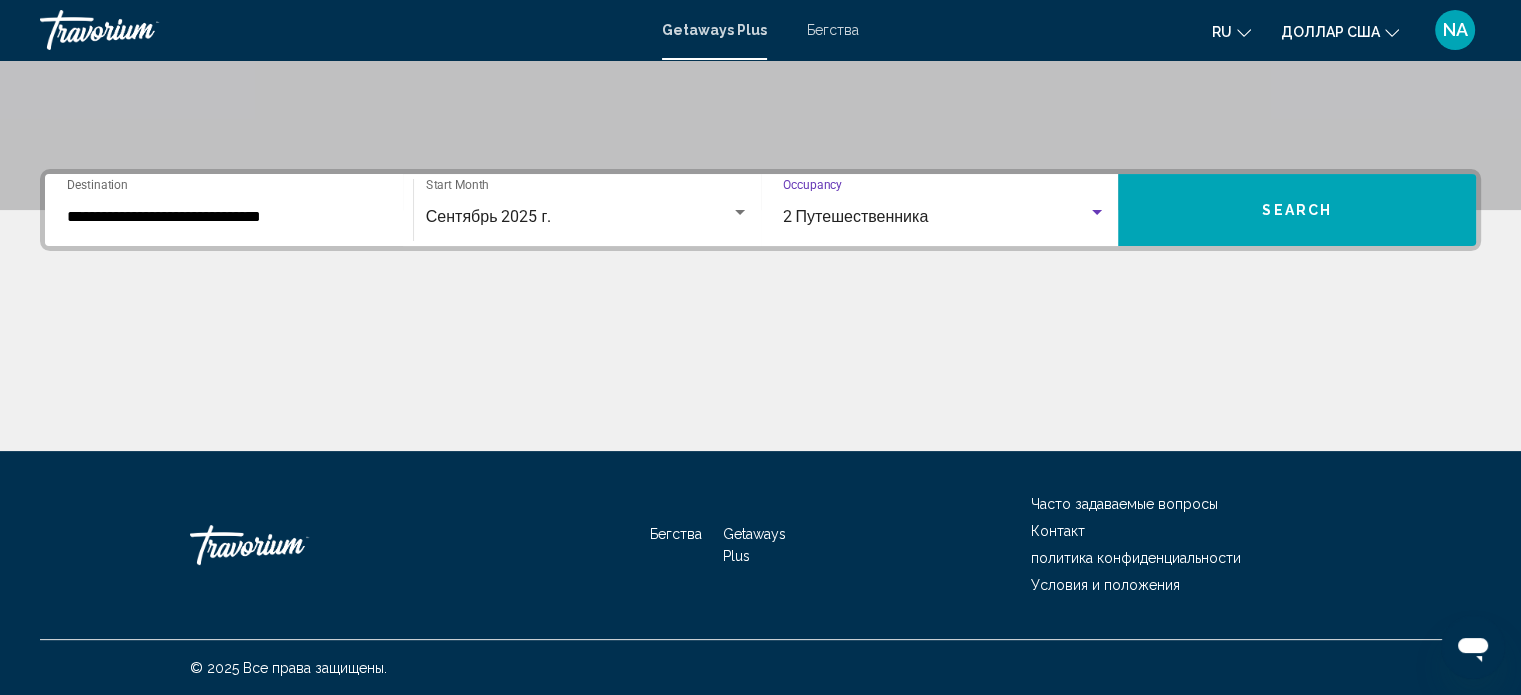 click on "Search" at bounding box center (1297, 210) 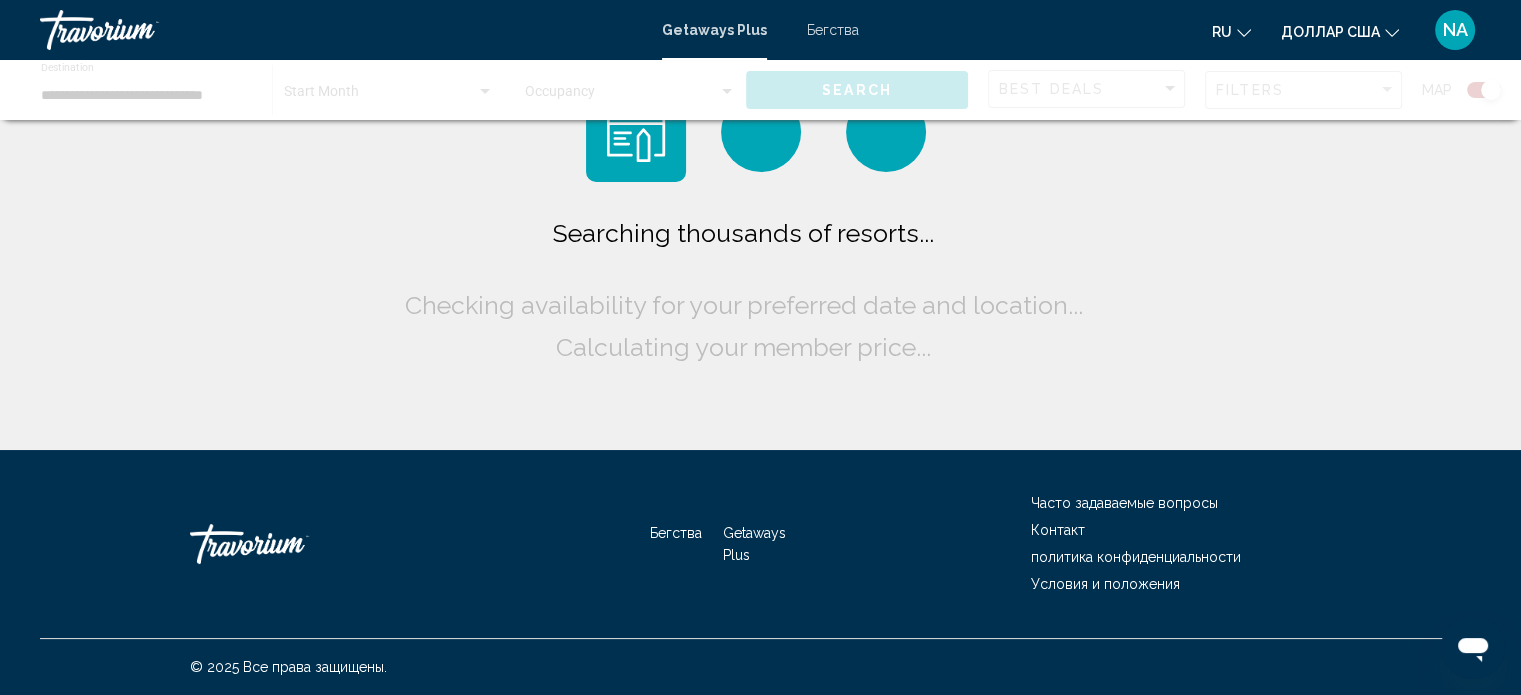 scroll, scrollTop: 0, scrollLeft: 0, axis: both 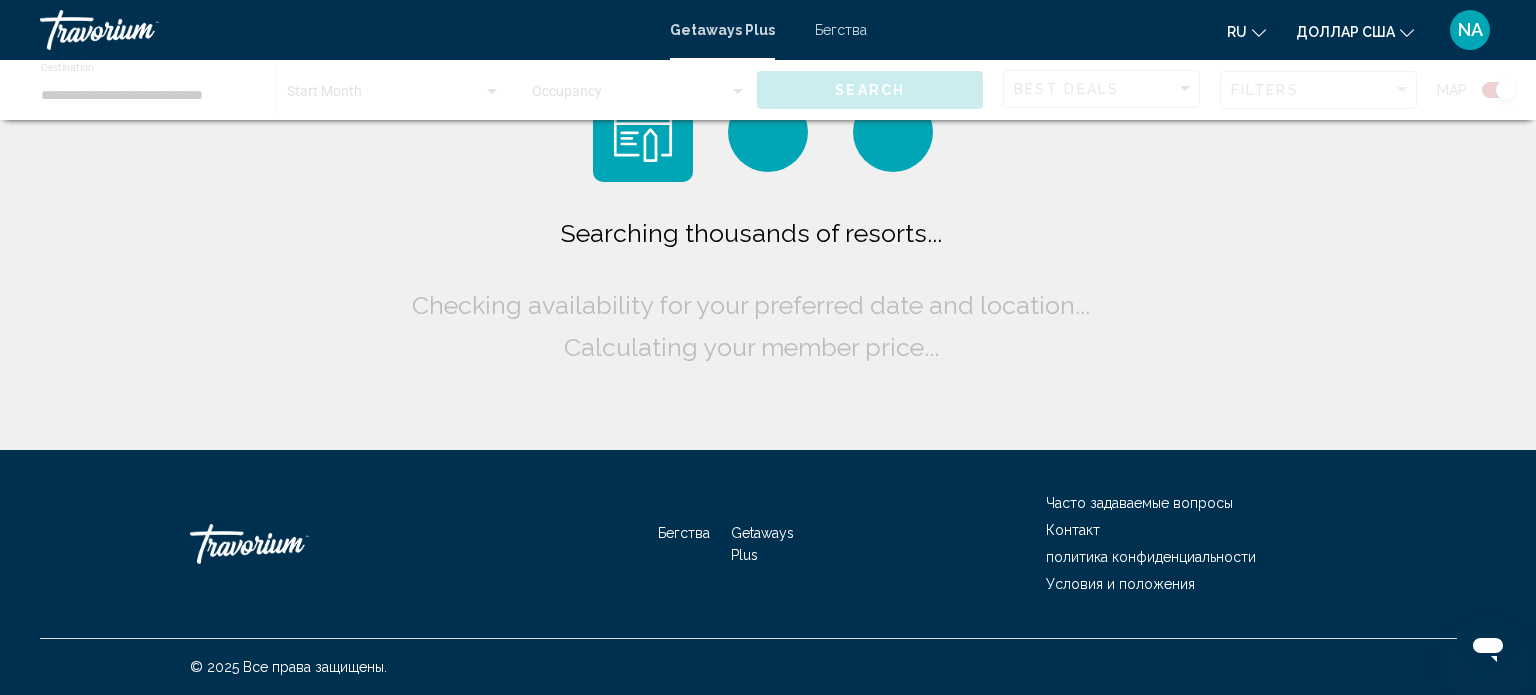 click on "Searching thousands of resorts...
Checking availability for your preferred date and location...
Calculating your member price..." 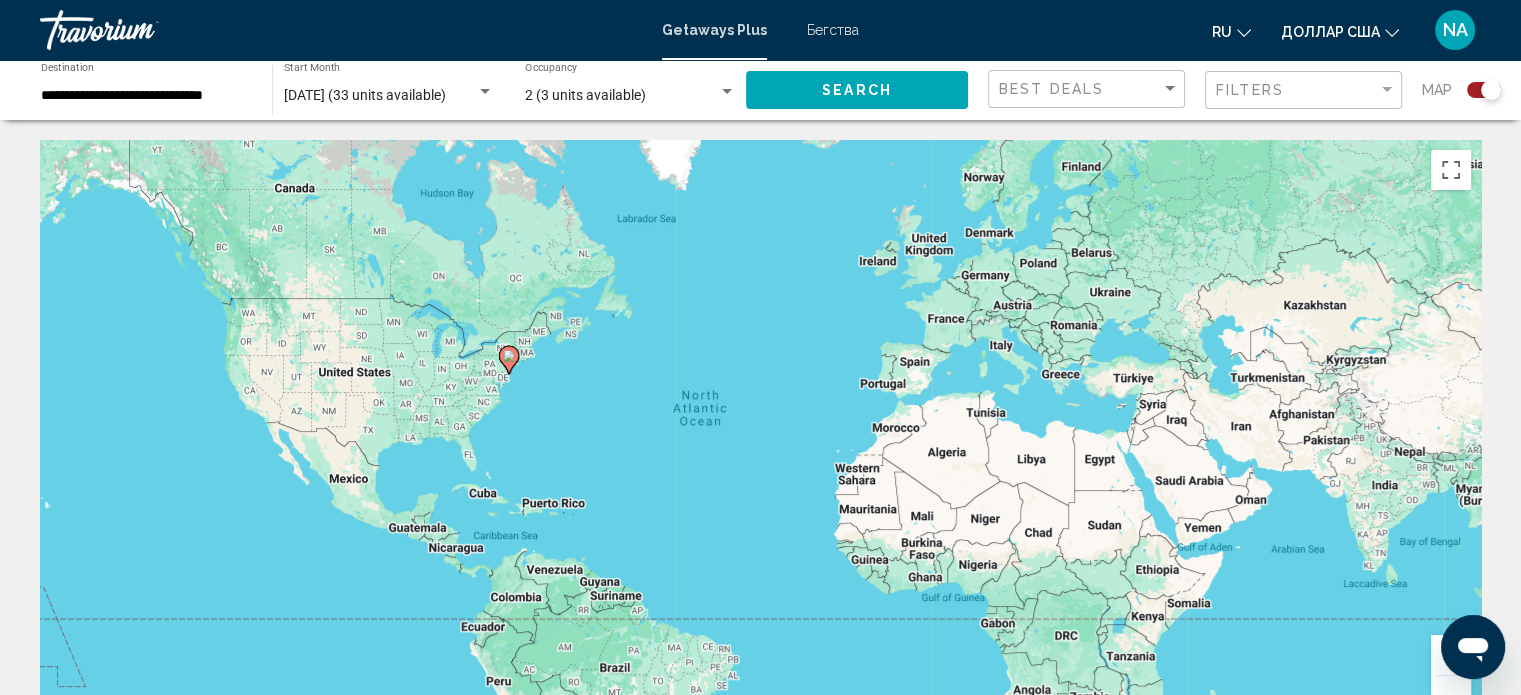 click 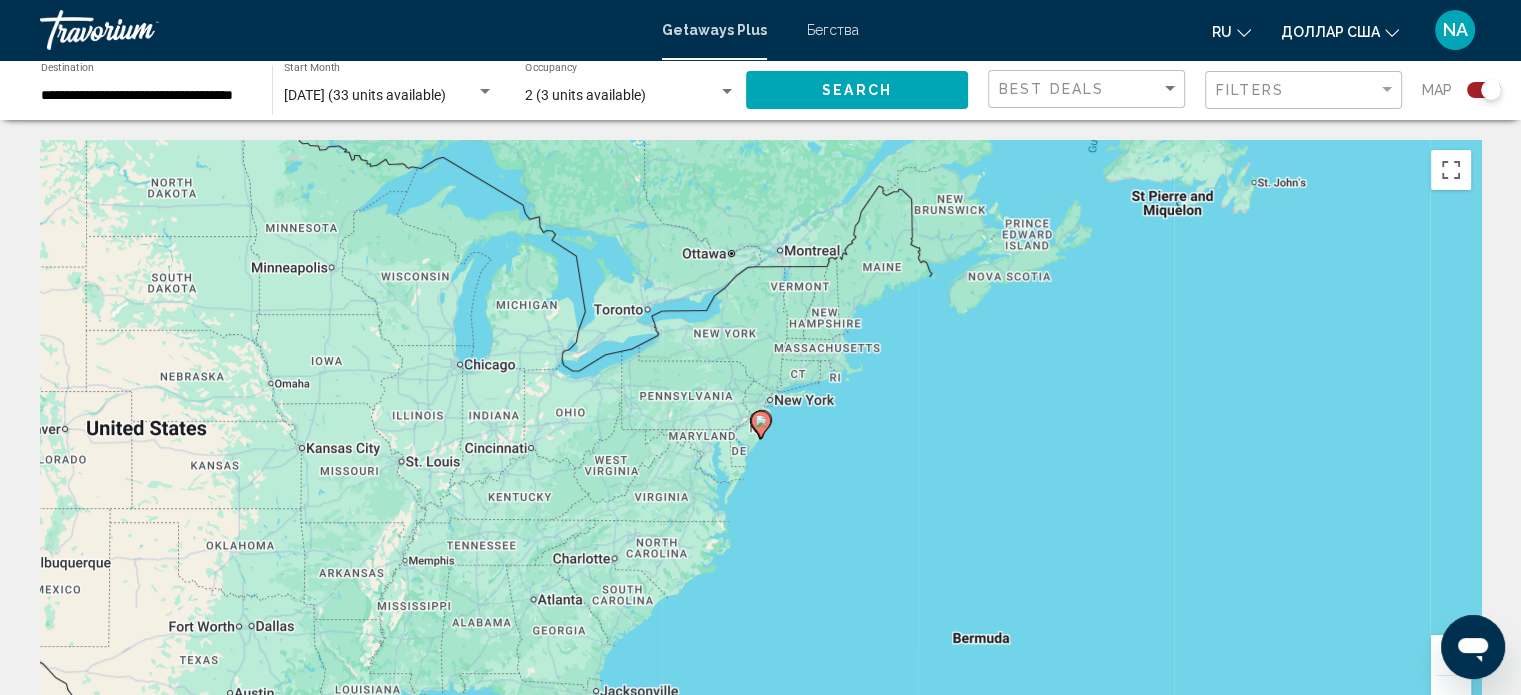 click 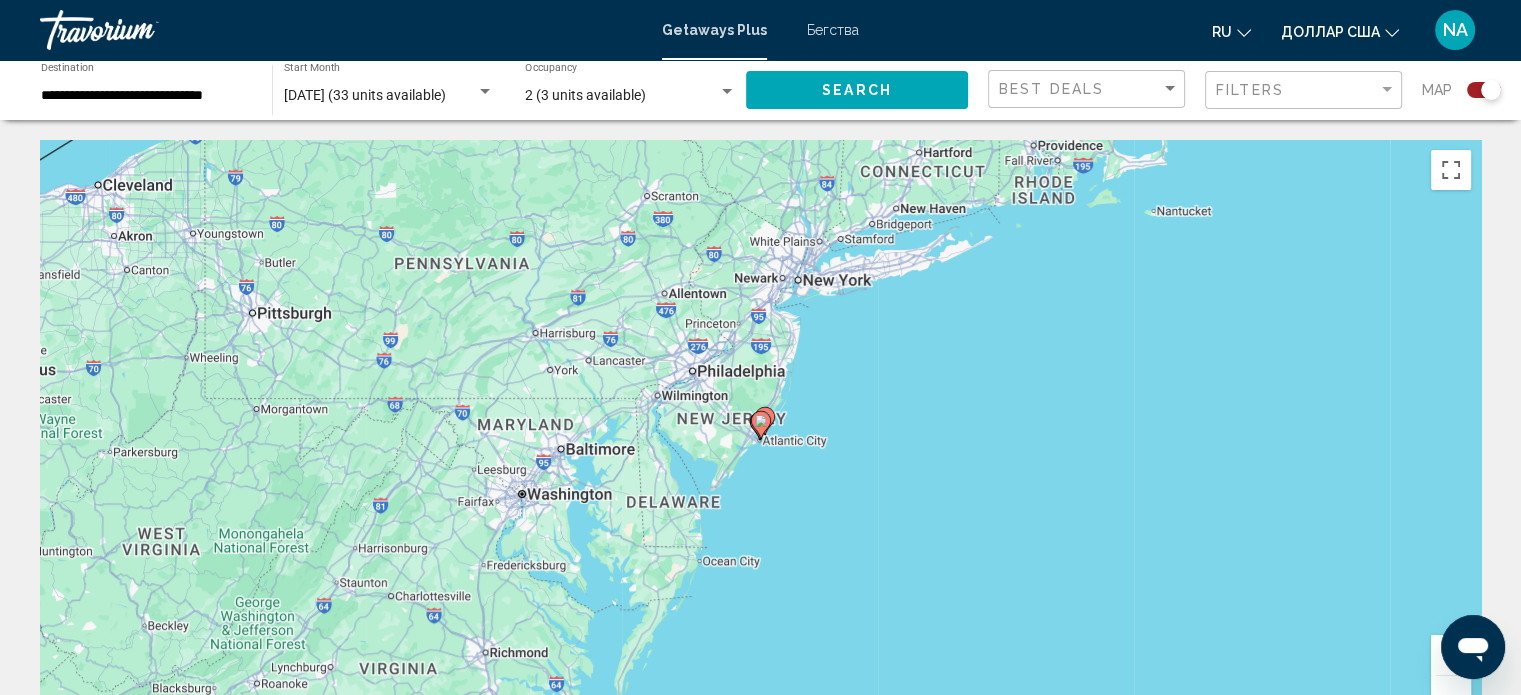 click 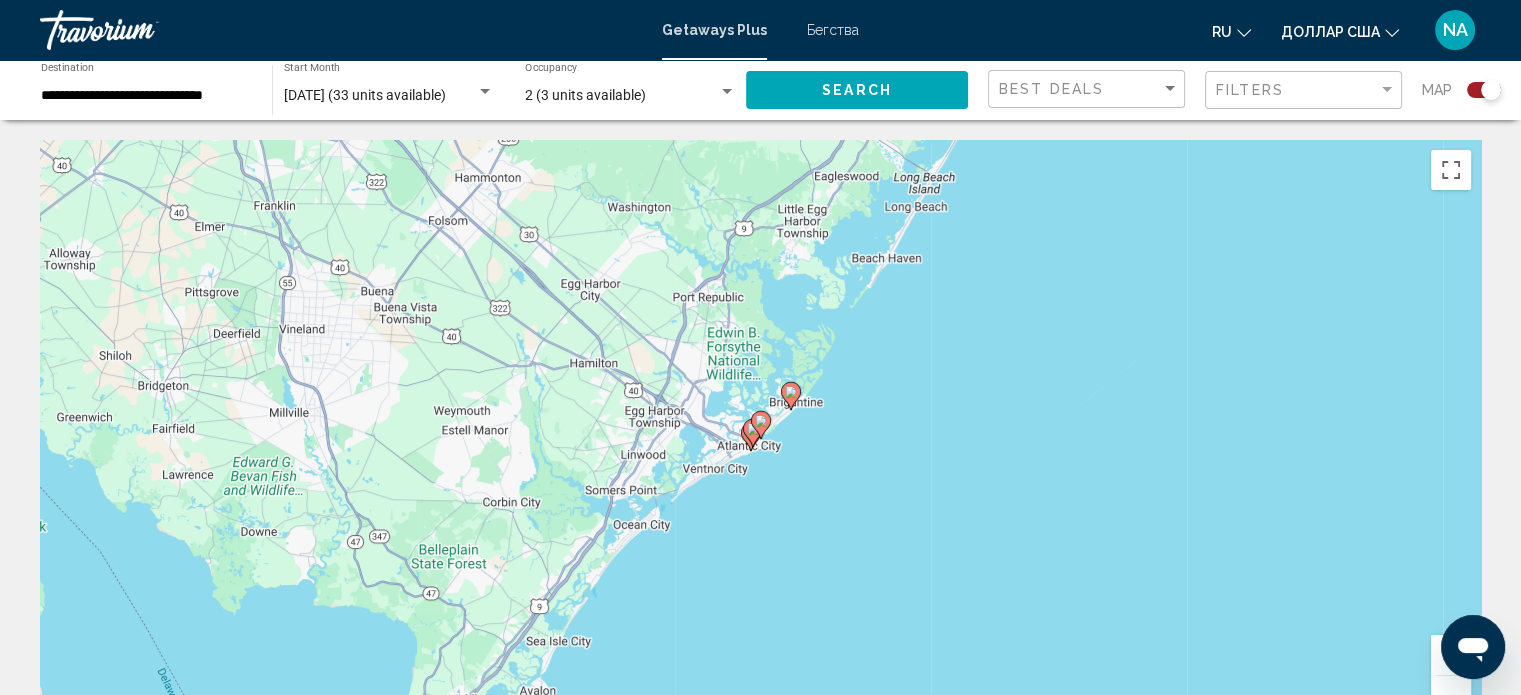 click 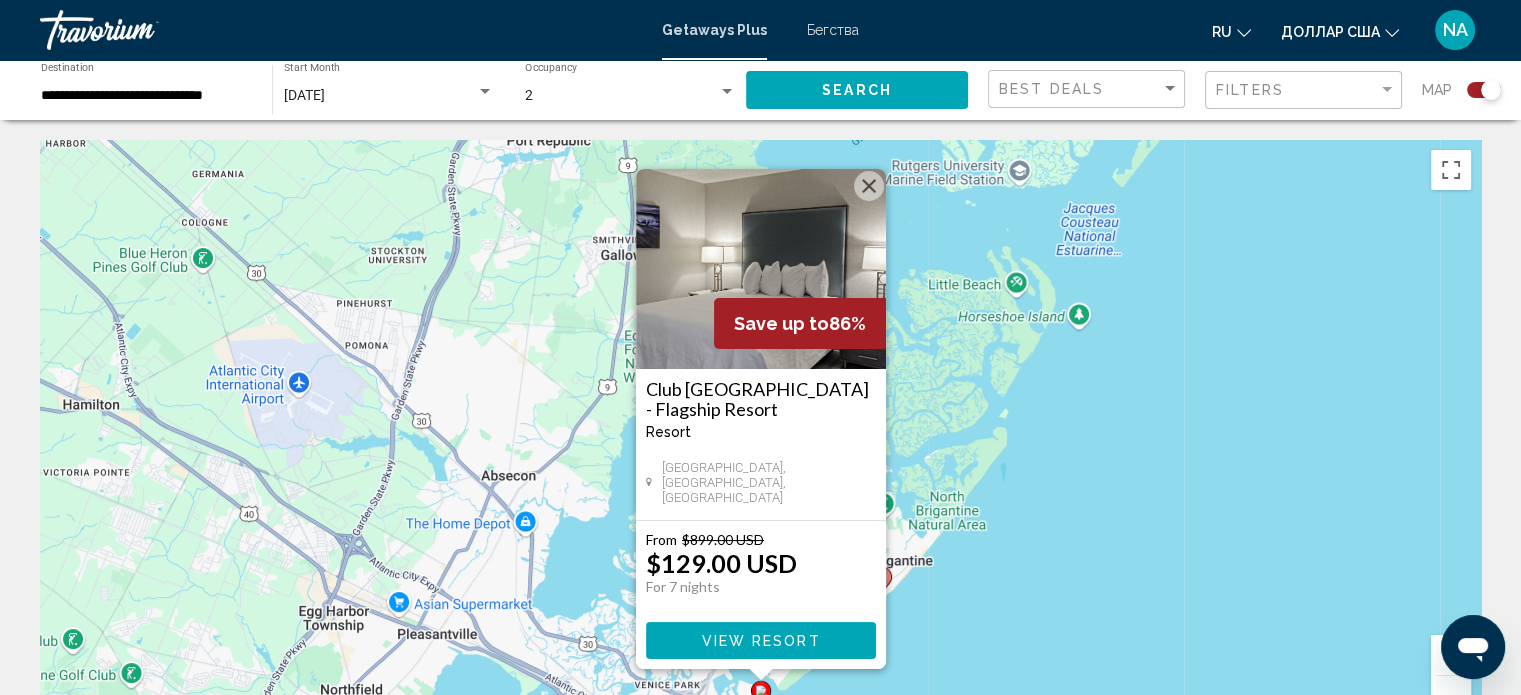 click on "To navigate, press the arrow keys. To activate drag with keyboard, press Alt + Enter. Once in keyboard drag state, use the arrow keys to move the marker. To complete the drag, press the Enter key. To cancel, press Escape. Save up to  86%   Club Boardwalk Resorts - Flagship Resort  Resort  -  This is an adults only resort
[GEOGRAPHIC_DATA], [GEOGRAPHIC_DATA], [GEOGRAPHIC_DATA] From $899.00 USD $129.00 USD For 7 nights You save  $770.00 USD  View Resort" at bounding box center [760, 440] 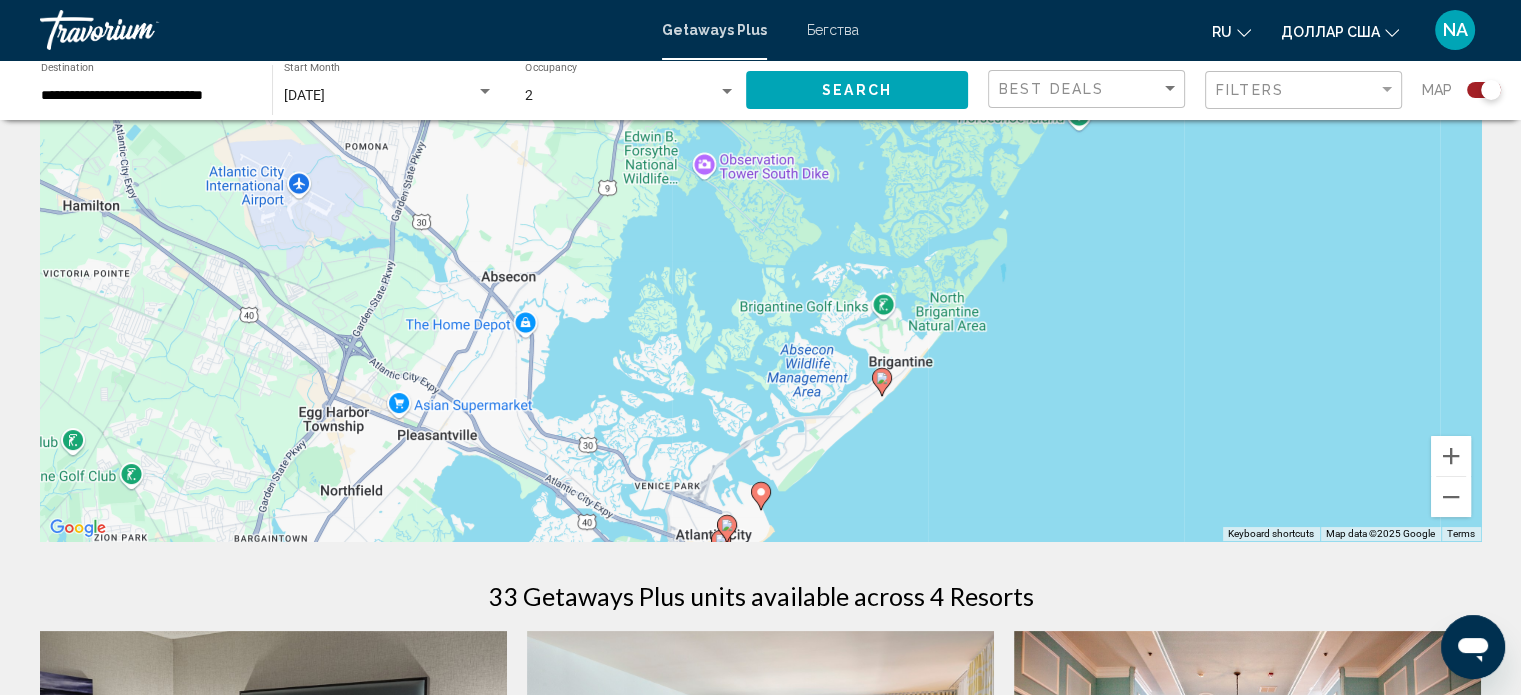 scroll, scrollTop: 200, scrollLeft: 0, axis: vertical 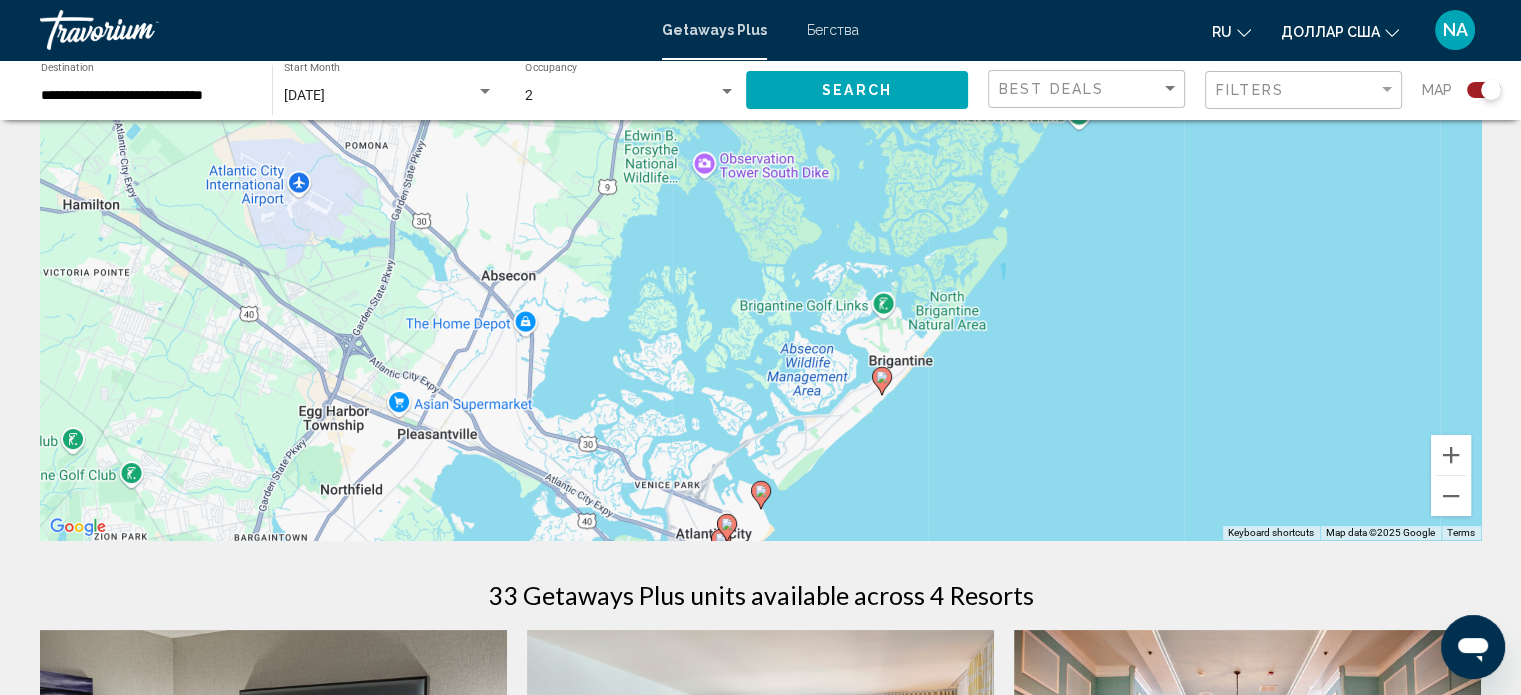 click 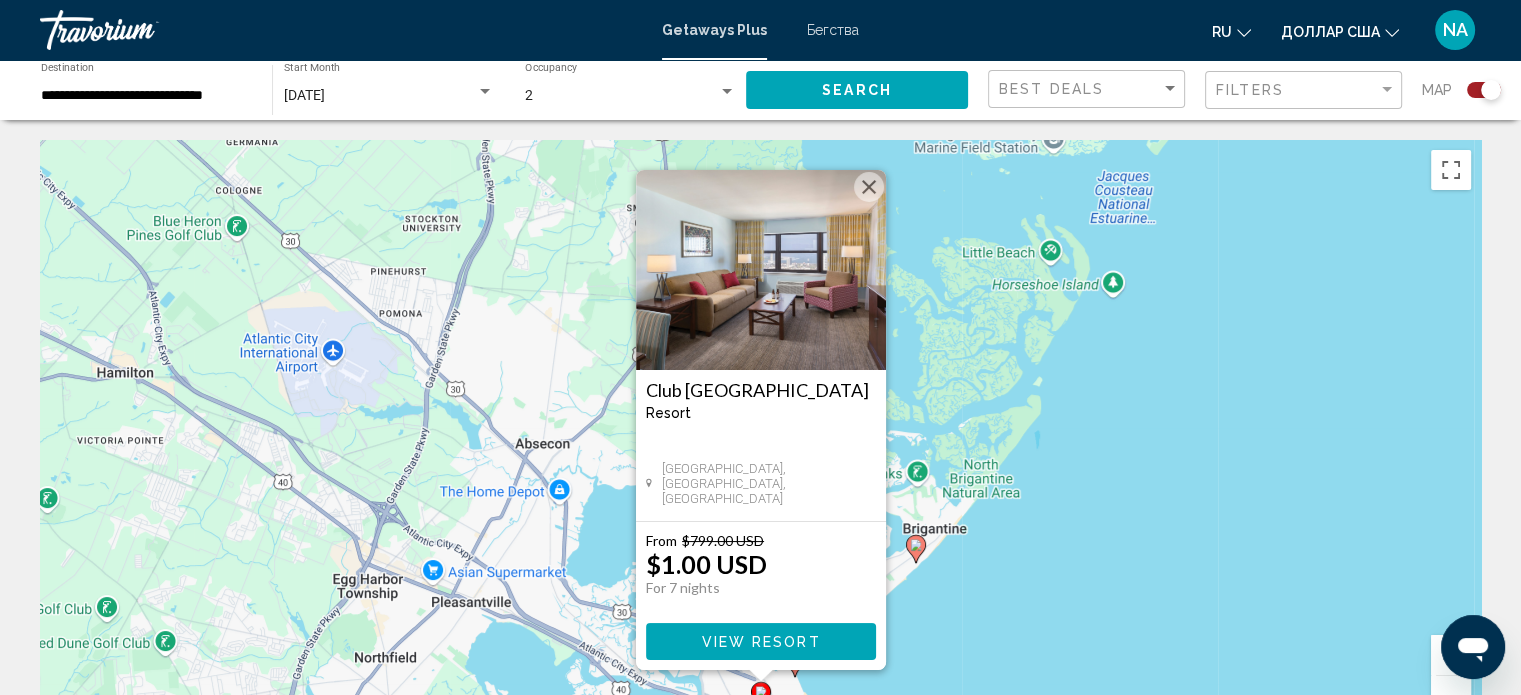 scroll, scrollTop: 100, scrollLeft: 0, axis: vertical 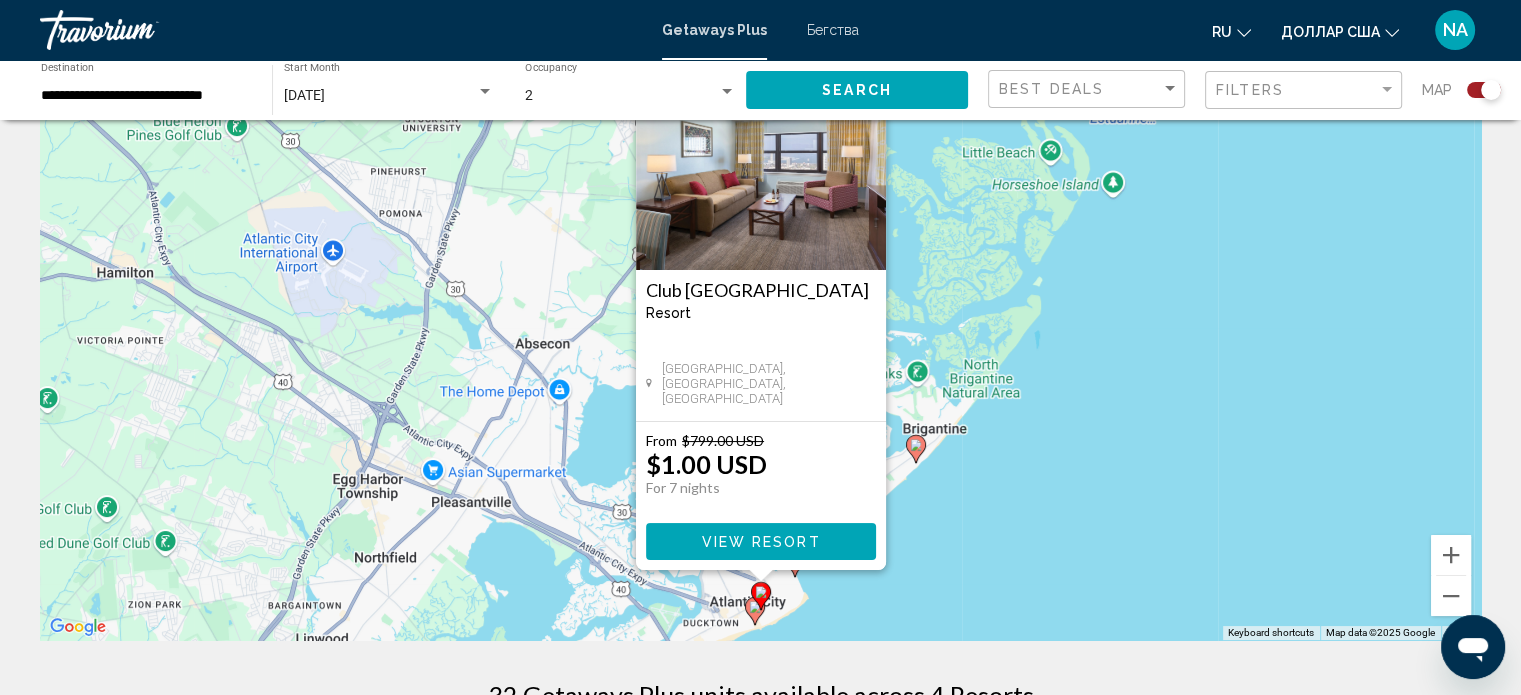 click 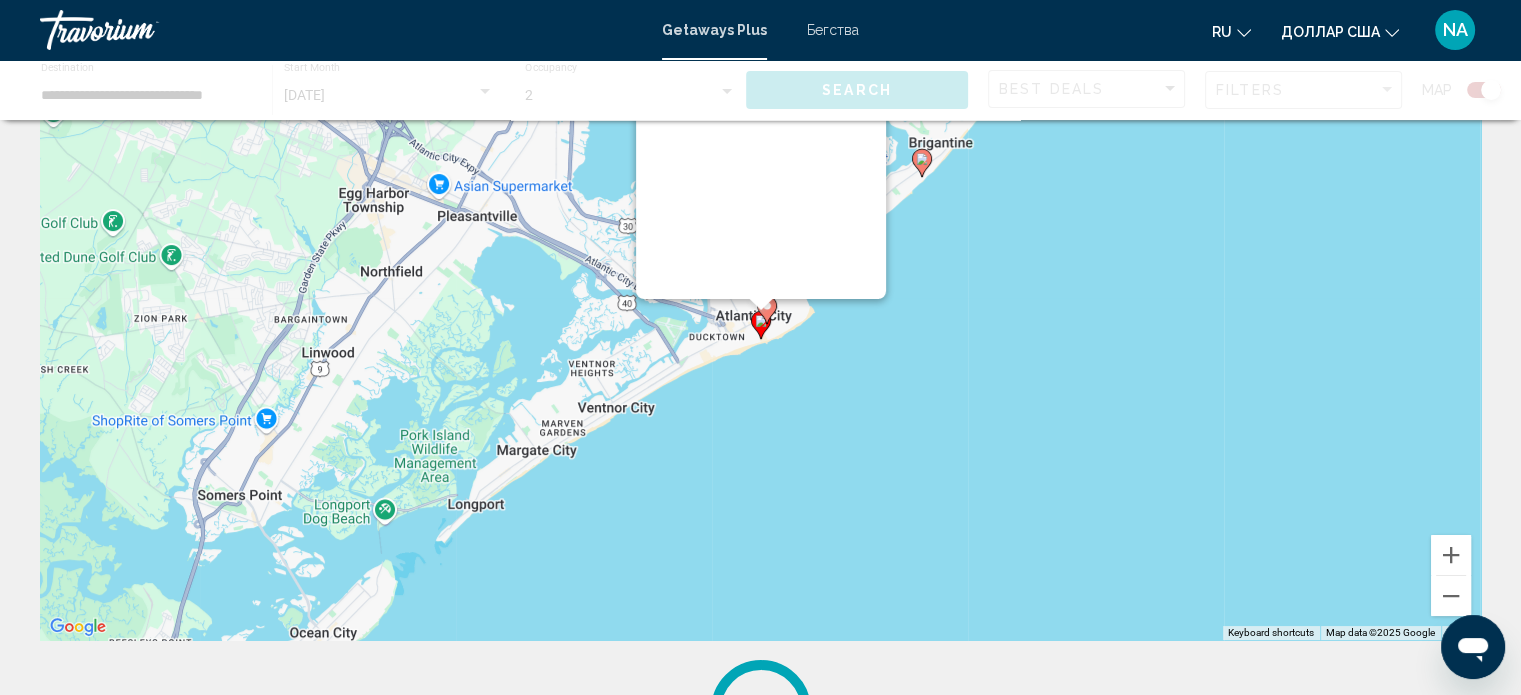 scroll, scrollTop: 0, scrollLeft: 0, axis: both 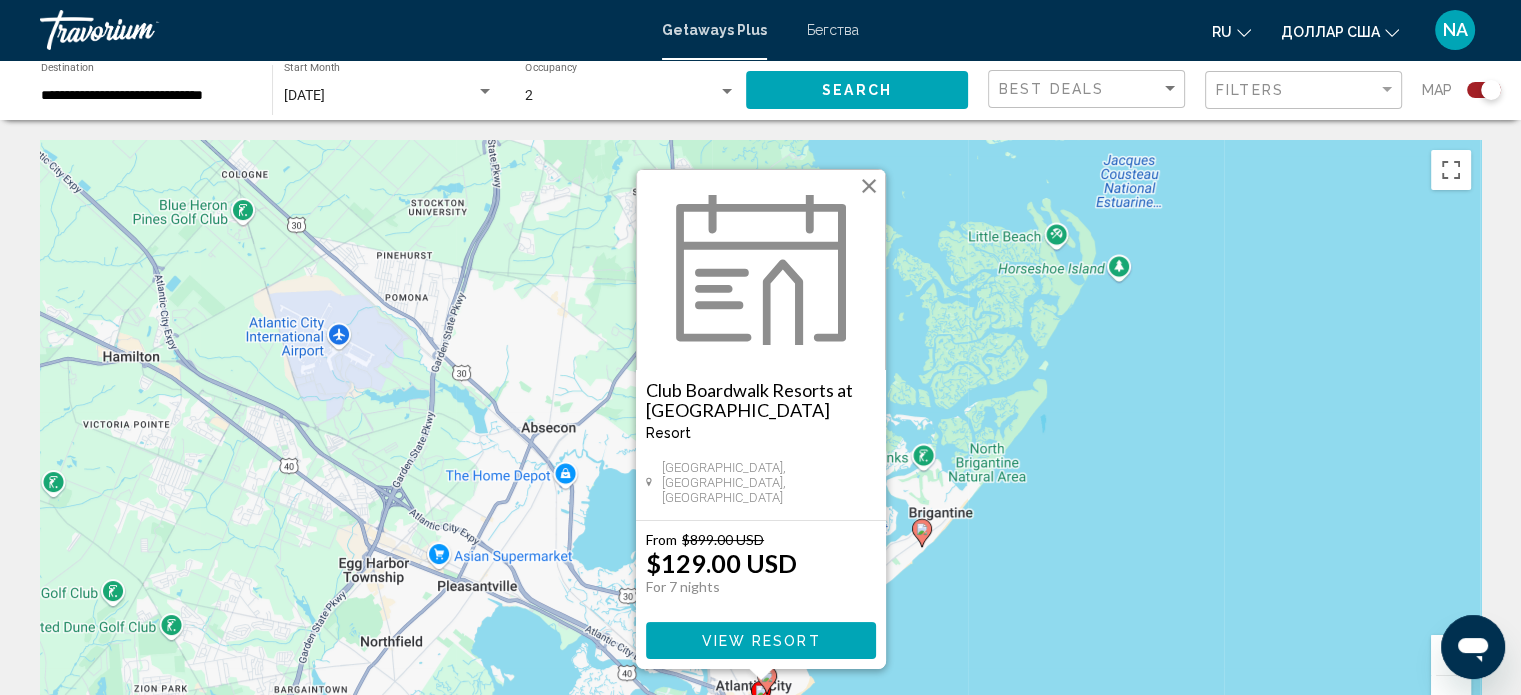 click on "View Resort" at bounding box center [760, 641] 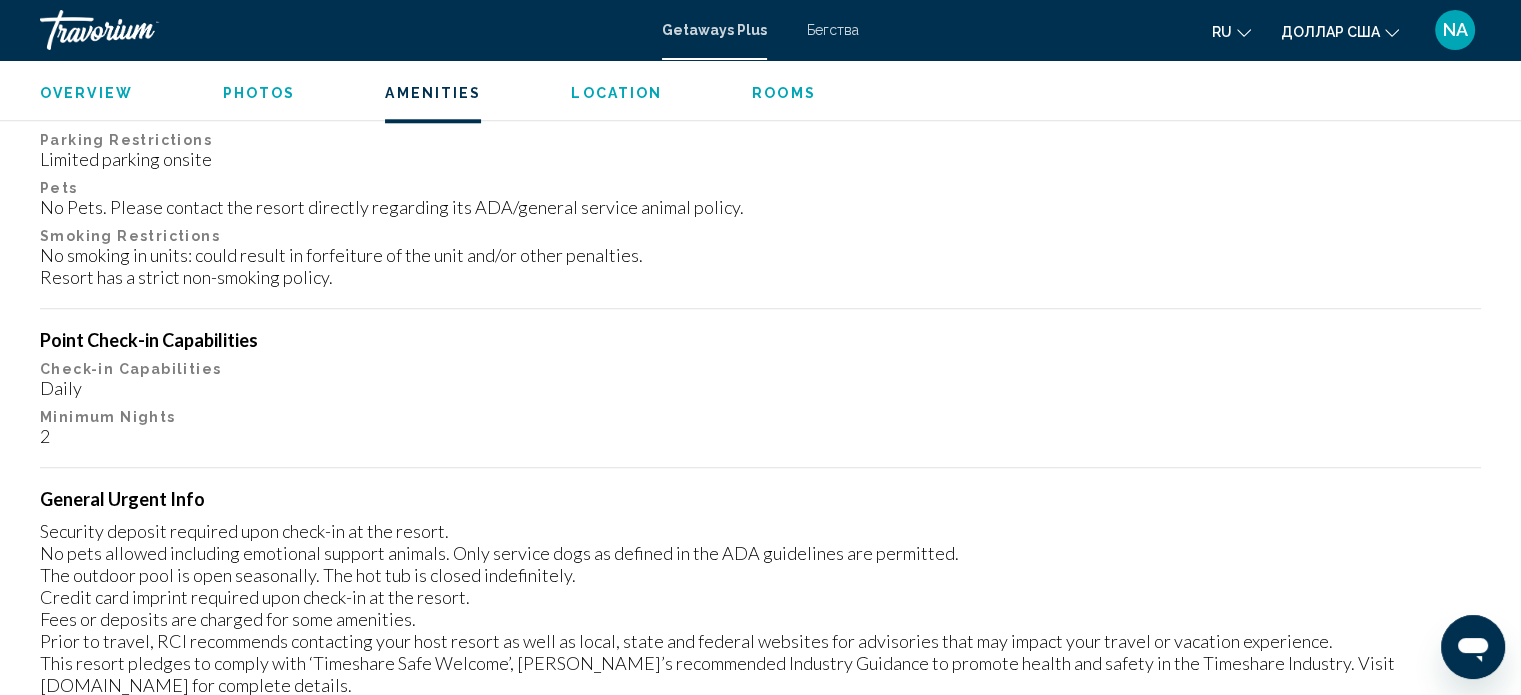 scroll, scrollTop: 2812, scrollLeft: 0, axis: vertical 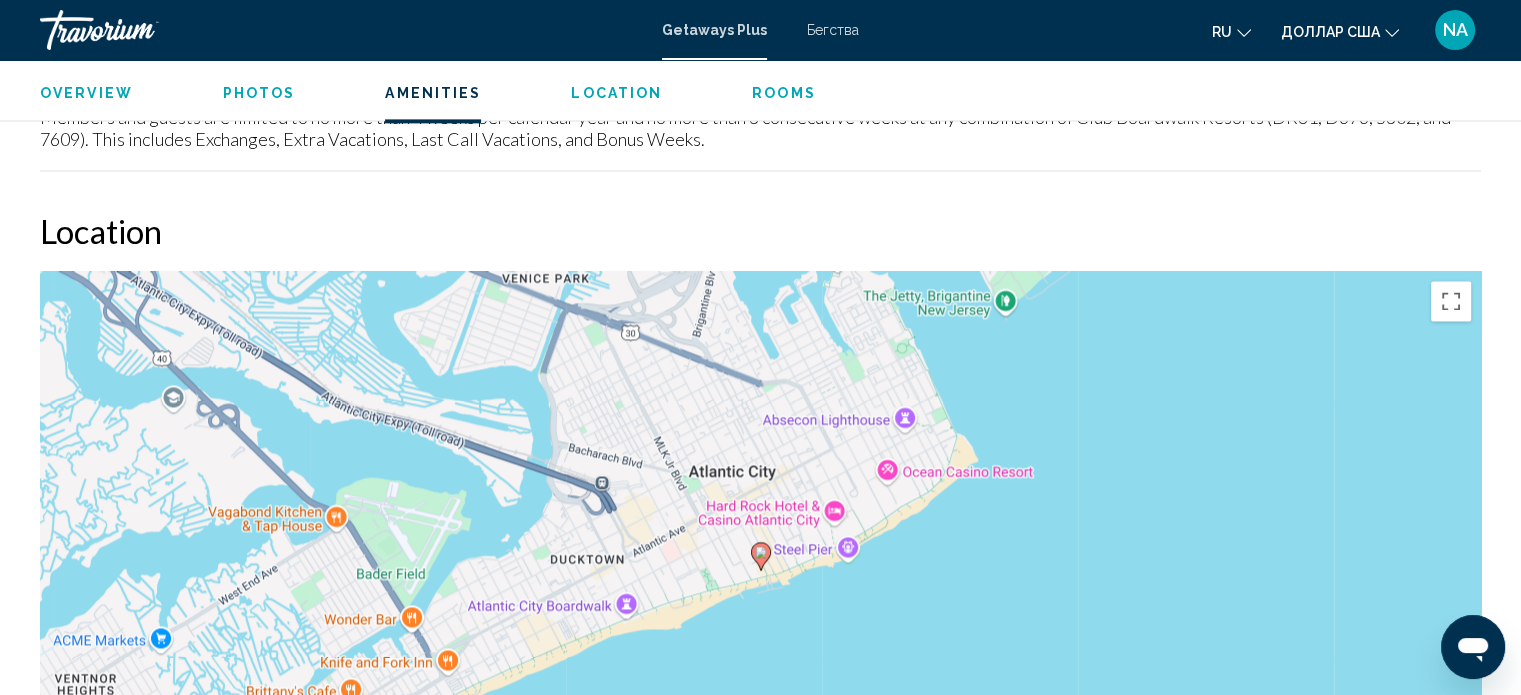 click 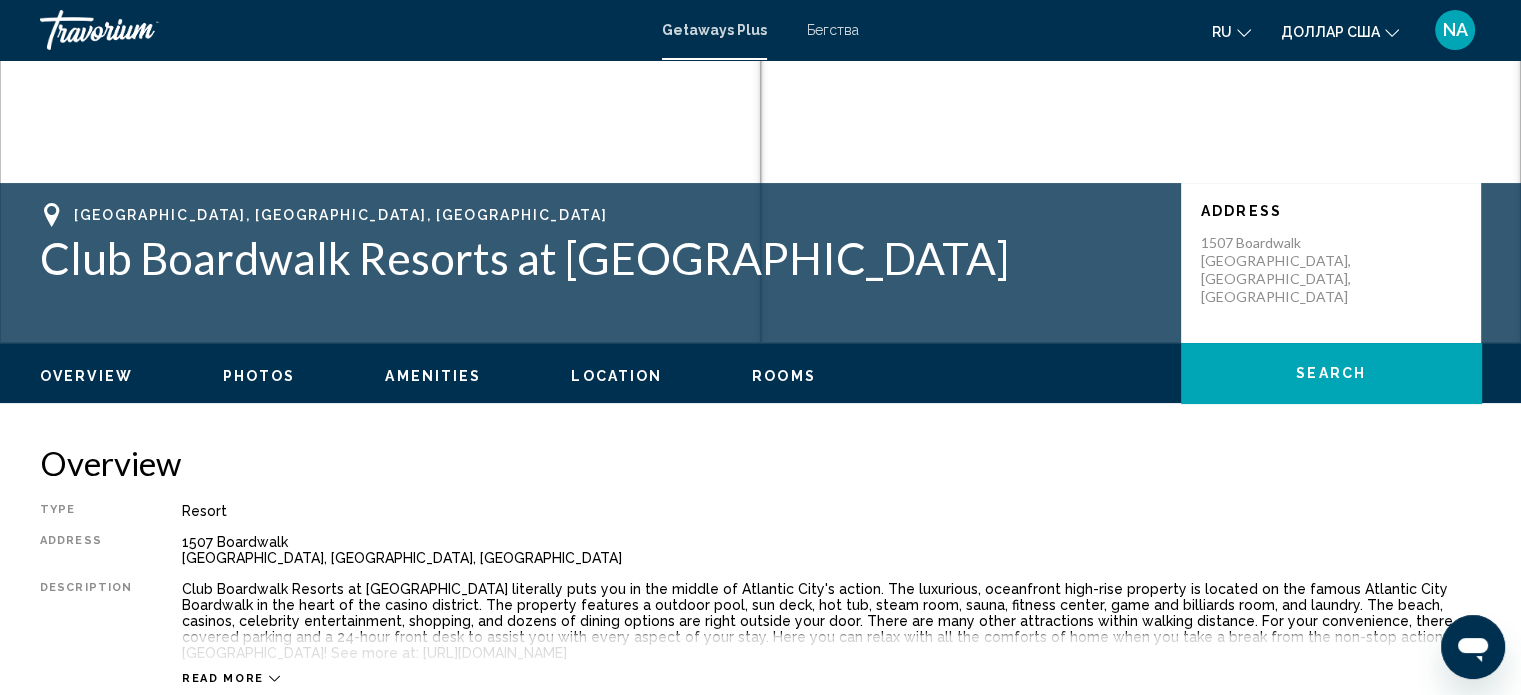 scroll, scrollTop: 312, scrollLeft: 0, axis: vertical 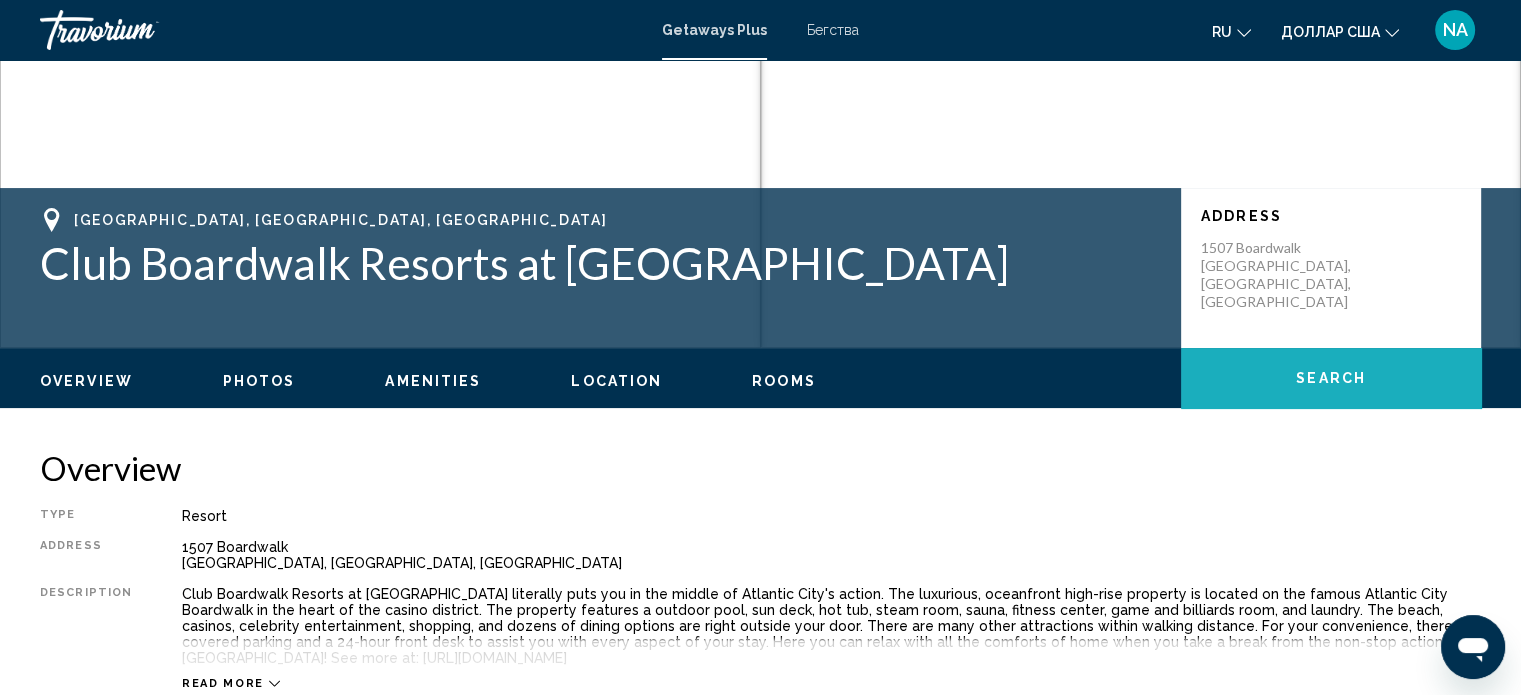 click on "Search" 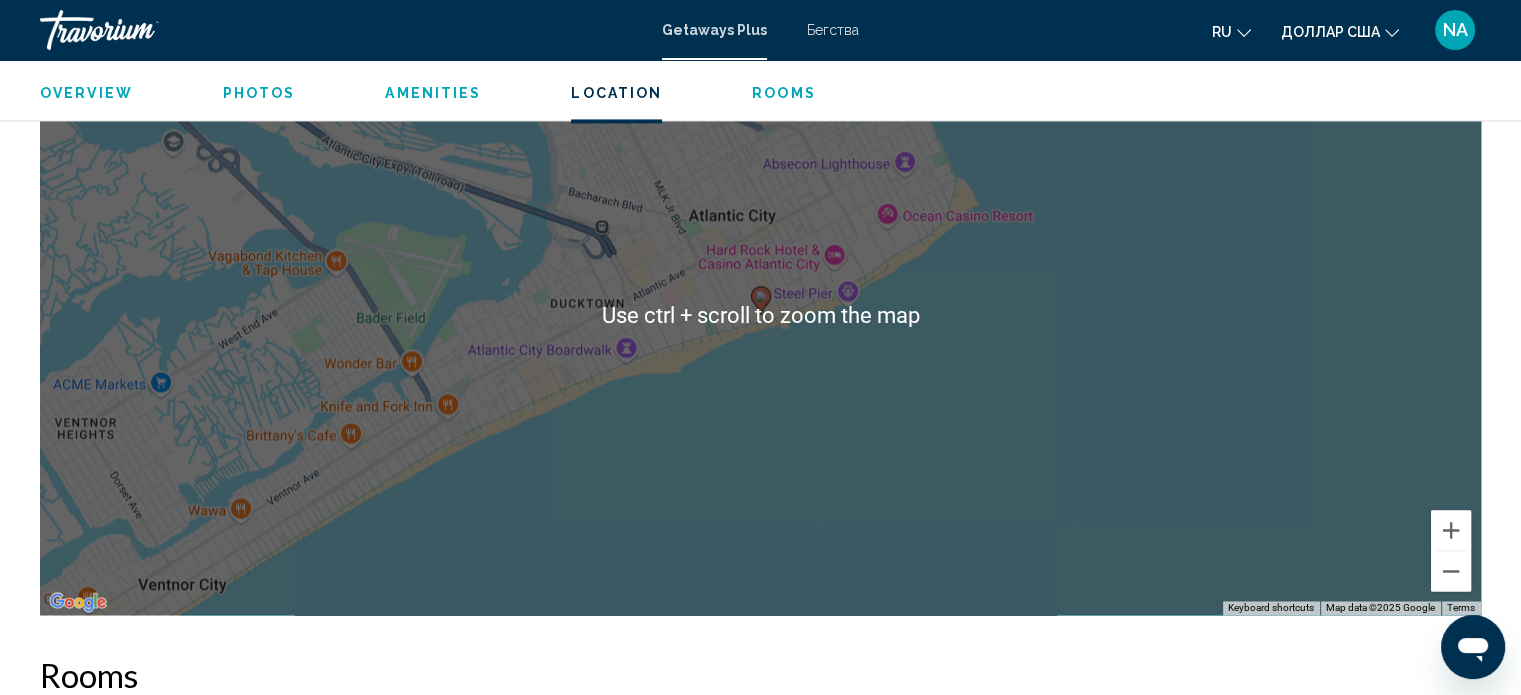 scroll, scrollTop: 3101, scrollLeft: 0, axis: vertical 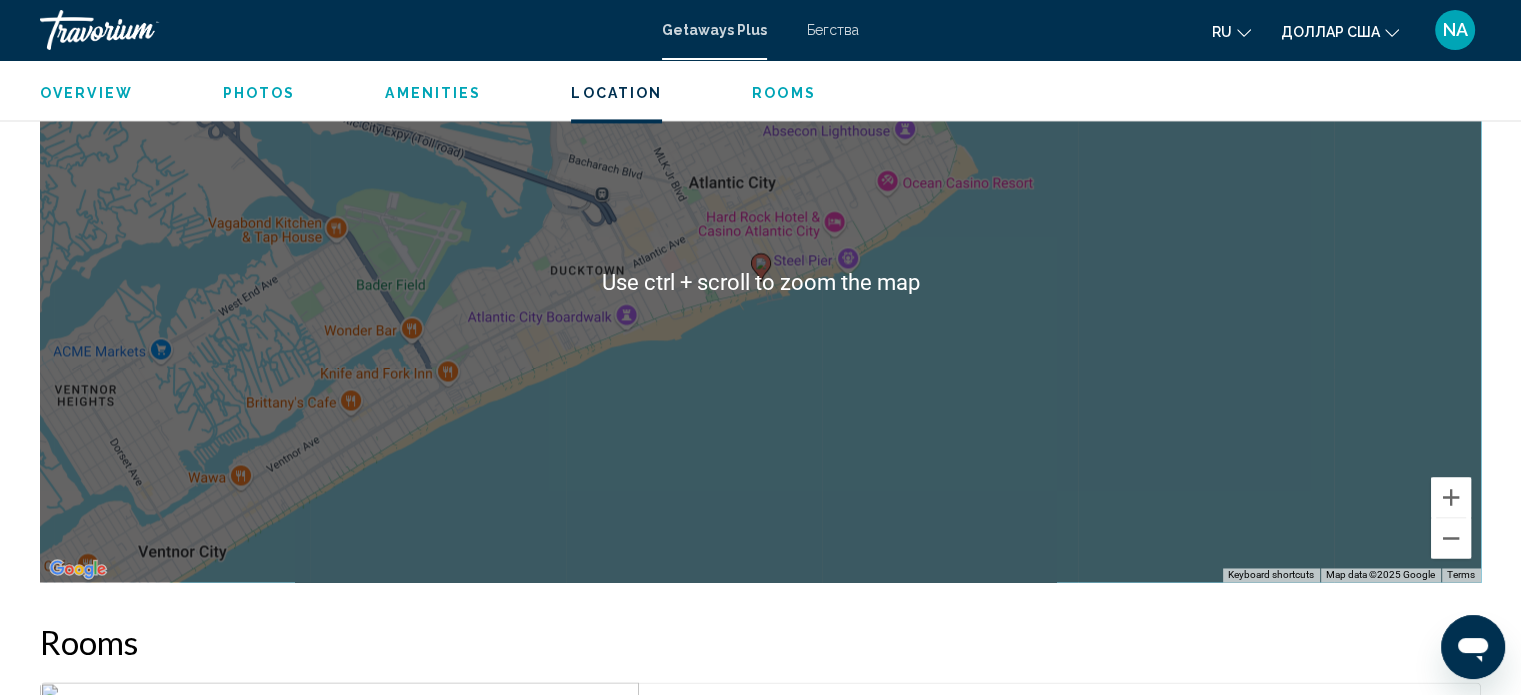 click on "To navigate, press the arrow keys. To activate drag with keyboard, press Alt + Enter. Once in keyboard drag state, use the arrow keys to move the marker. To complete the drag, press the Enter key. To cancel, press Escape." at bounding box center (760, 282) 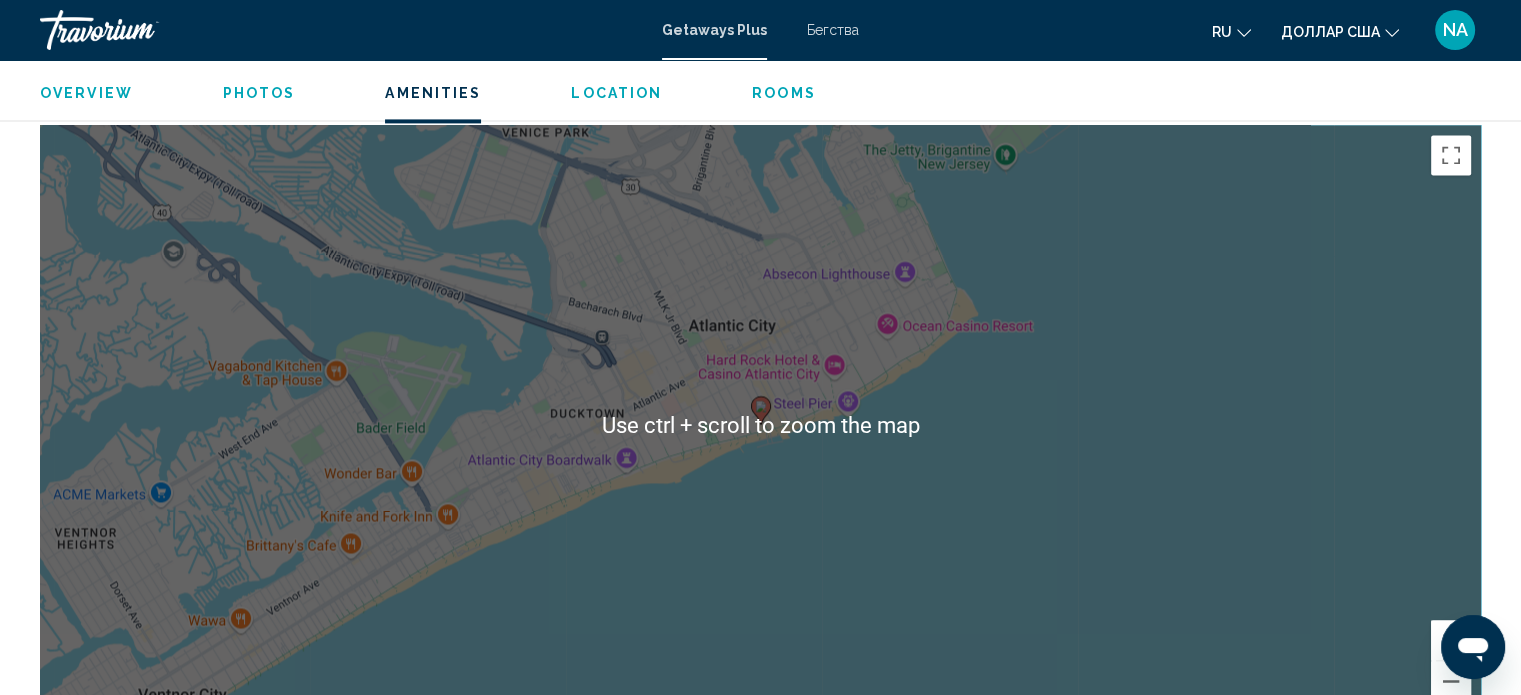 scroll, scrollTop: 2801, scrollLeft: 0, axis: vertical 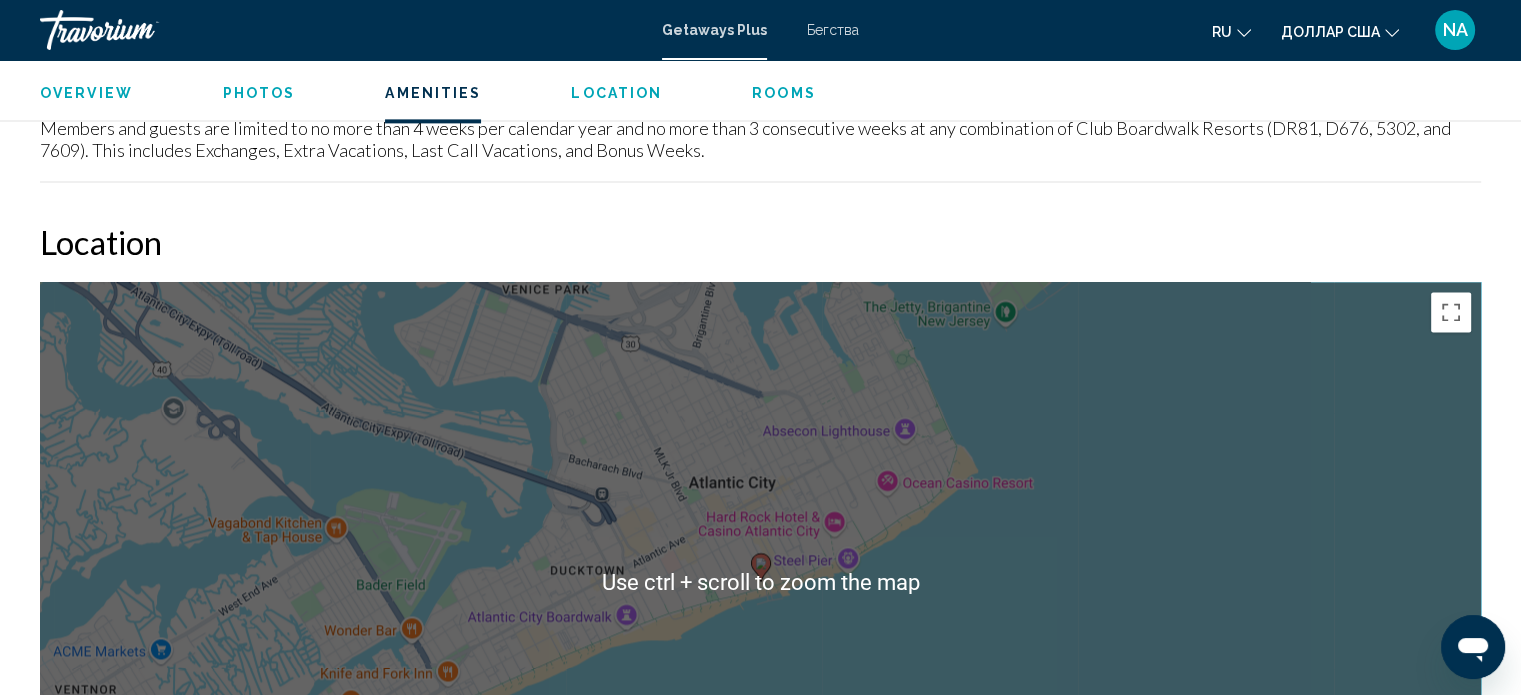 click on "To navigate, press the arrow keys. To activate drag with keyboard, press Alt + Enter. Once in keyboard drag state, use the arrow keys to move the marker. To complete the drag, press the Enter key. To cancel, press Escape." at bounding box center (760, 582) 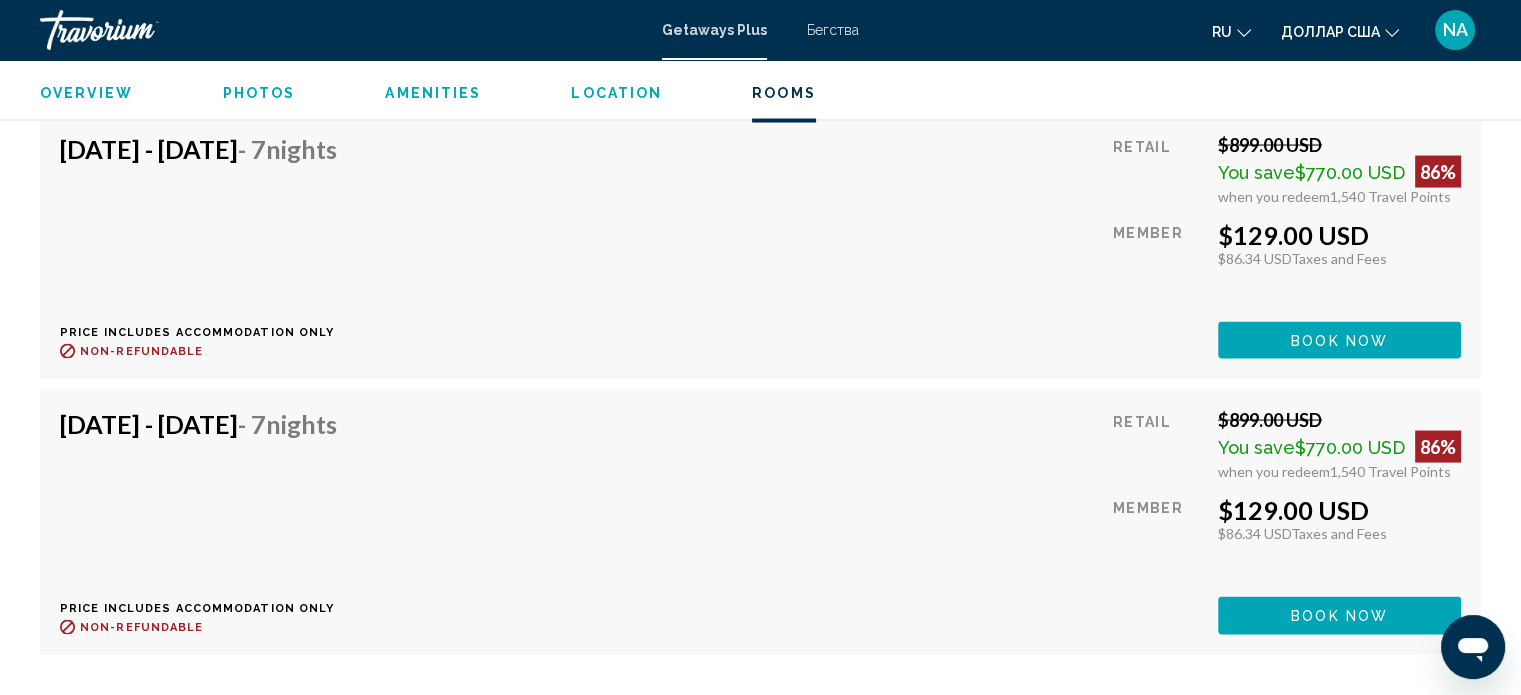 scroll, scrollTop: 3801, scrollLeft: 0, axis: vertical 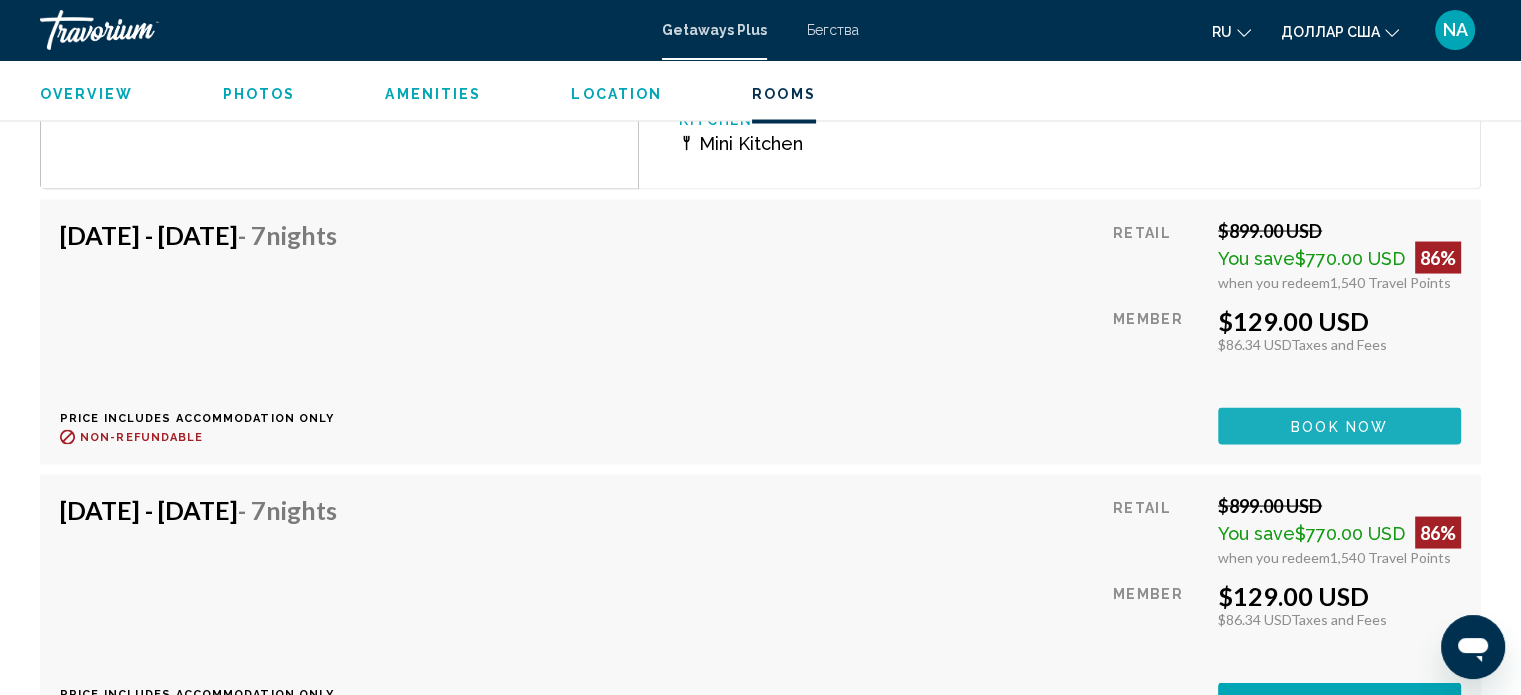 click on "Book now" at bounding box center (1339, 426) 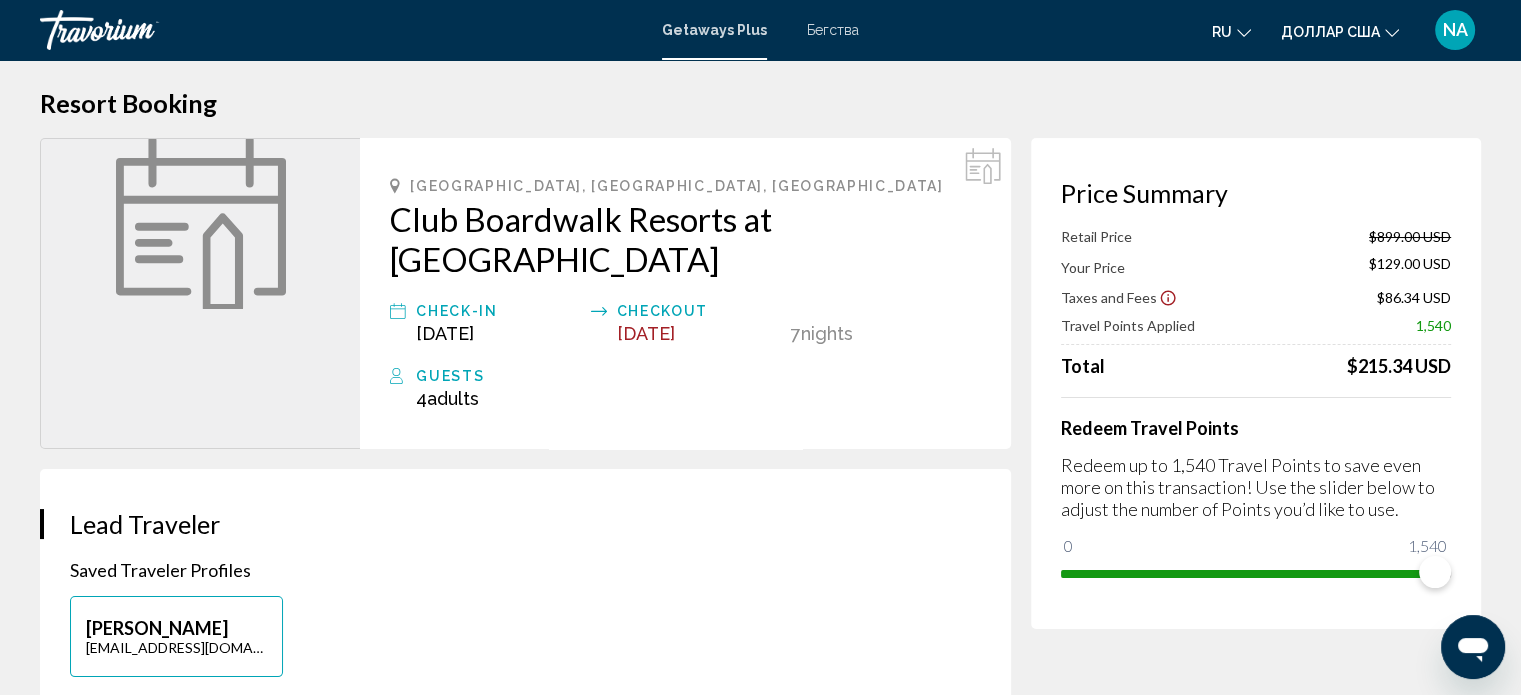 scroll, scrollTop: 0, scrollLeft: 0, axis: both 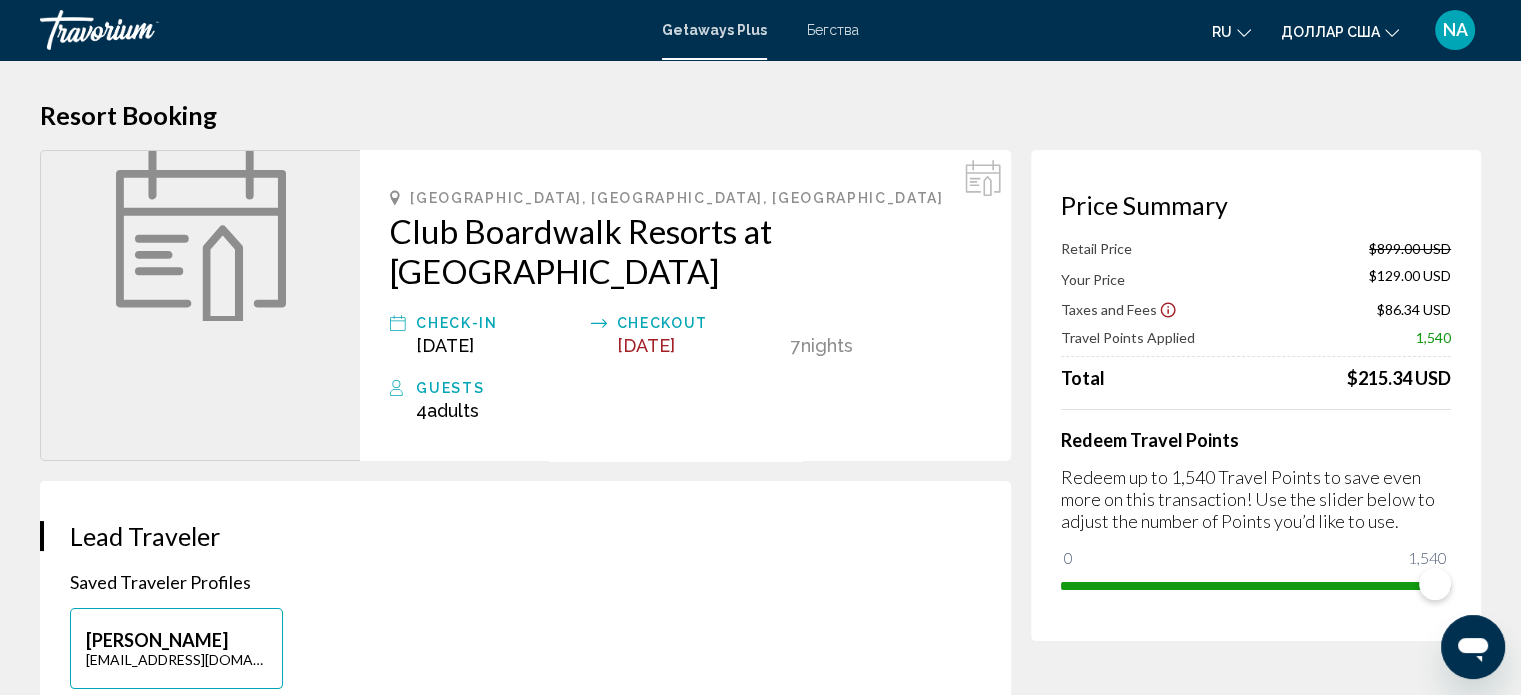 click on "**********" at bounding box center (760, 2498) 